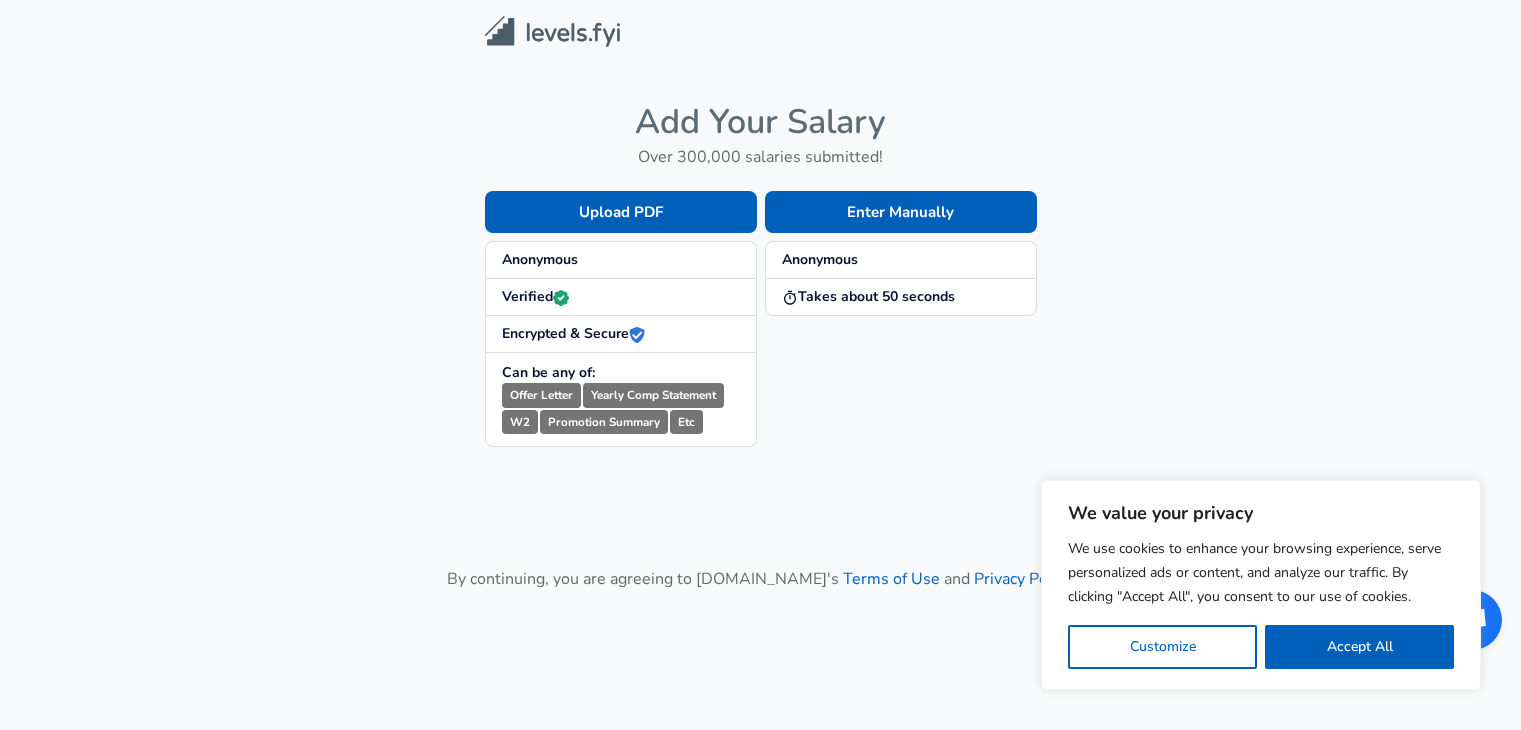 scroll, scrollTop: 0, scrollLeft: 0, axis: both 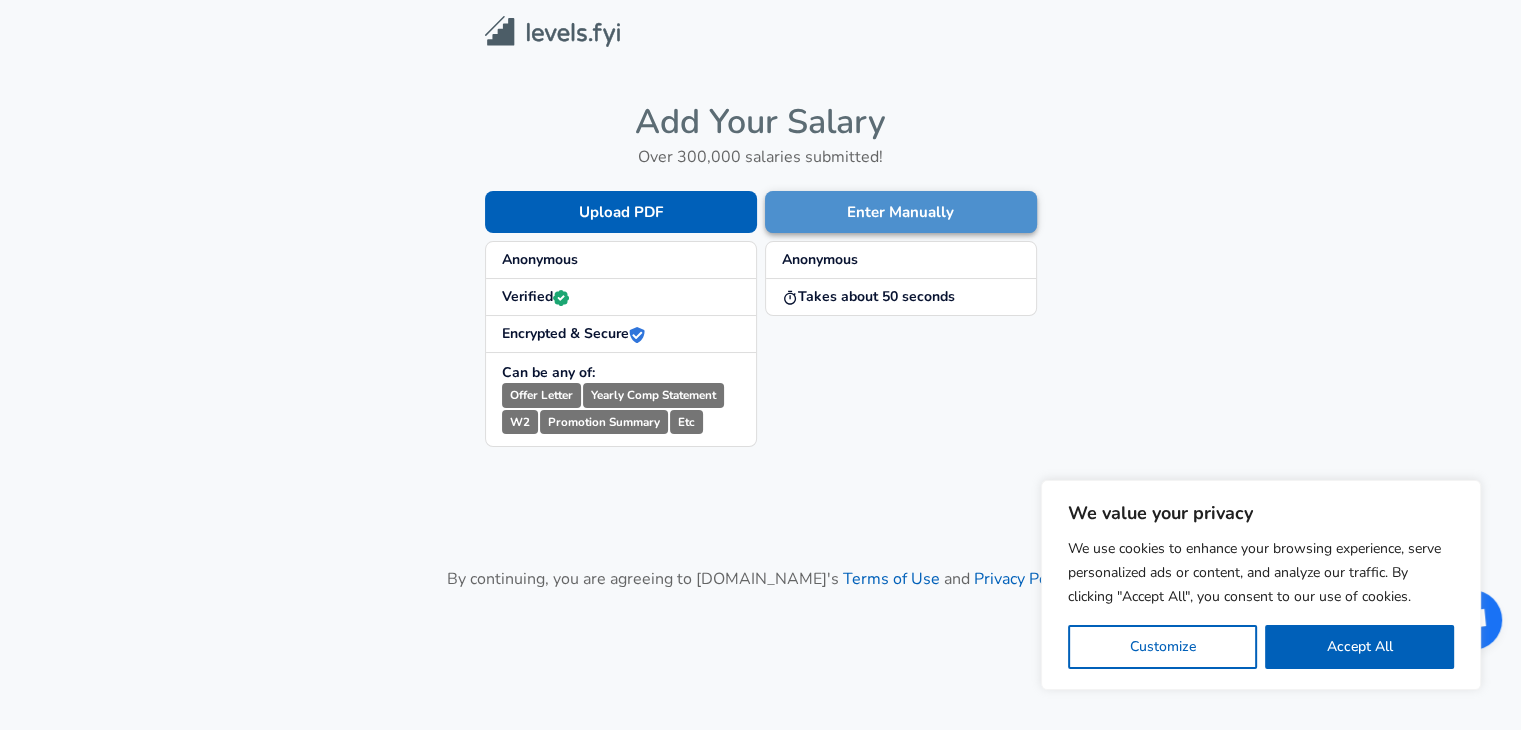 click on "Enter Manually" at bounding box center (901, 212) 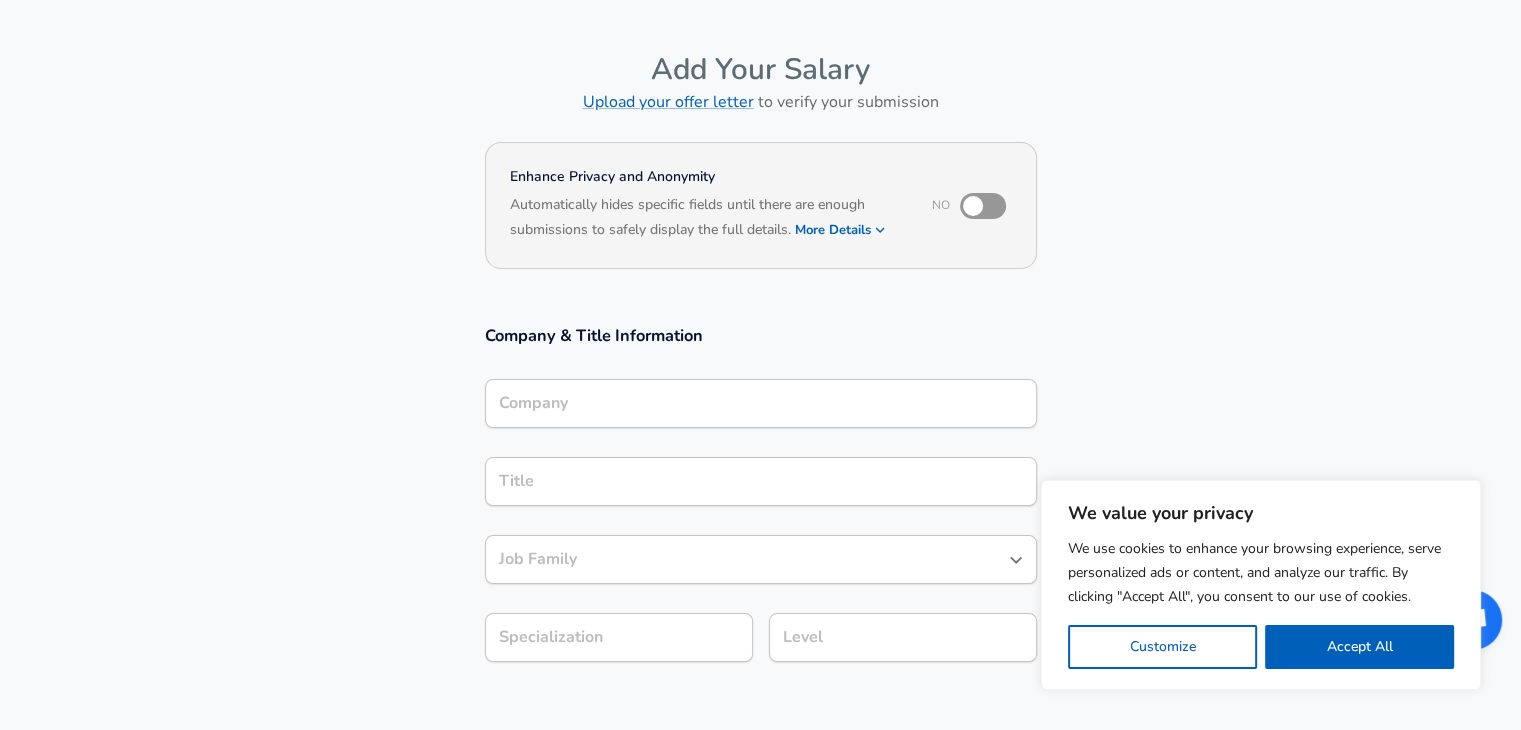 scroll, scrollTop: 100, scrollLeft: 0, axis: vertical 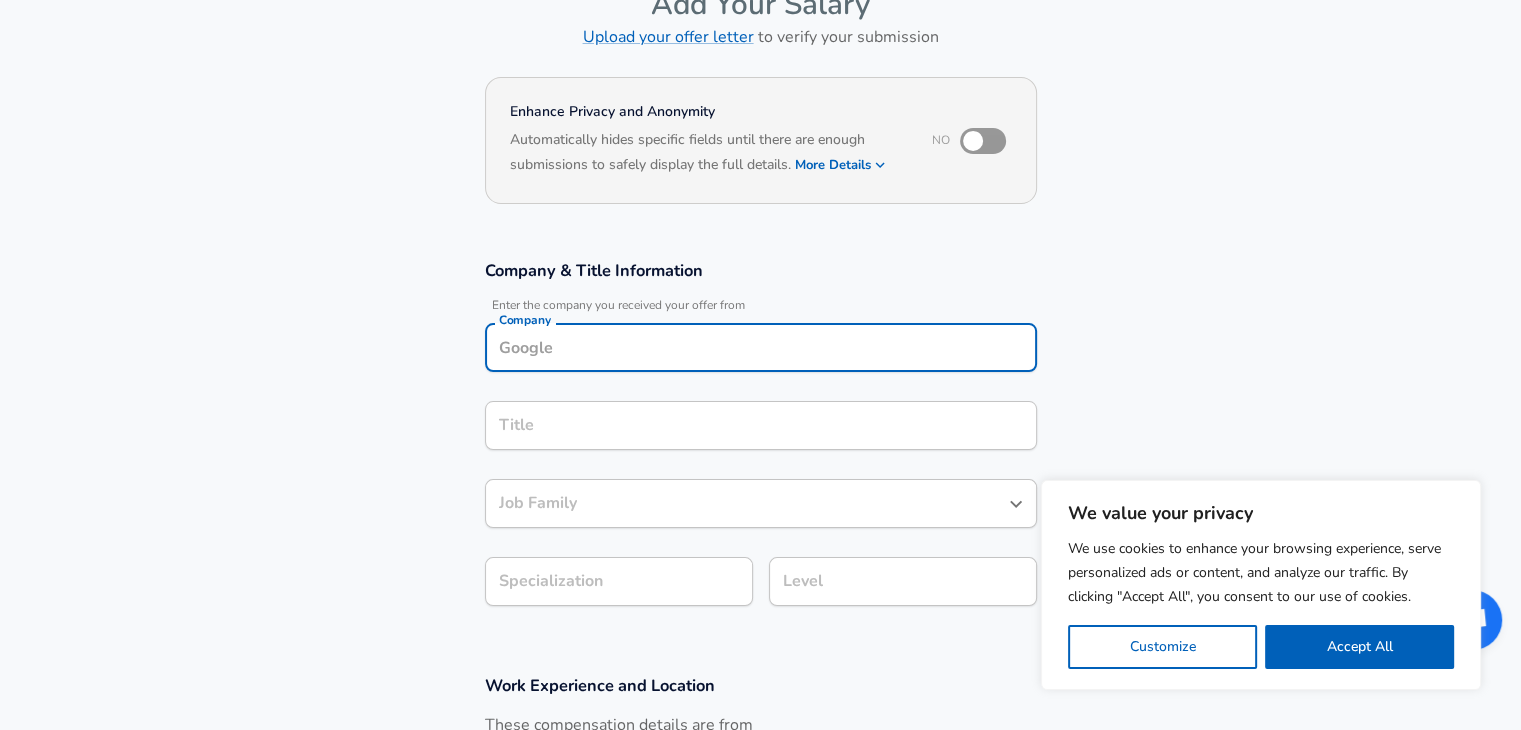 click on "Company" at bounding box center (761, 347) 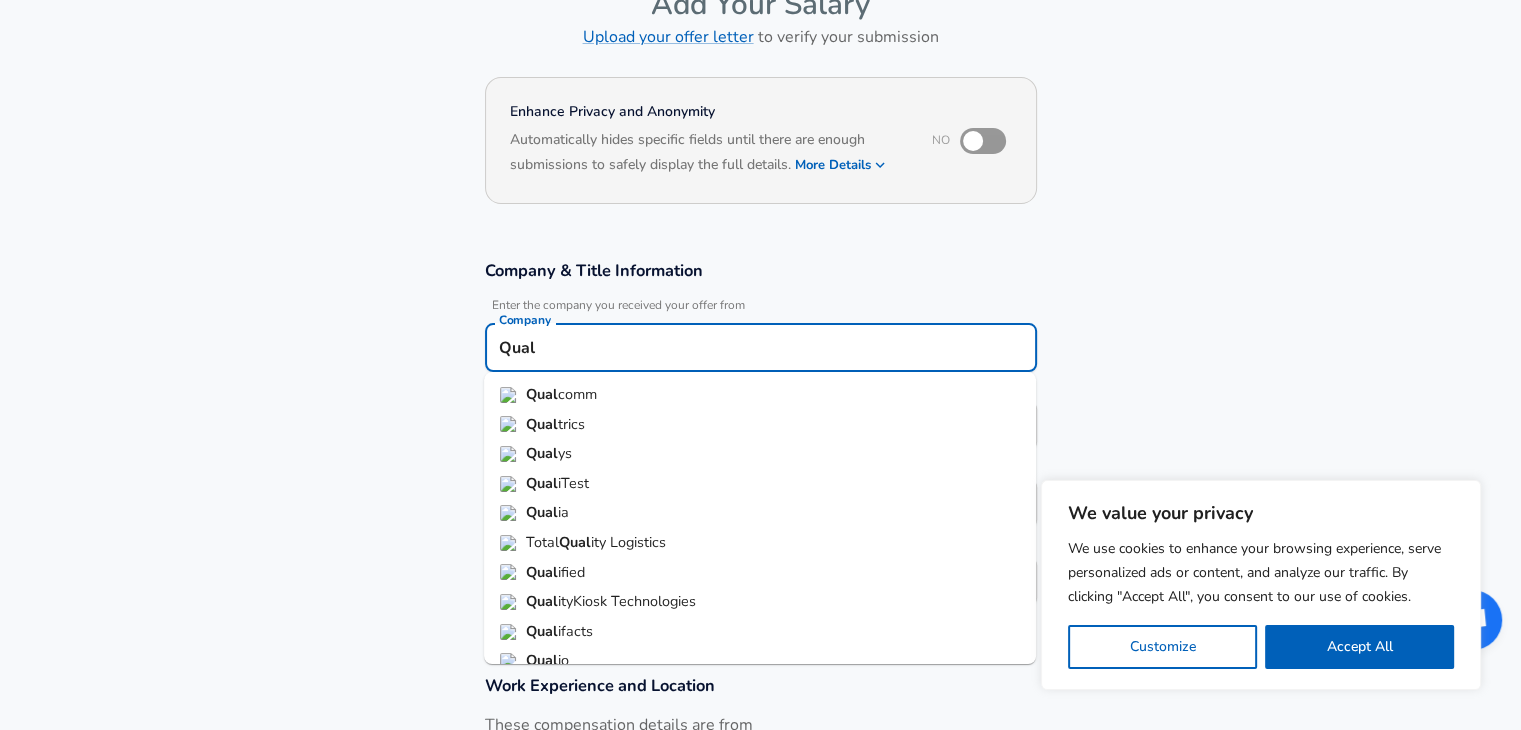 click on "Qual comm" at bounding box center (760, 395) 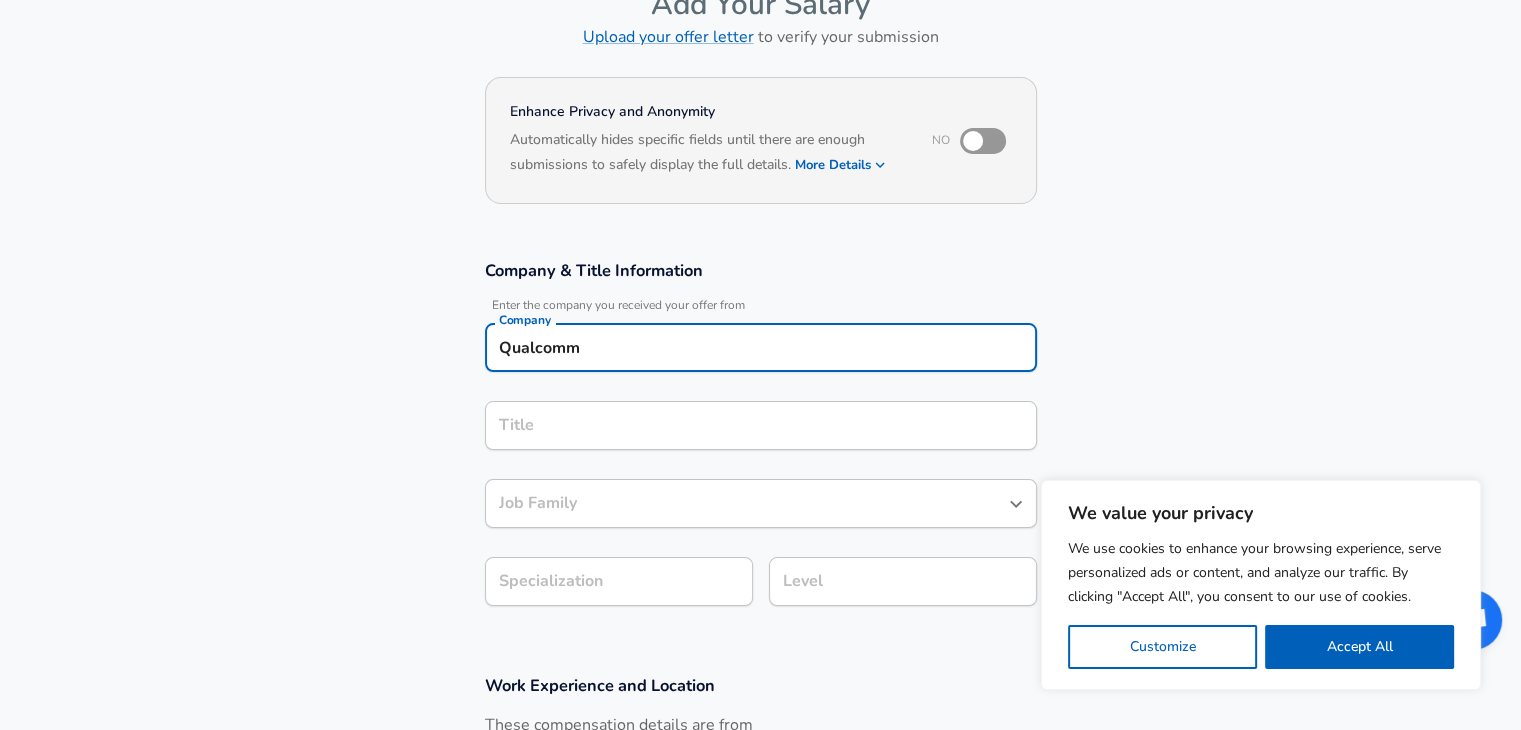 type on "Qualcomm" 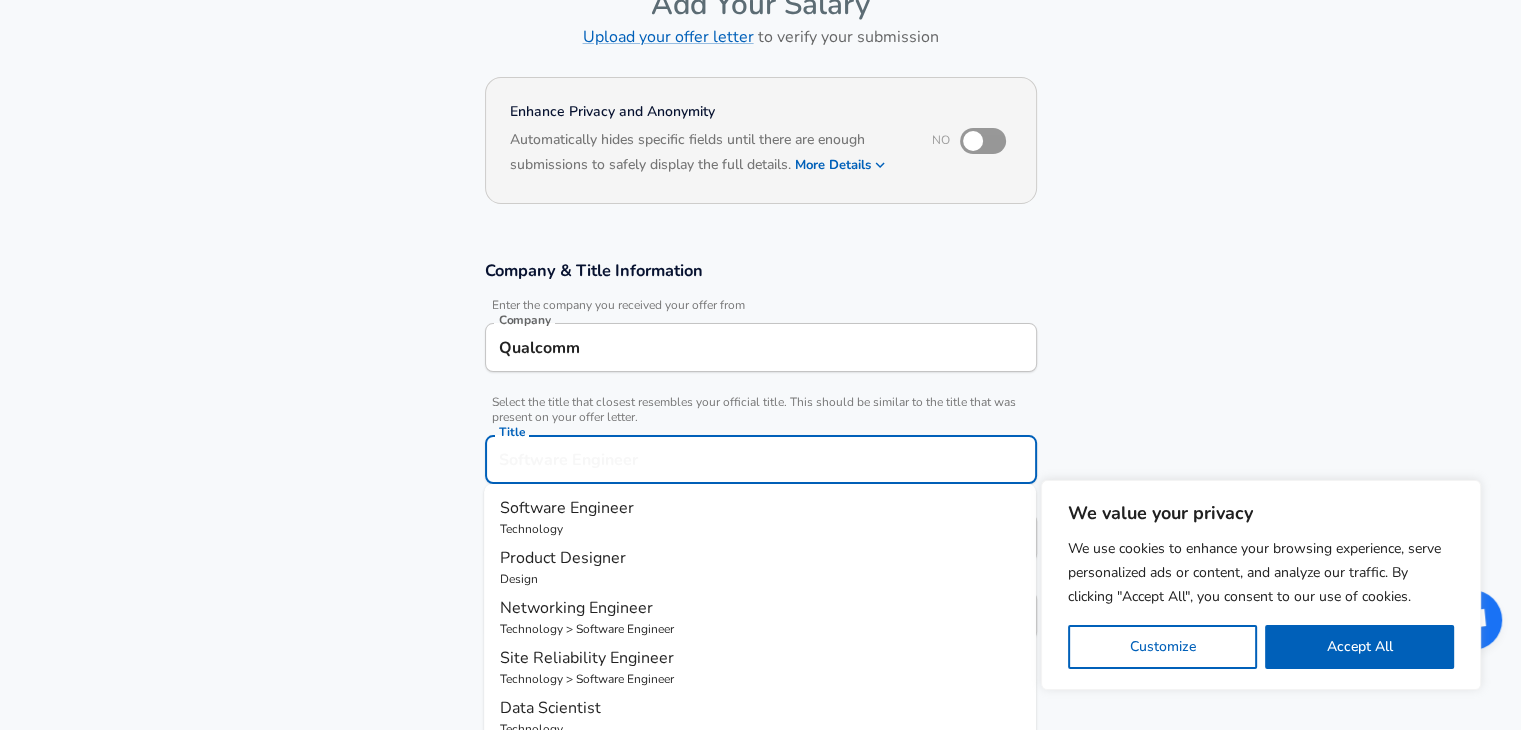 scroll, scrollTop: 160, scrollLeft: 0, axis: vertical 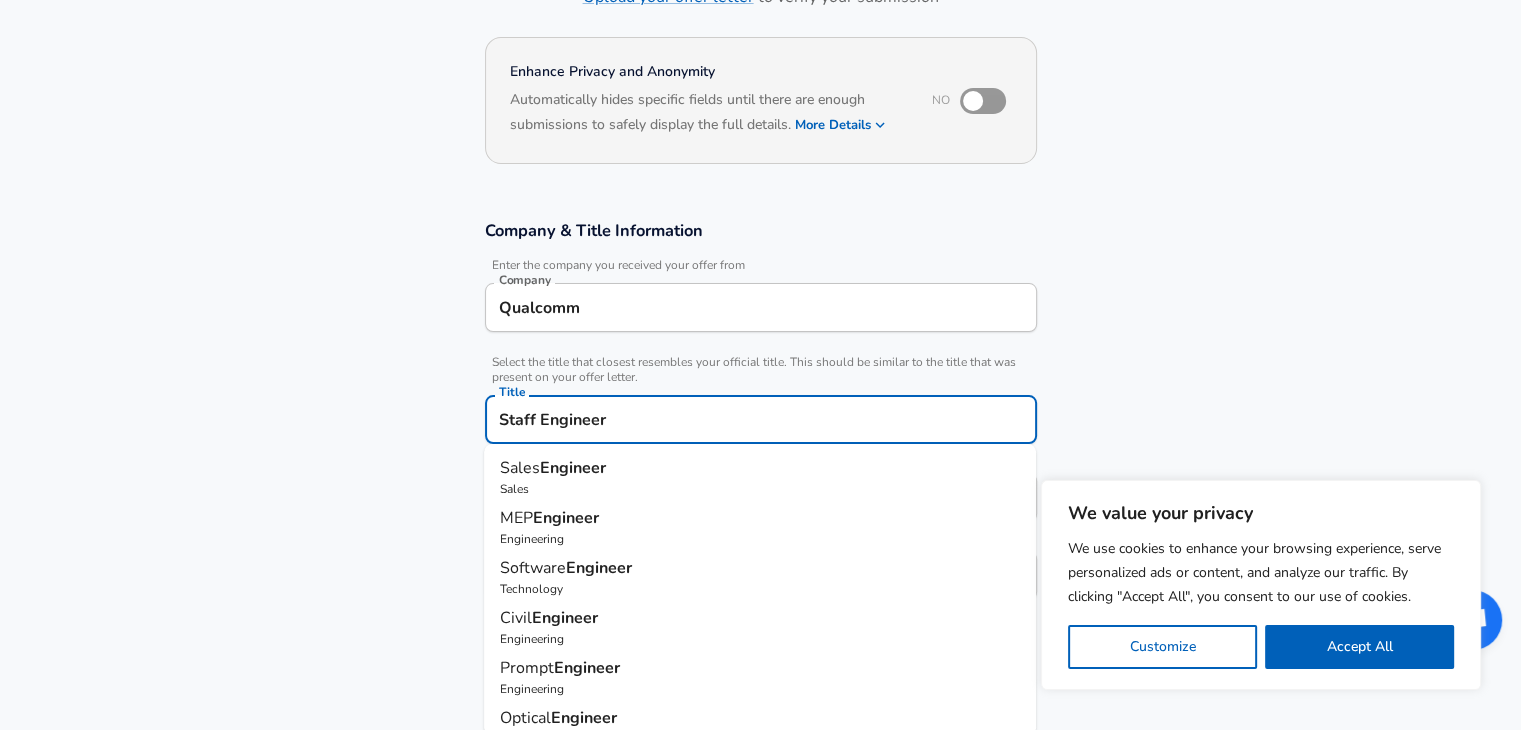 type on "Staff Engineer" 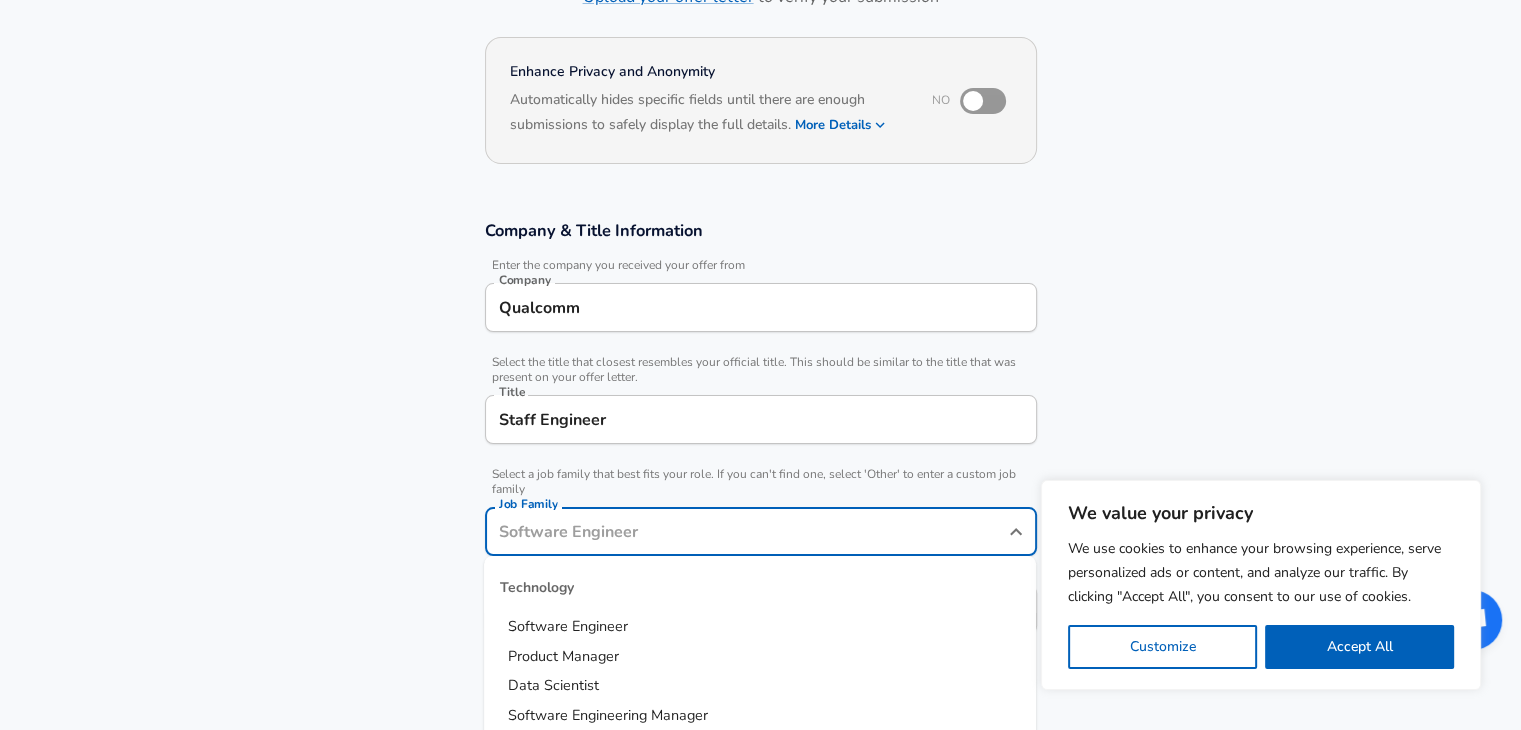 click on "Job Family" at bounding box center [746, 531] 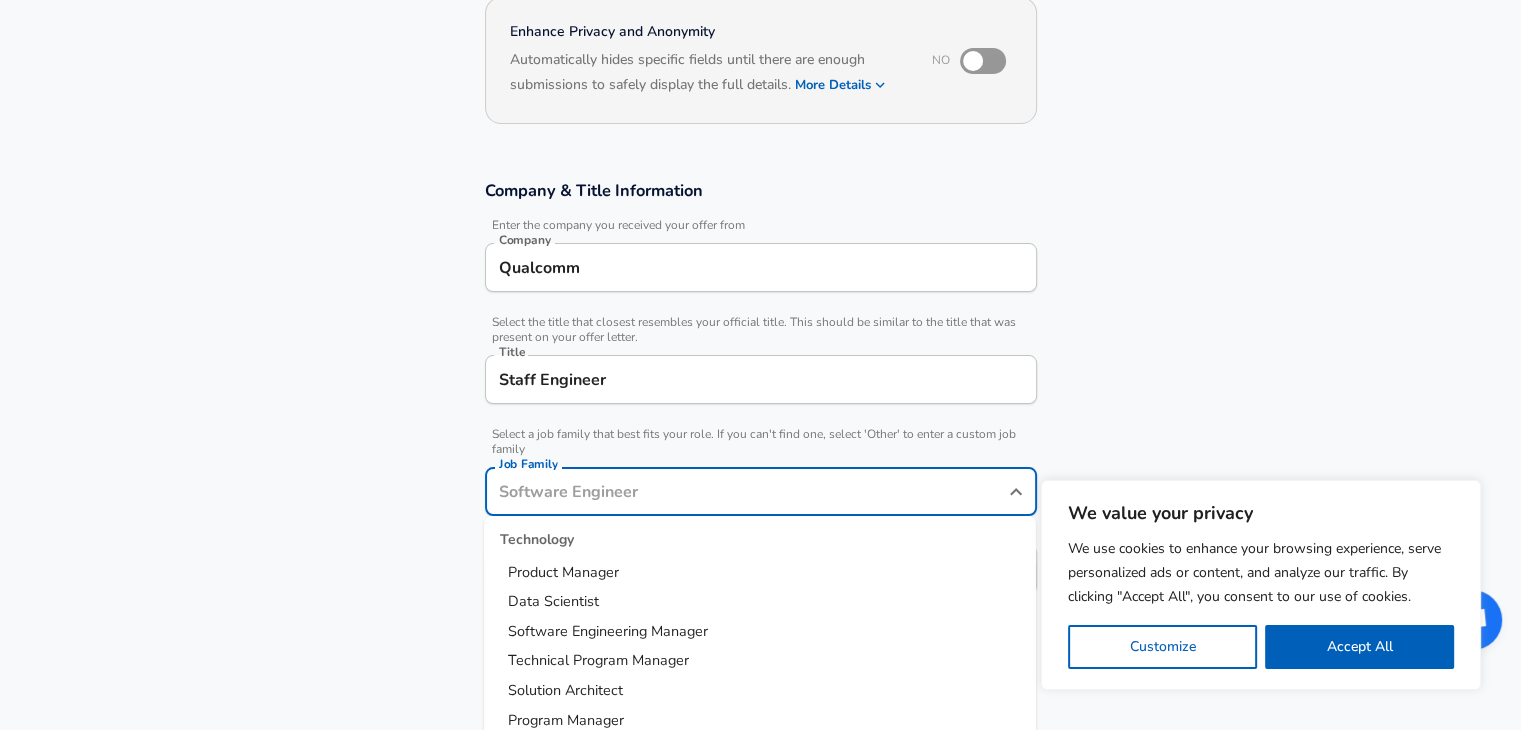 scroll, scrollTop: 0, scrollLeft: 0, axis: both 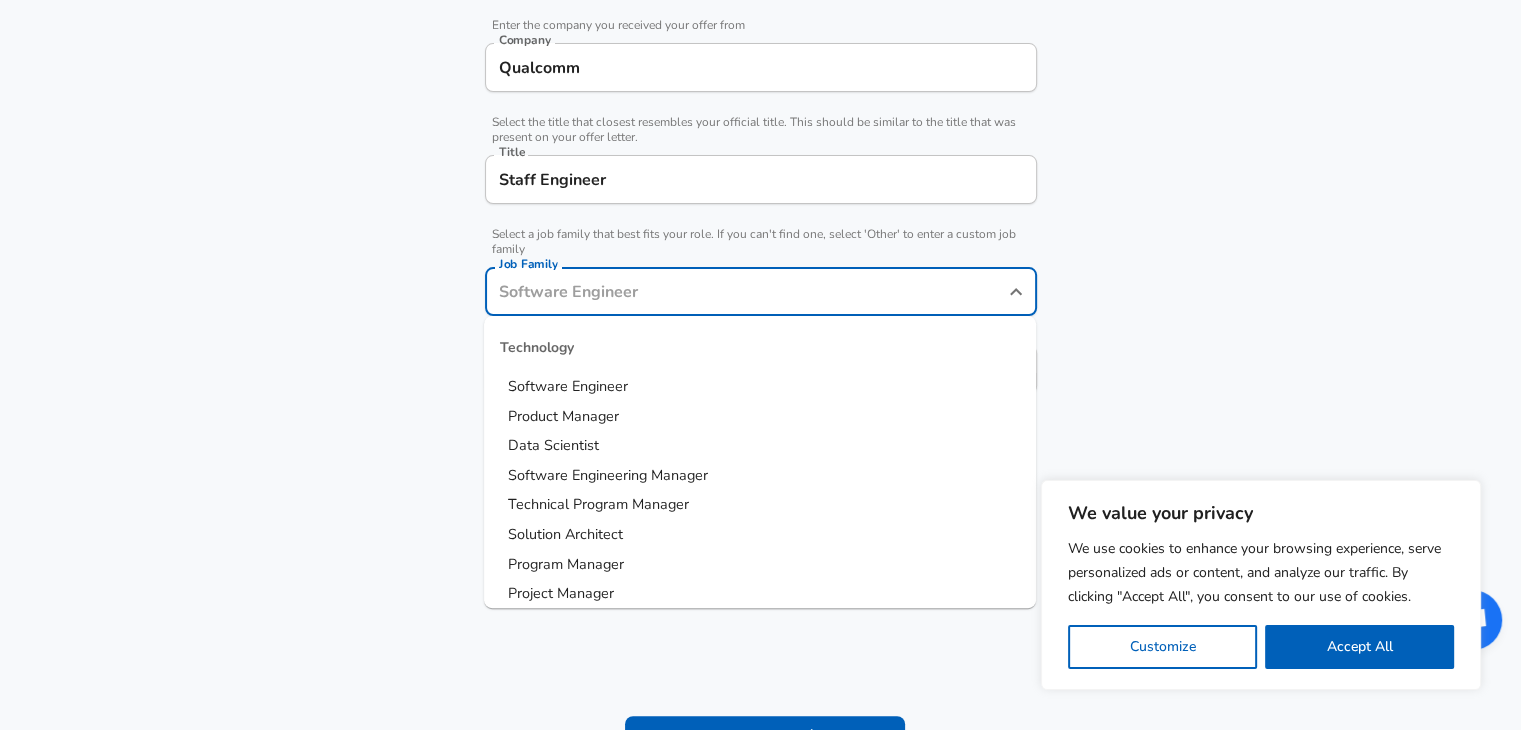 click on "Program Manager" at bounding box center [760, 565] 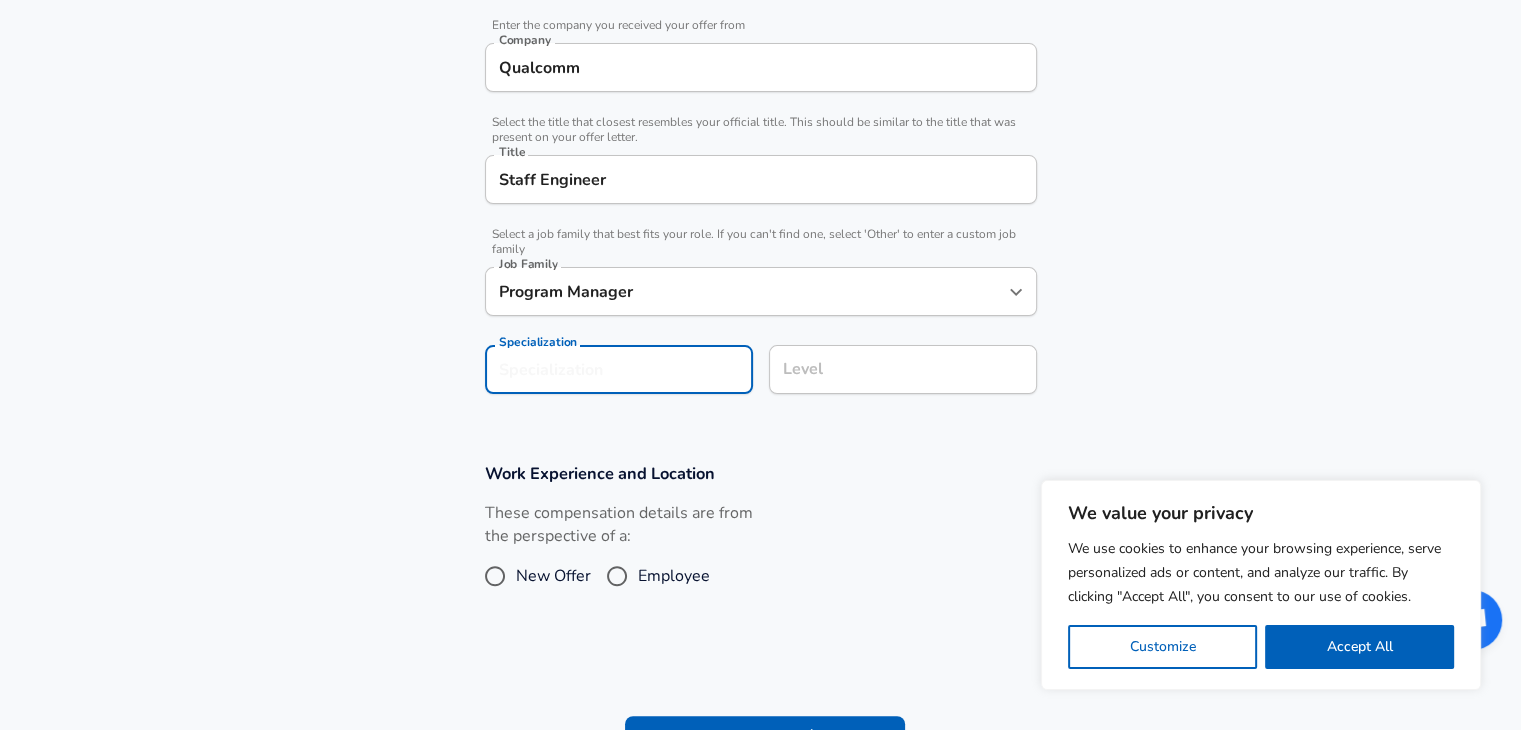 scroll, scrollTop: 460, scrollLeft: 0, axis: vertical 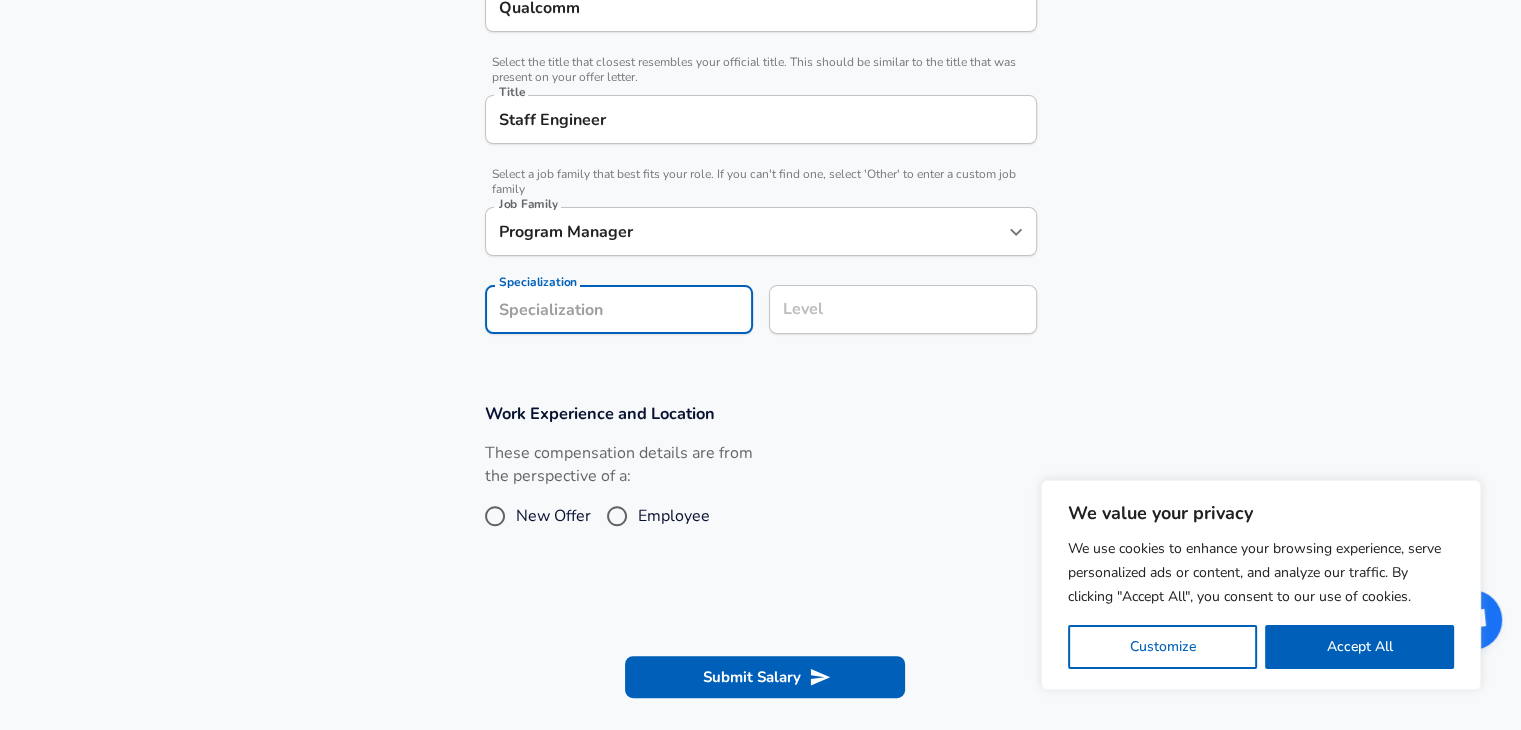 click on "Enhance Privacy and Anonymity No Automatically hides specific fields until there are enough submissions to safely display the full details.   More Details Based on your submission and the data points that we have already collected, we will automatically hide and anonymize specific fields if there aren't enough data points to remain sufficiently anonymous. Company & Title Information   Enter the company you received your offer from Company Qualcomm Company   Select the title that closest resembles your official title. This should be similar to the title that was present on your offer letter. Title Staff Engineer Title   Select a job family that best fits your role. If you can't find one, select 'Other' to enter a custom job family Job Family Program Manager Job Family Specialization Specialization Level Level Work Experience and Location These compensation details are from the perspective of a: New Offer Employee Submit Salary" at bounding box center [760, 230] 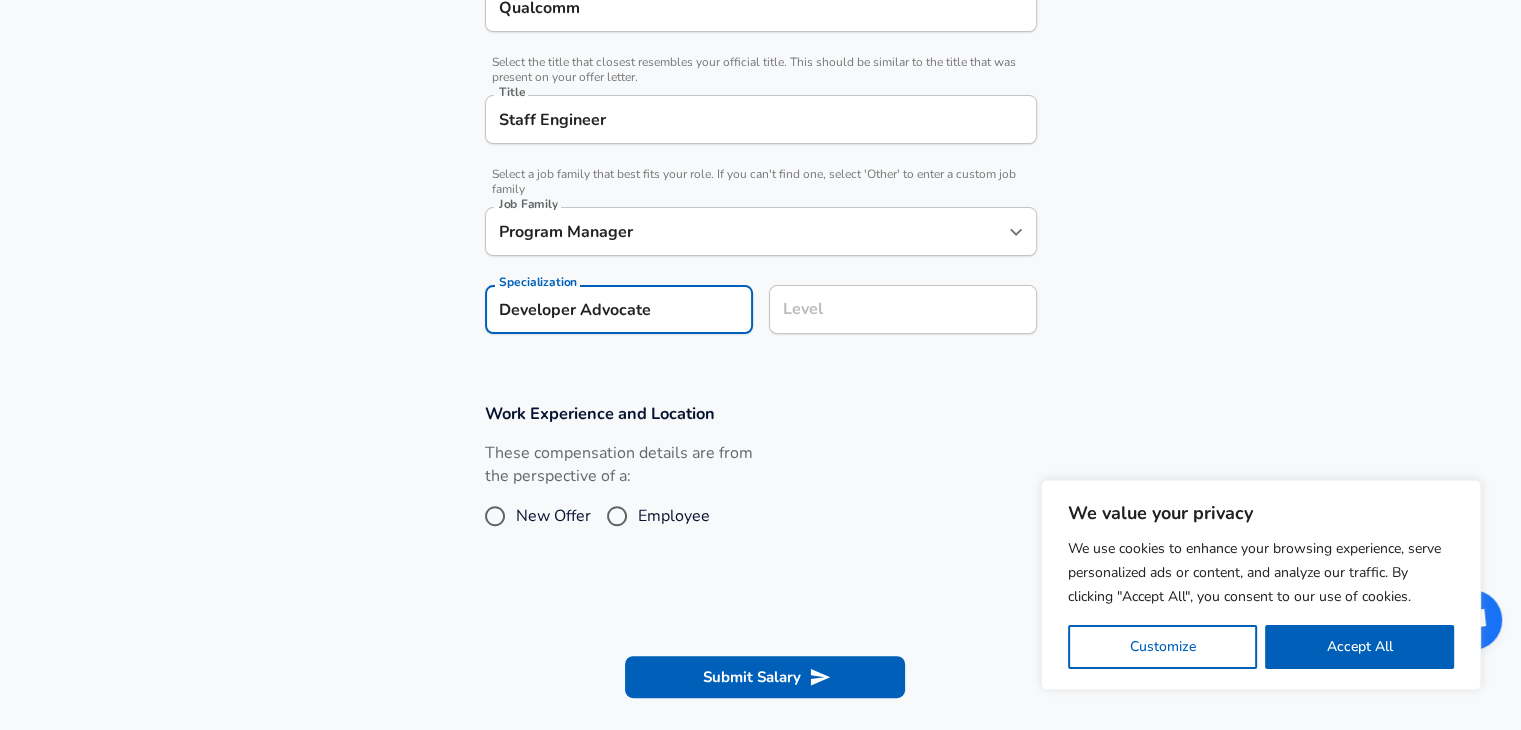click on "Level" at bounding box center (903, 309) 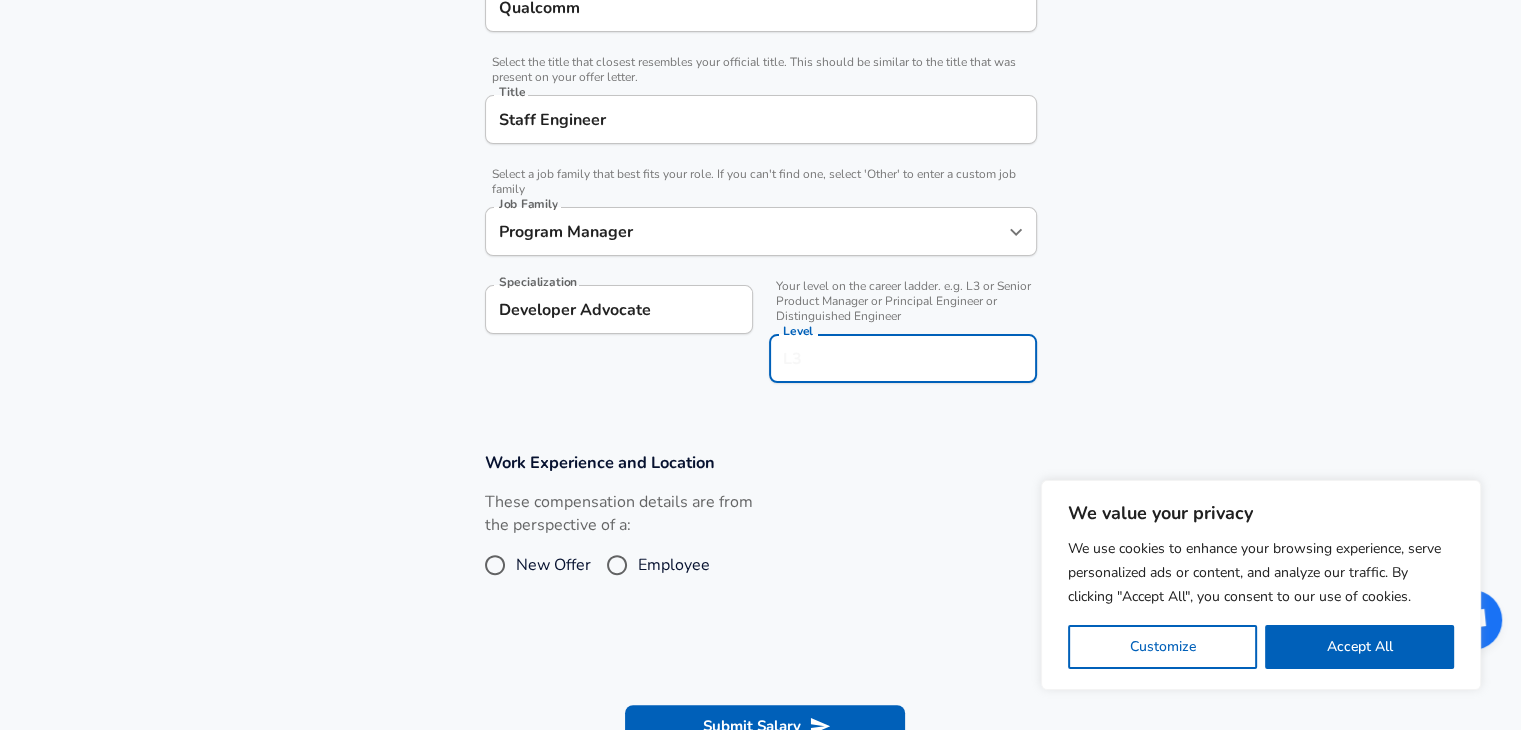 scroll, scrollTop: 500, scrollLeft: 0, axis: vertical 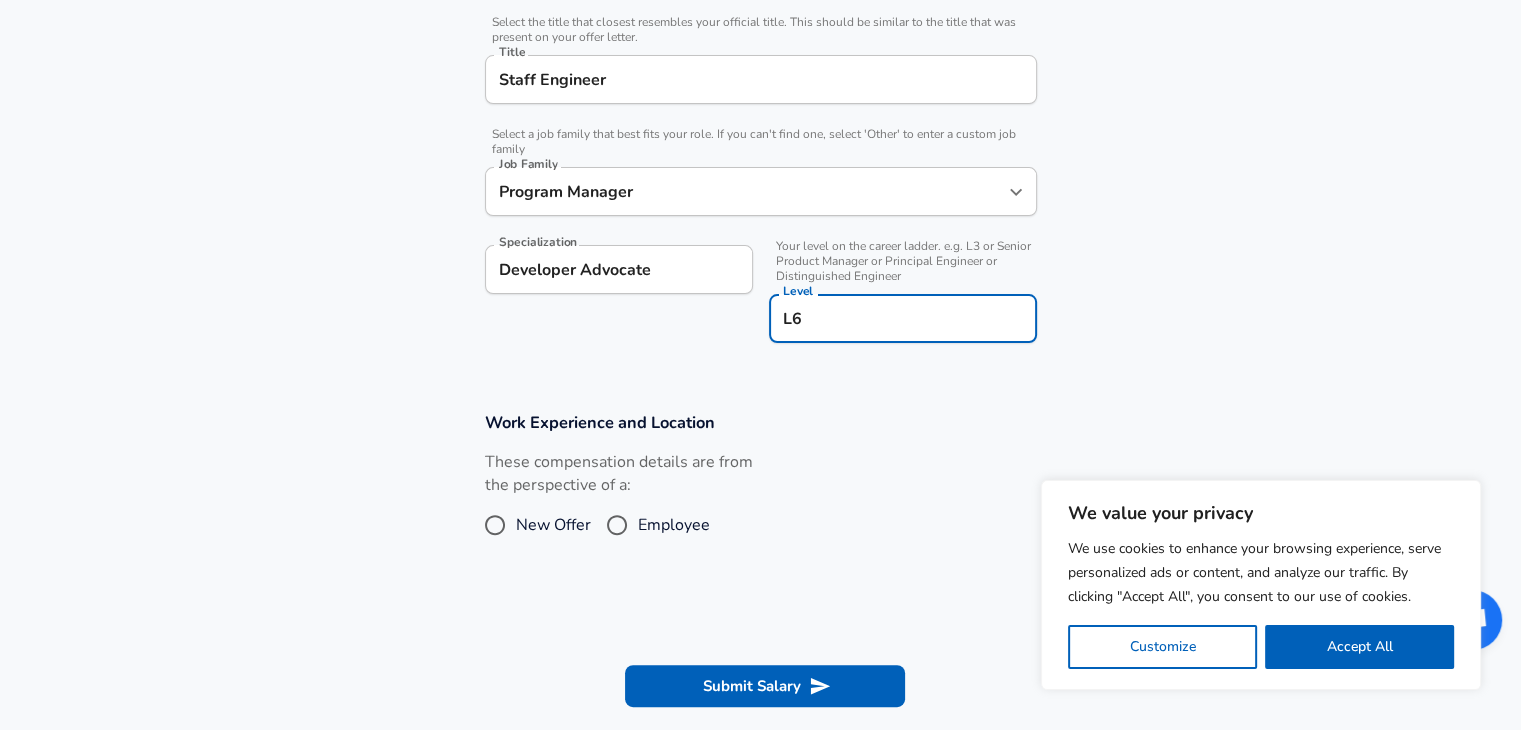 type on "L6" 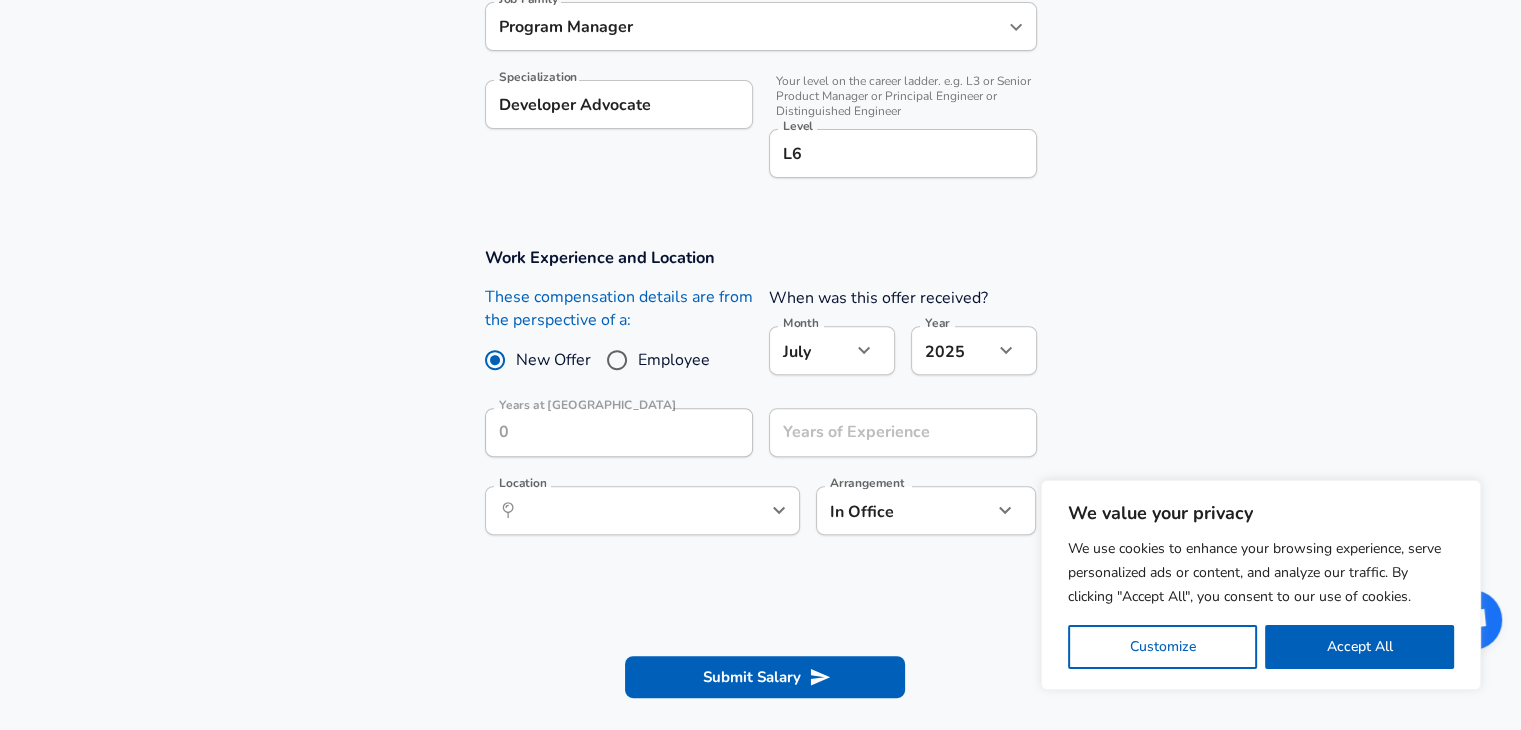 scroll, scrollTop: 700, scrollLeft: 0, axis: vertical 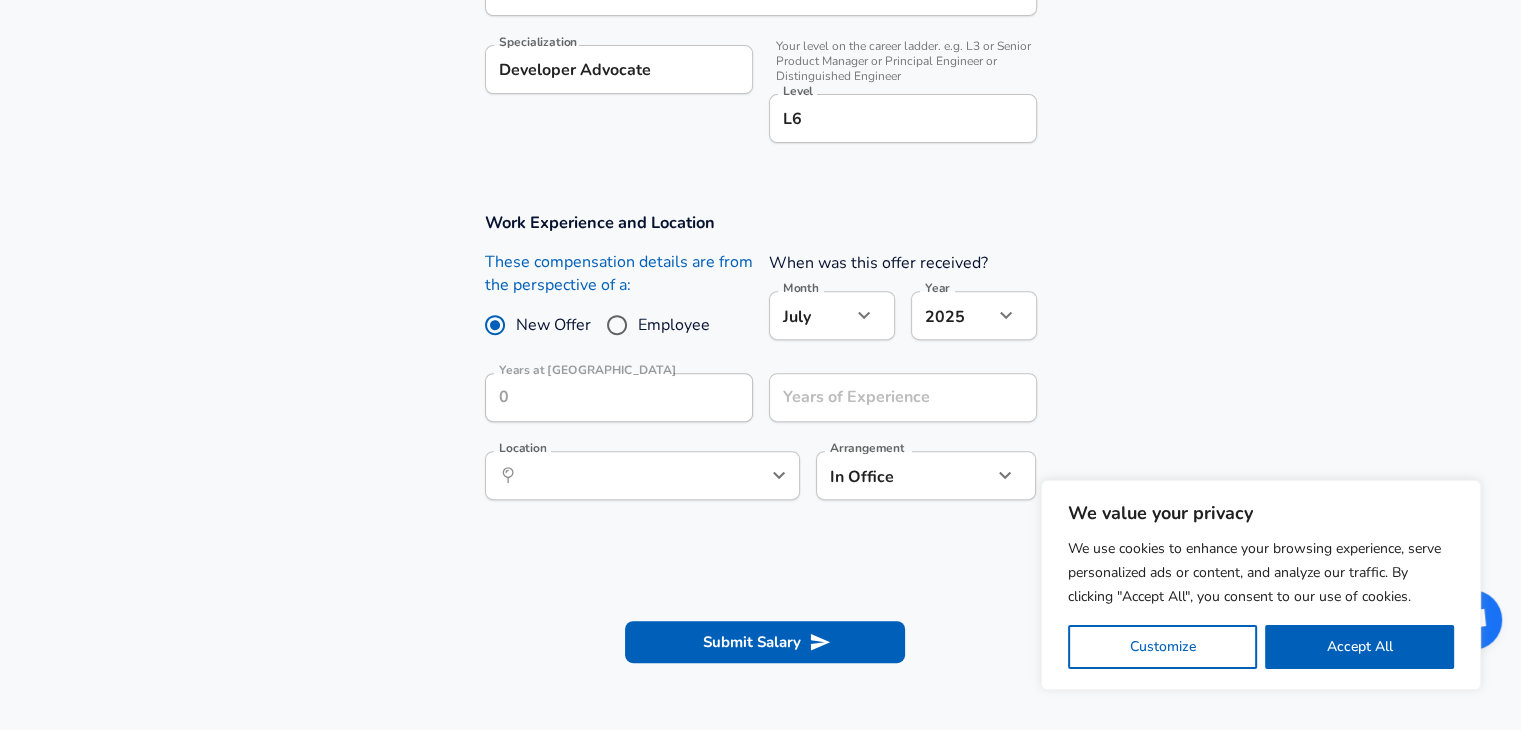 click 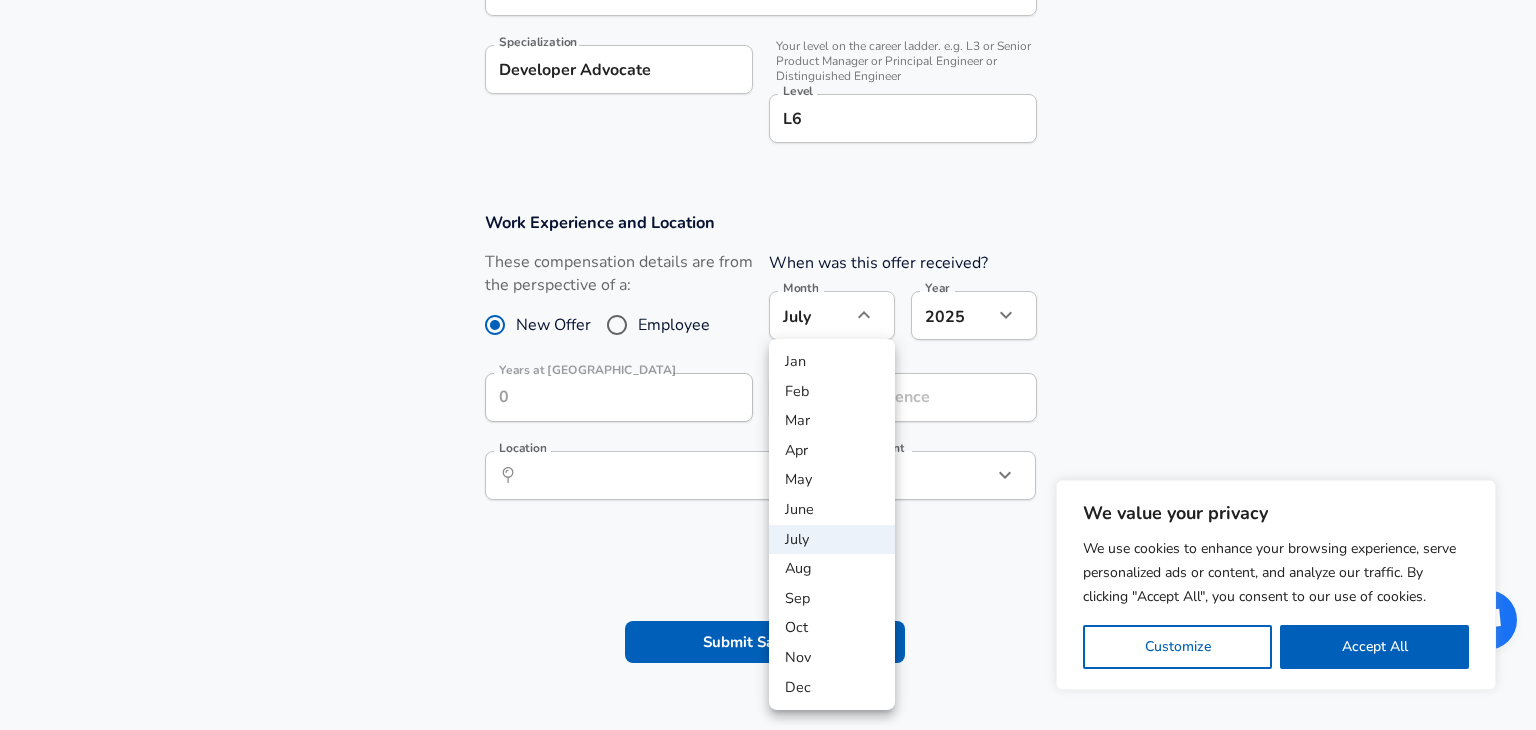 click on "May" at bounding box center (832, 480) 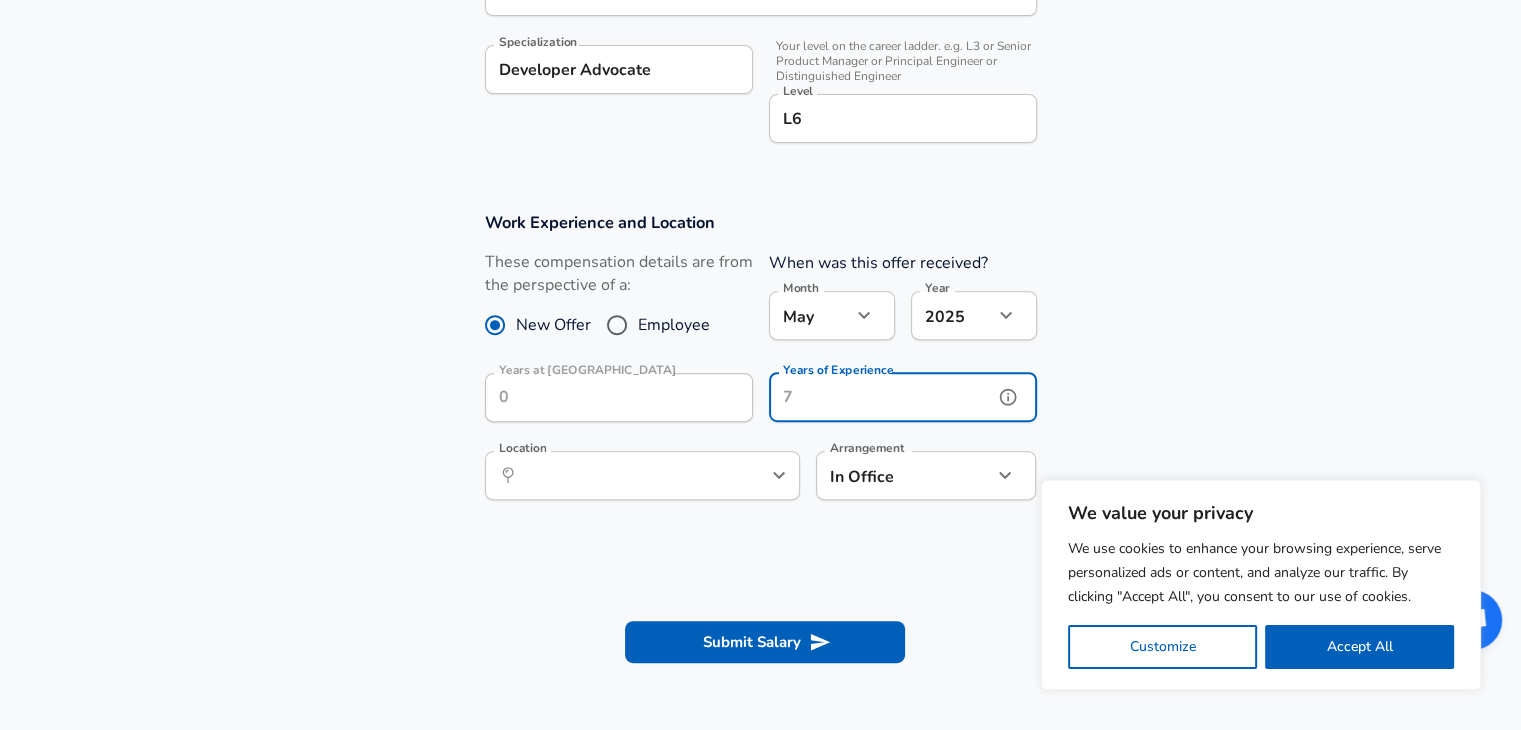 click on "Years of Experience" at bounding box center [881, 397] 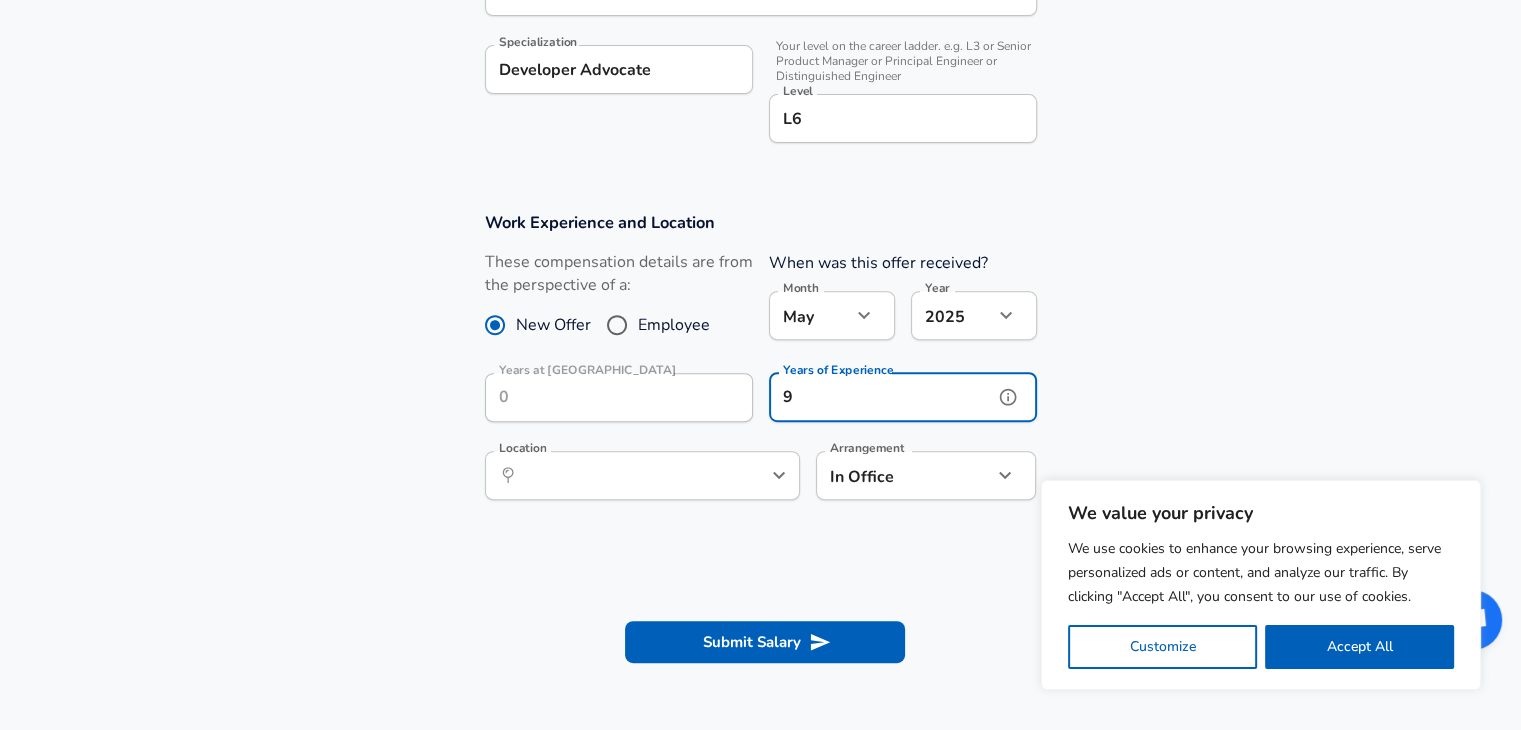 click on "​ Location" at bounding box center [642, 475] 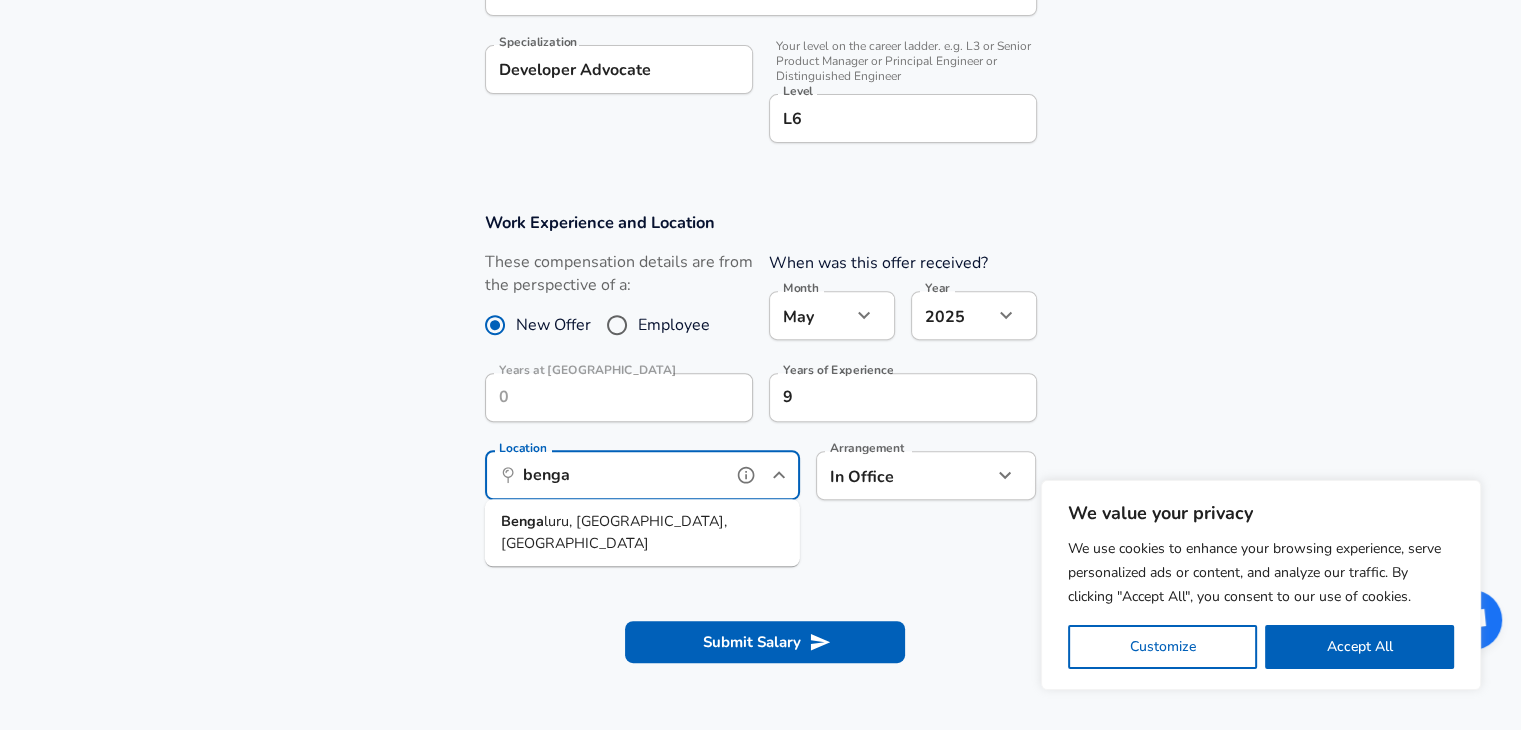 click on "Benga luru, KA, India" at bounding box center [642, 532] 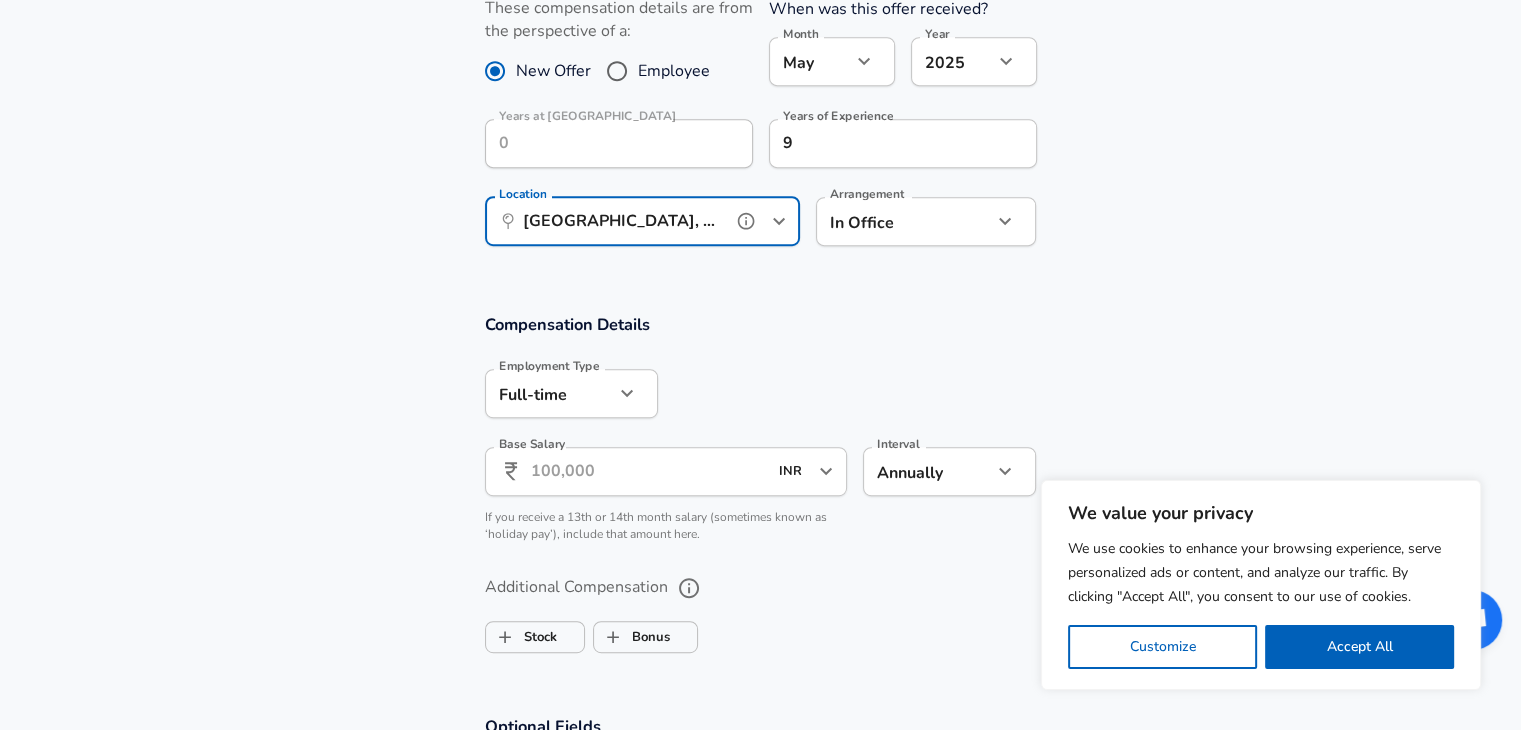 scroll, scrollTop: 1000, scrollLeft: 0, axis: vertical 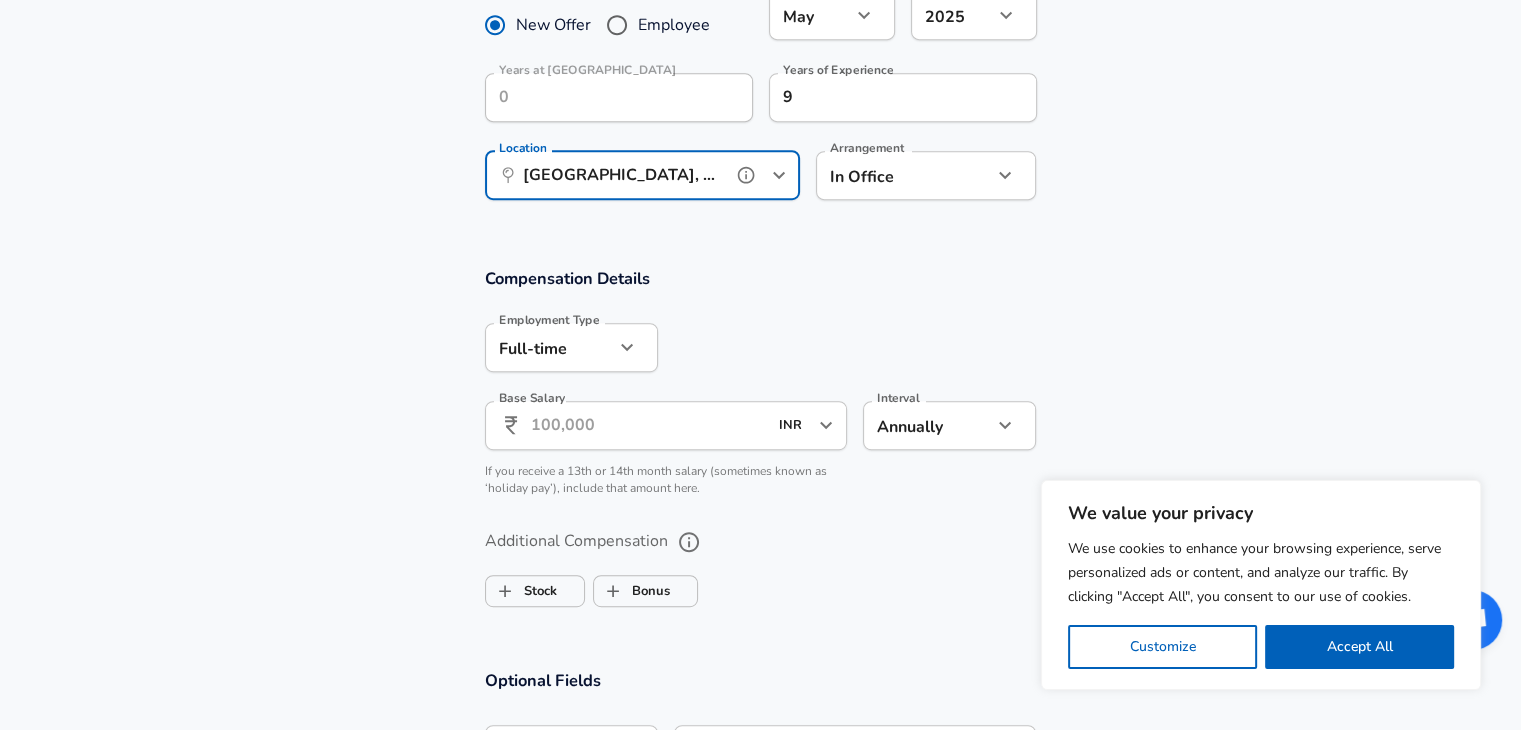 type on "[GEOGRAPHIC_DATA], [GEOGRAPHIC_DATA], [GEOGRAPHIC_DATA]" 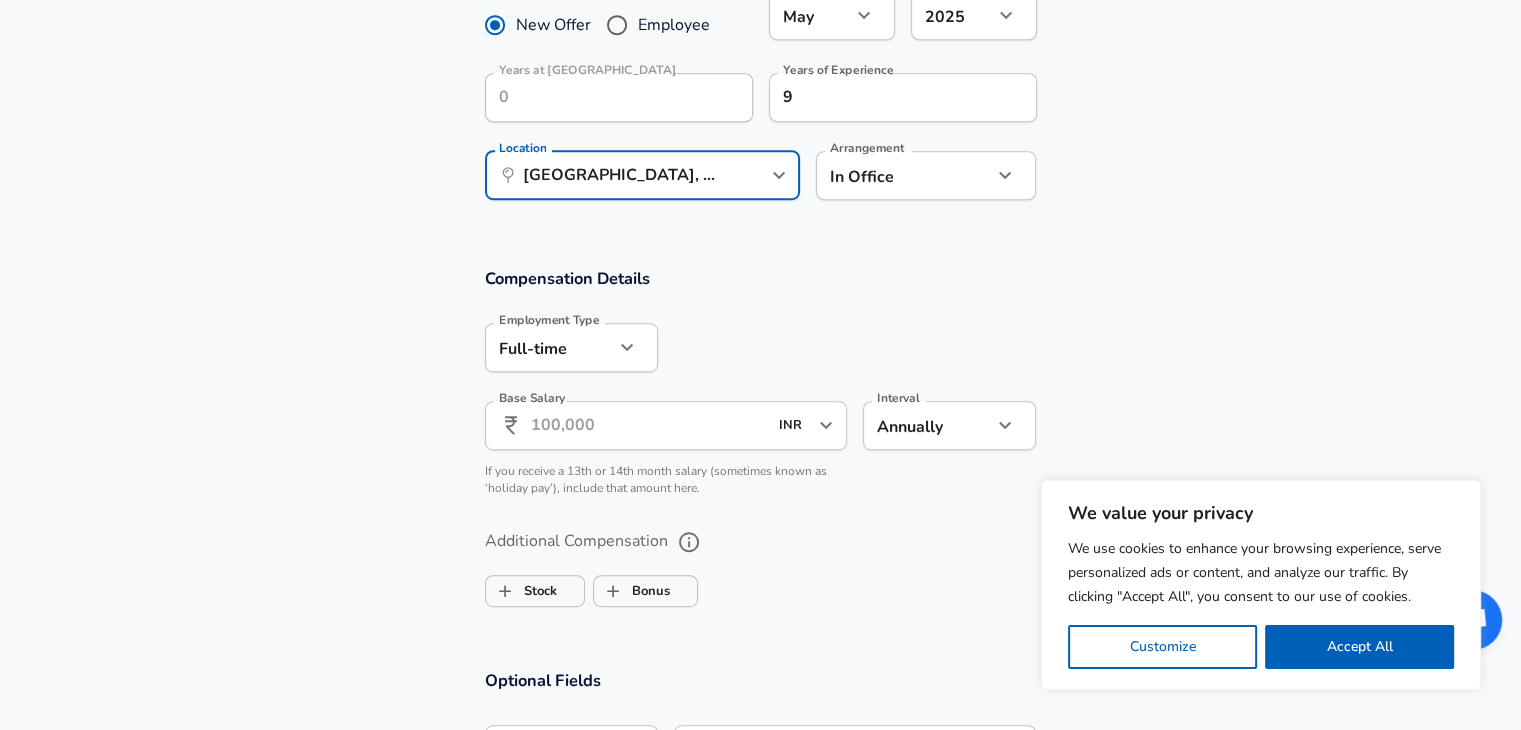 click on "Base Salary" at bounding box center [649, 425] 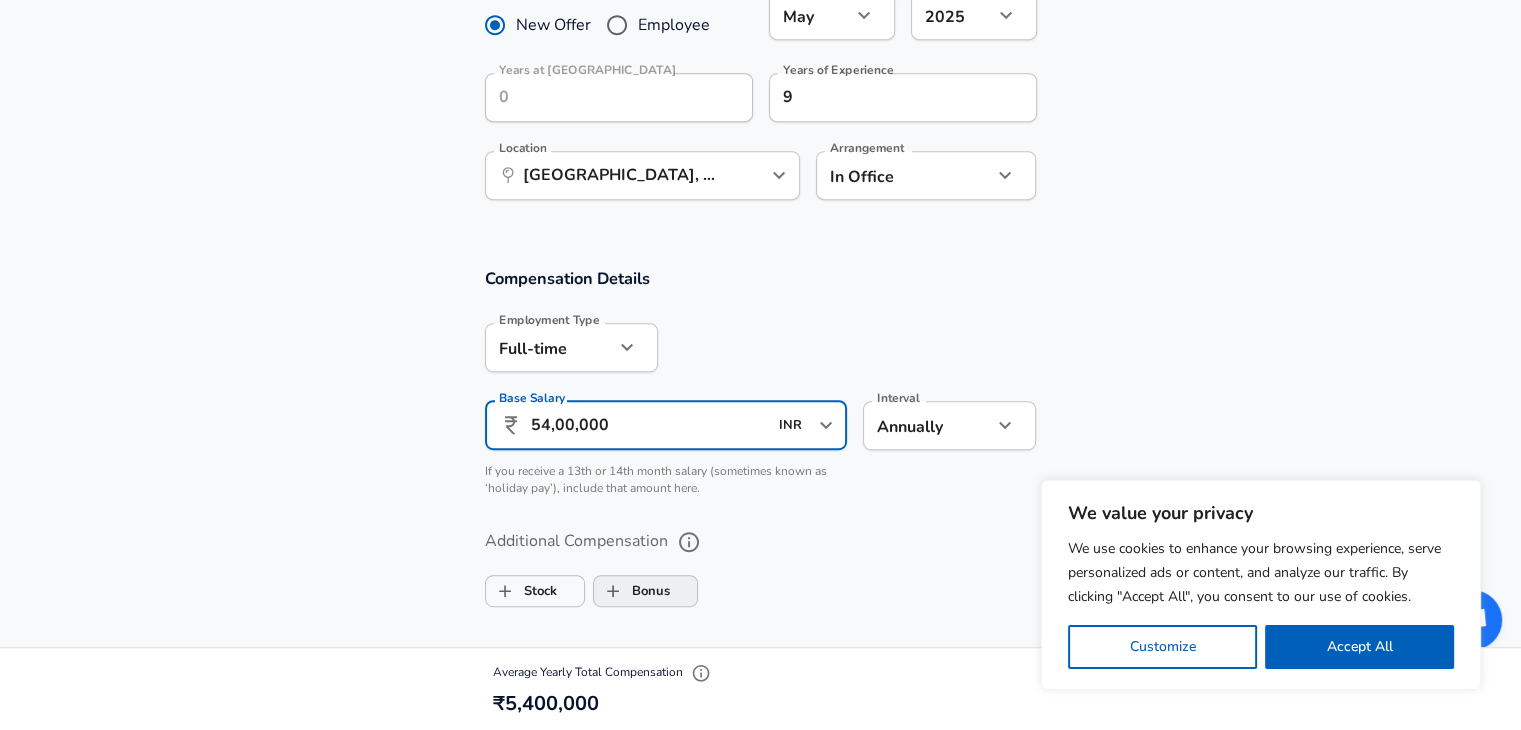 type on "54,00,000" 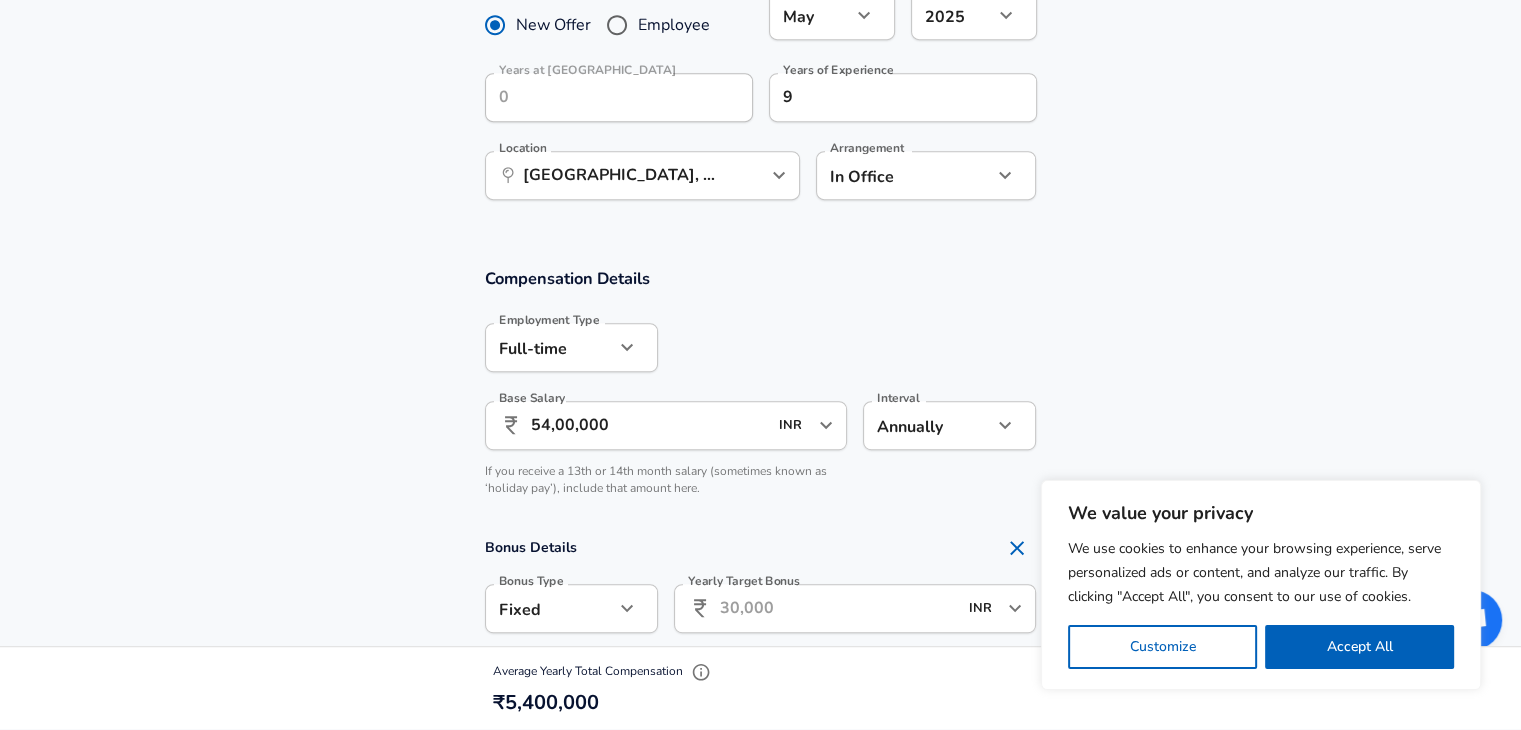 checkbox on "true" 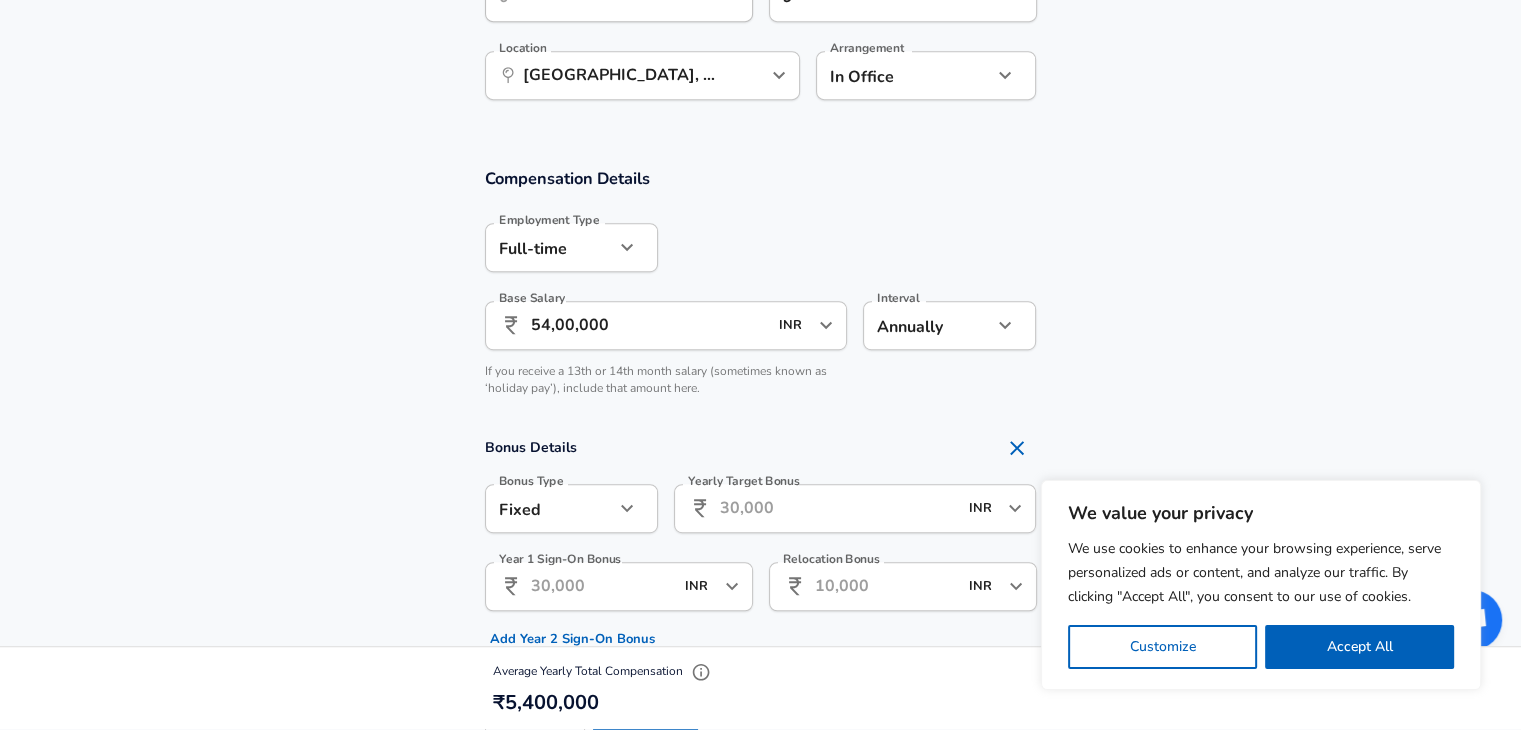click on "Yearly Target Bonus" at bounding box center (838, 508) 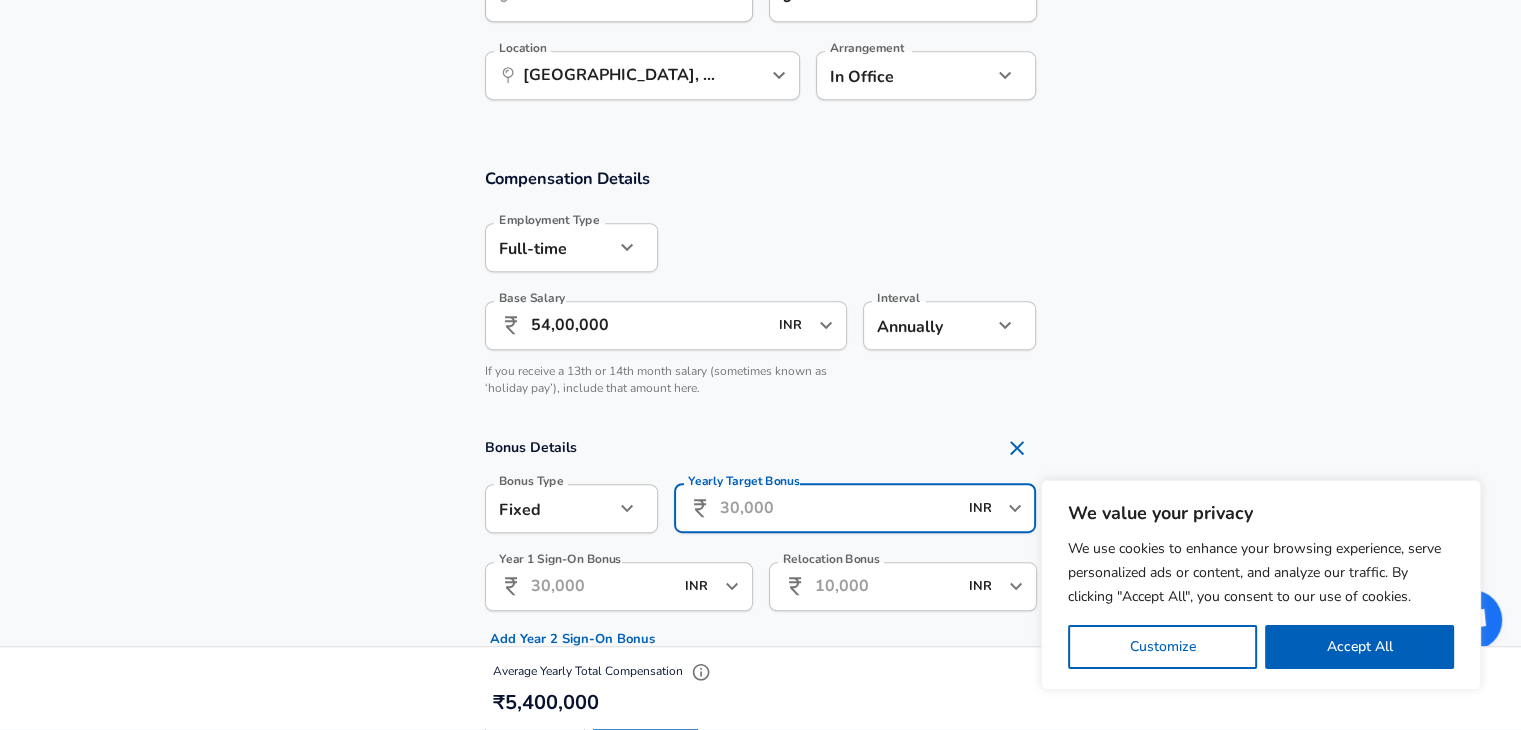 click on "Year 1 Sign-On Bonus" at bounding box center [602, 586] 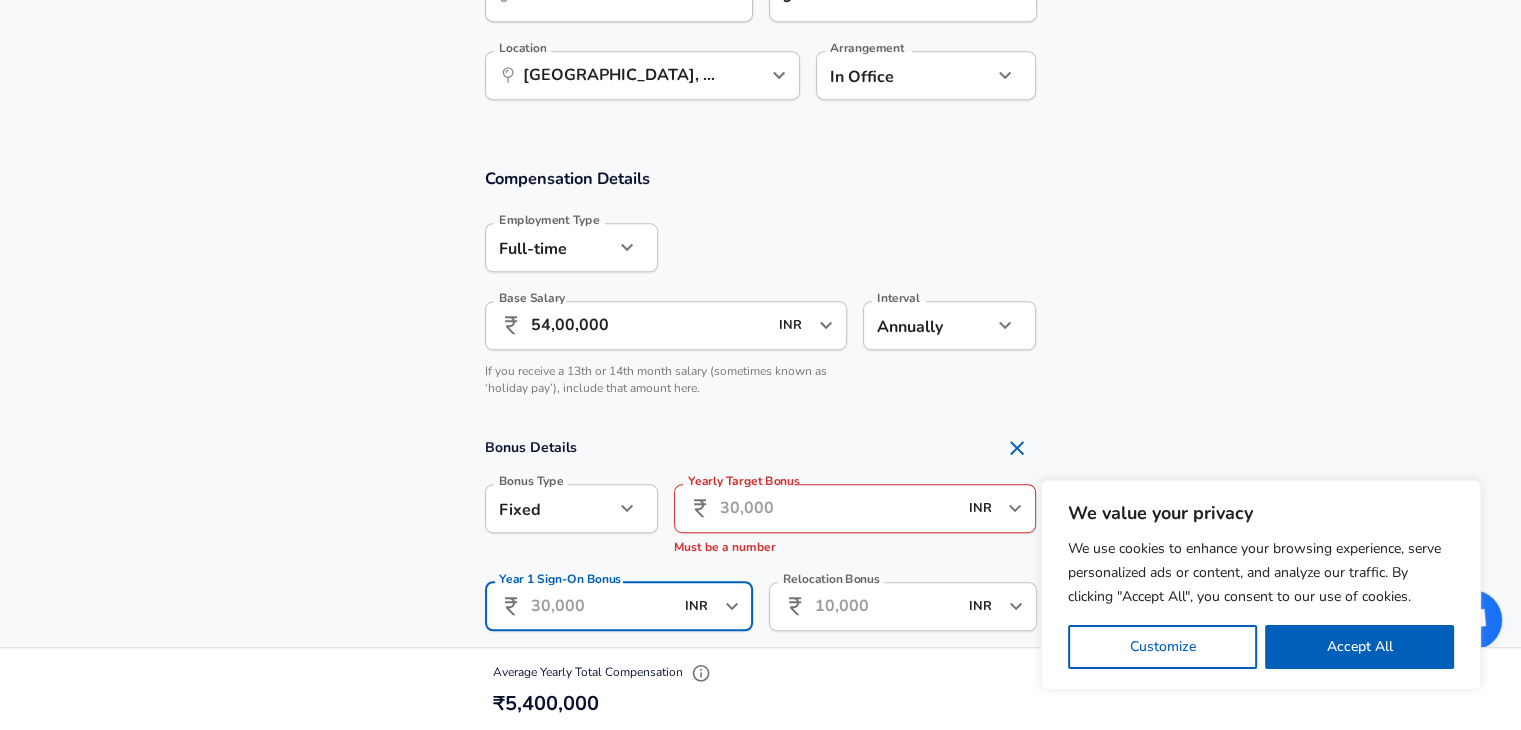 click on "Yearly Target Bonus" at bounding box center (838, 508) 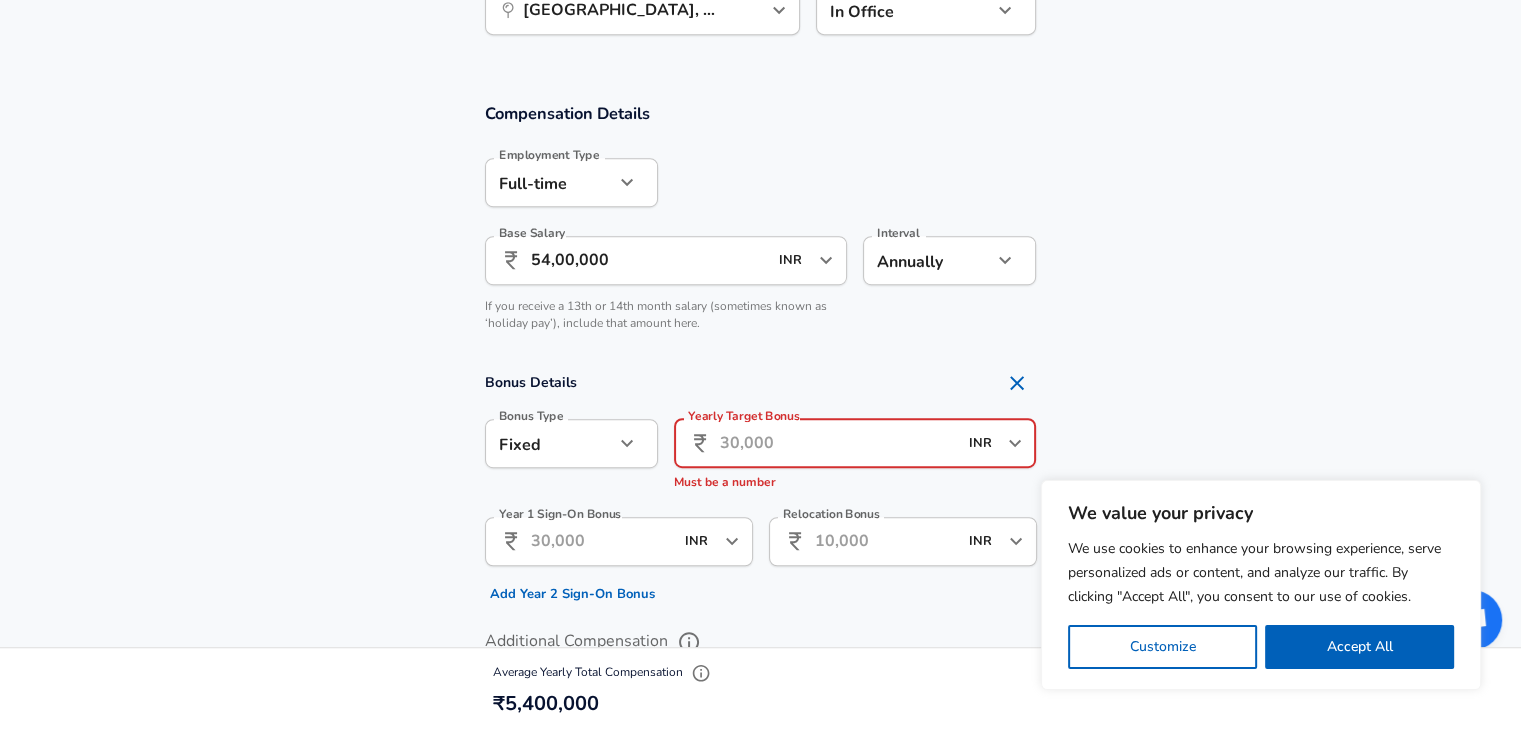 scroll, scrollTop: 1200, scrollLeft: 0, axis: vertical 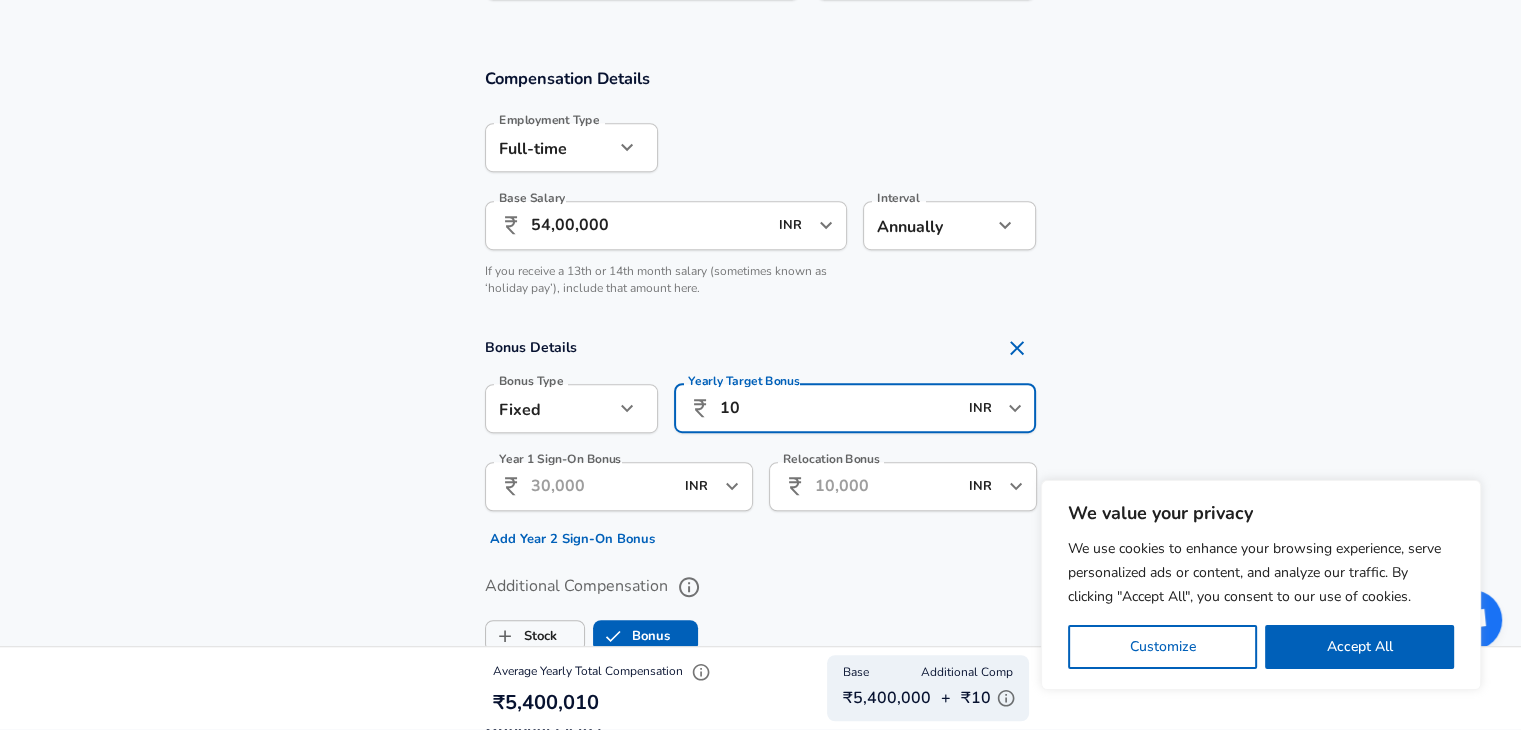 type on "1" 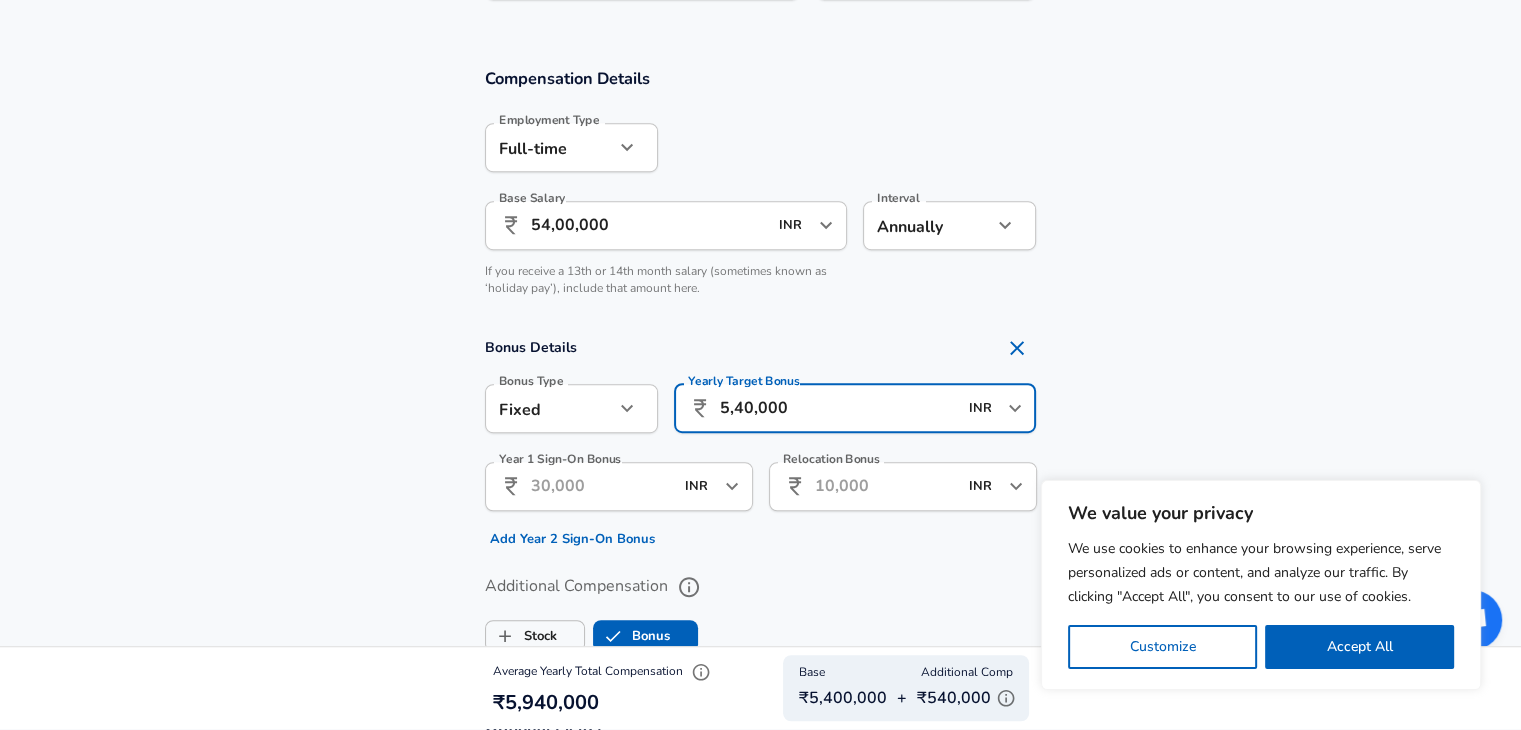 type on "5,40,000" 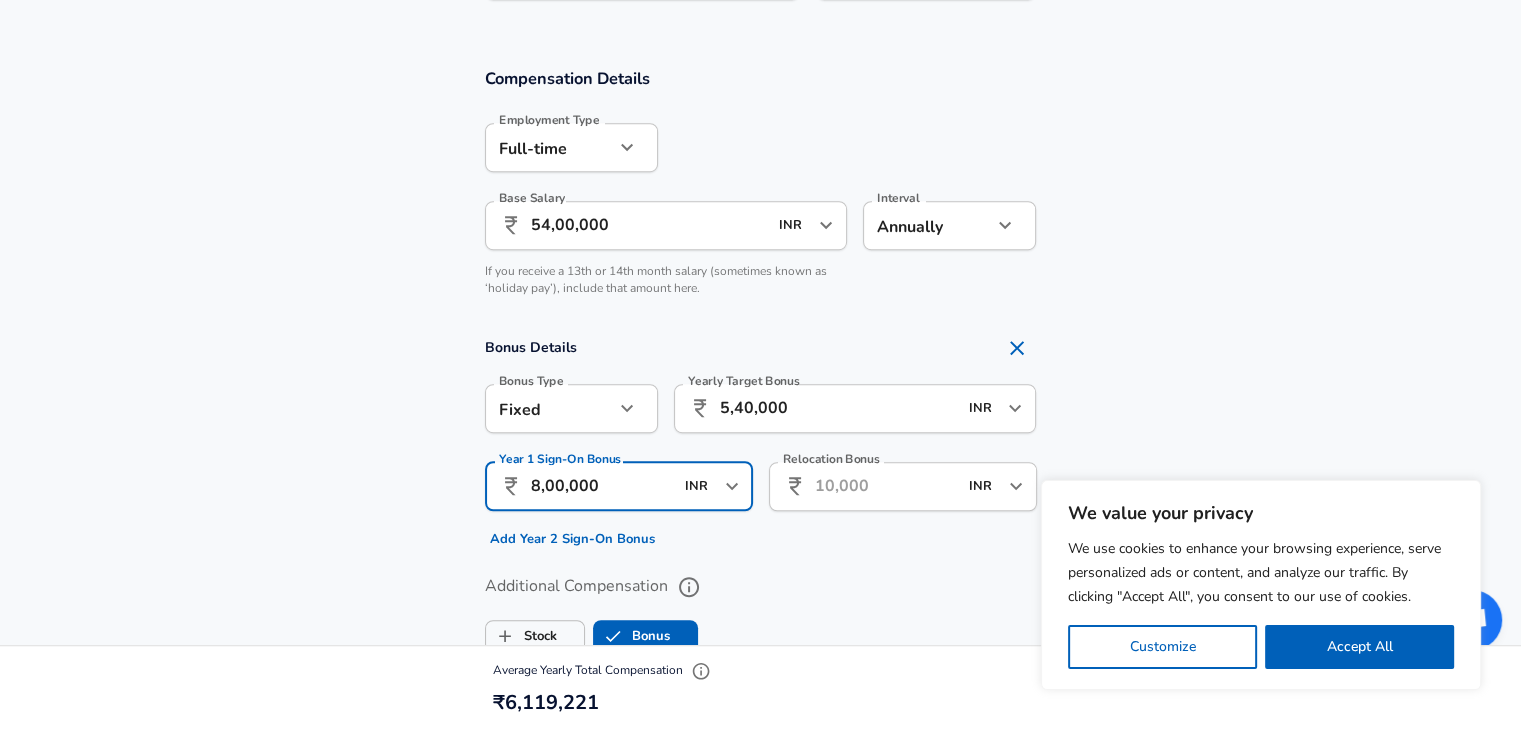 type on "8,00,000" 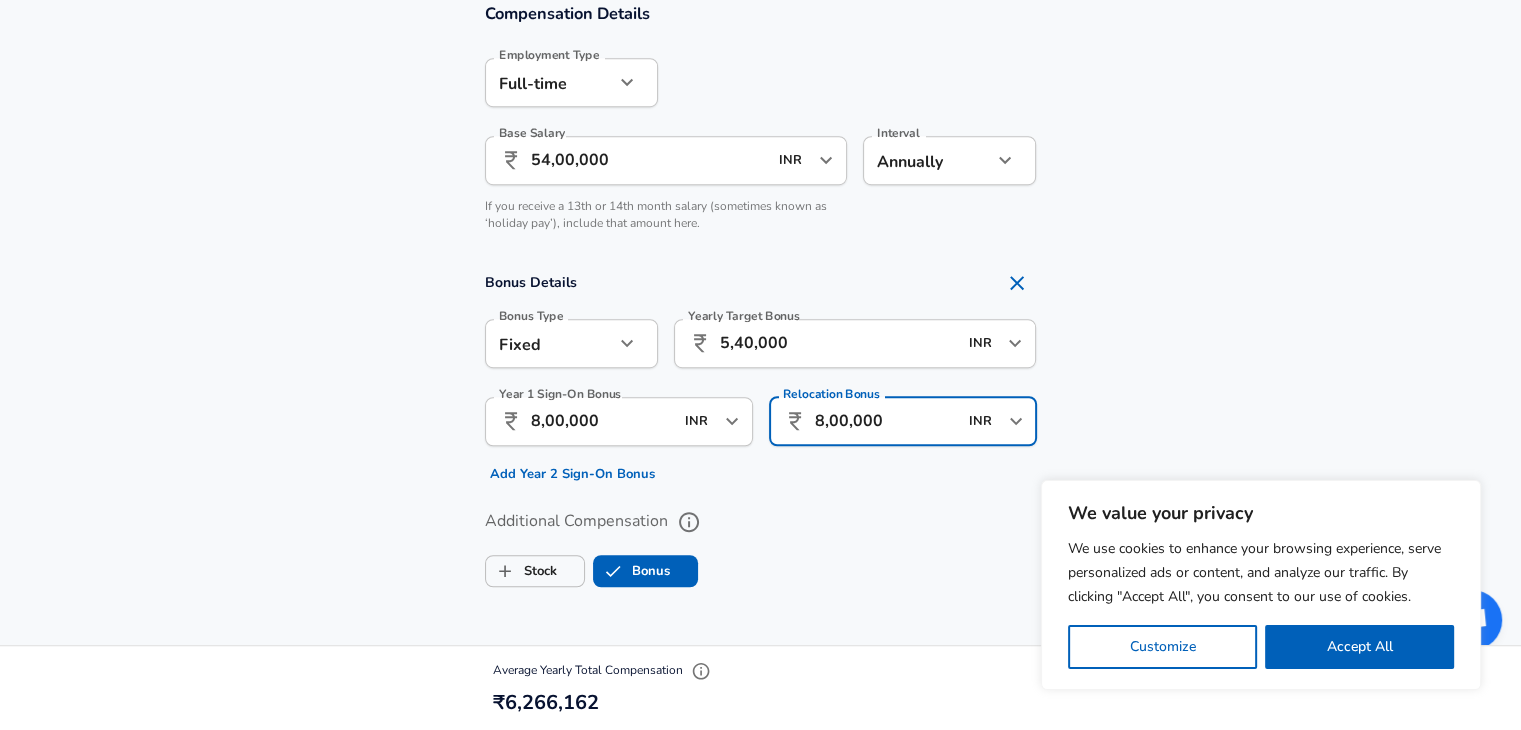 scroll, scrollTop: 1300, scrollLeft: 0, axis: vertical 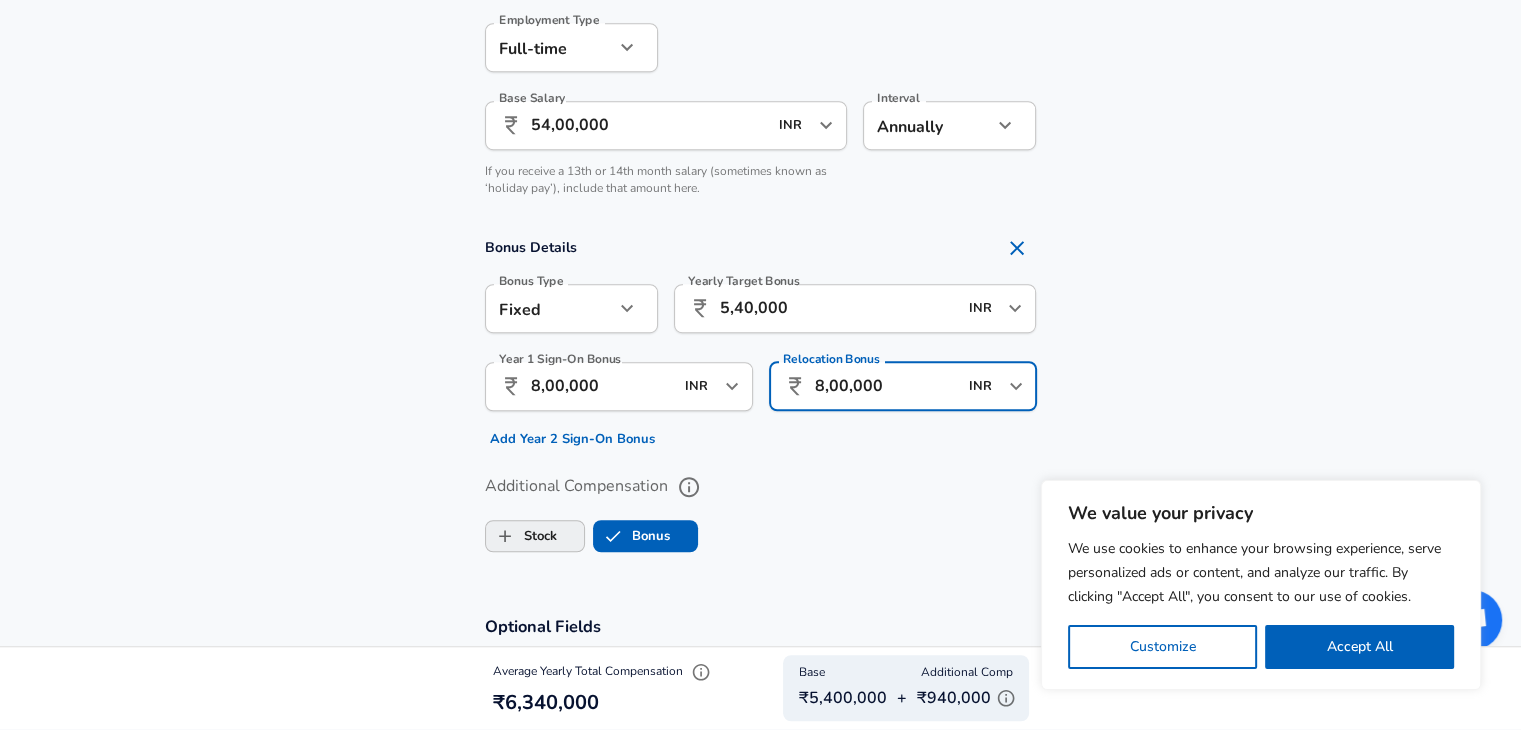 type on "8,00,000" 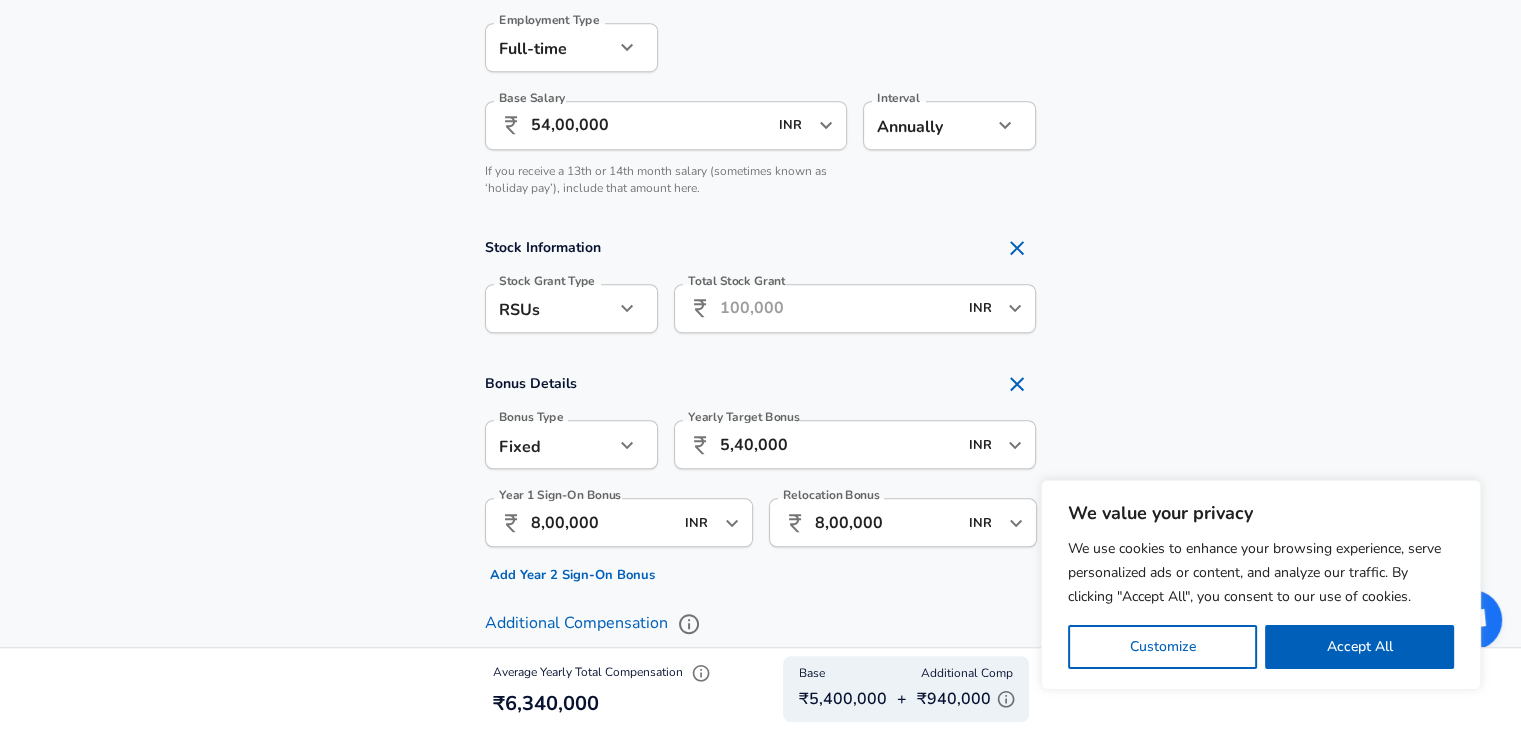 checkbox on "true" 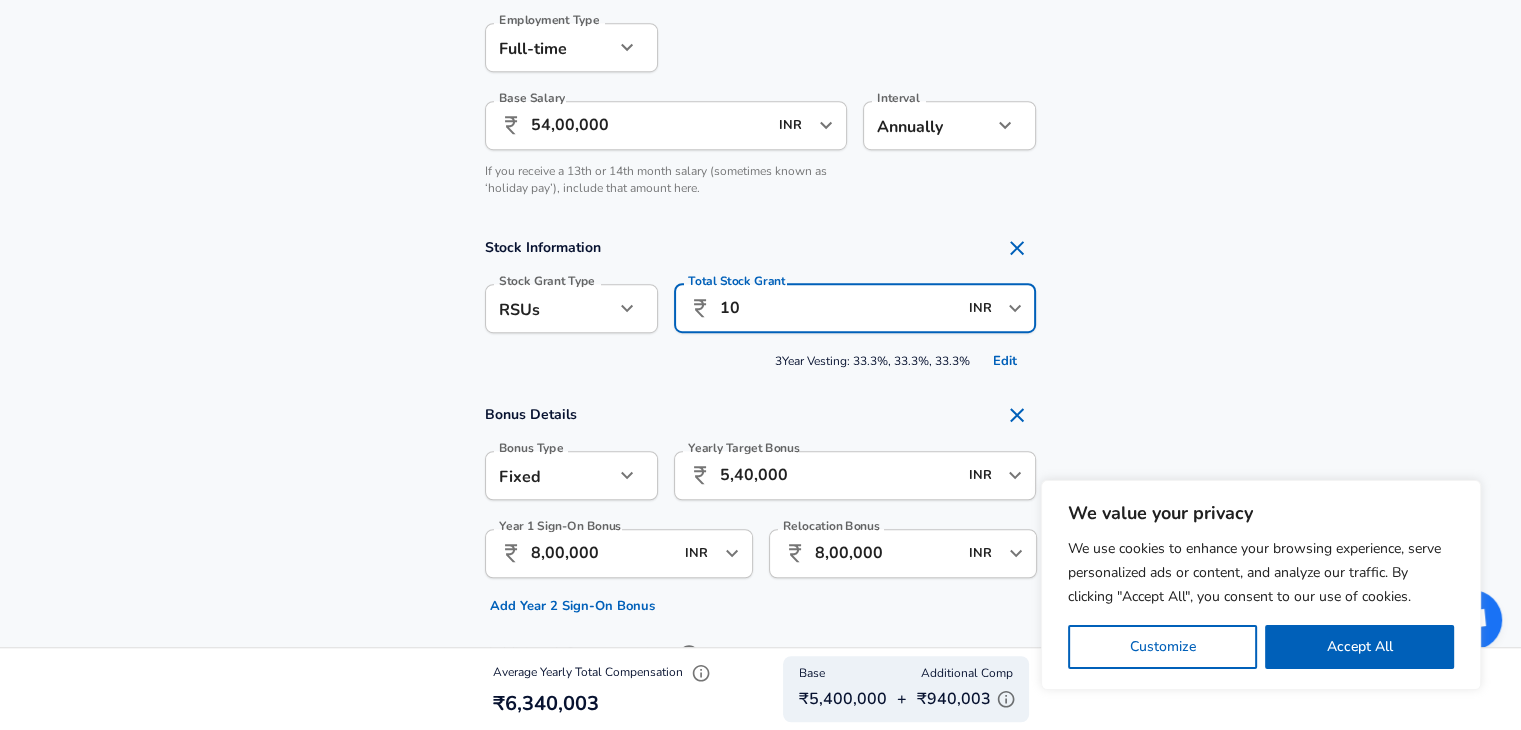 type on "1" 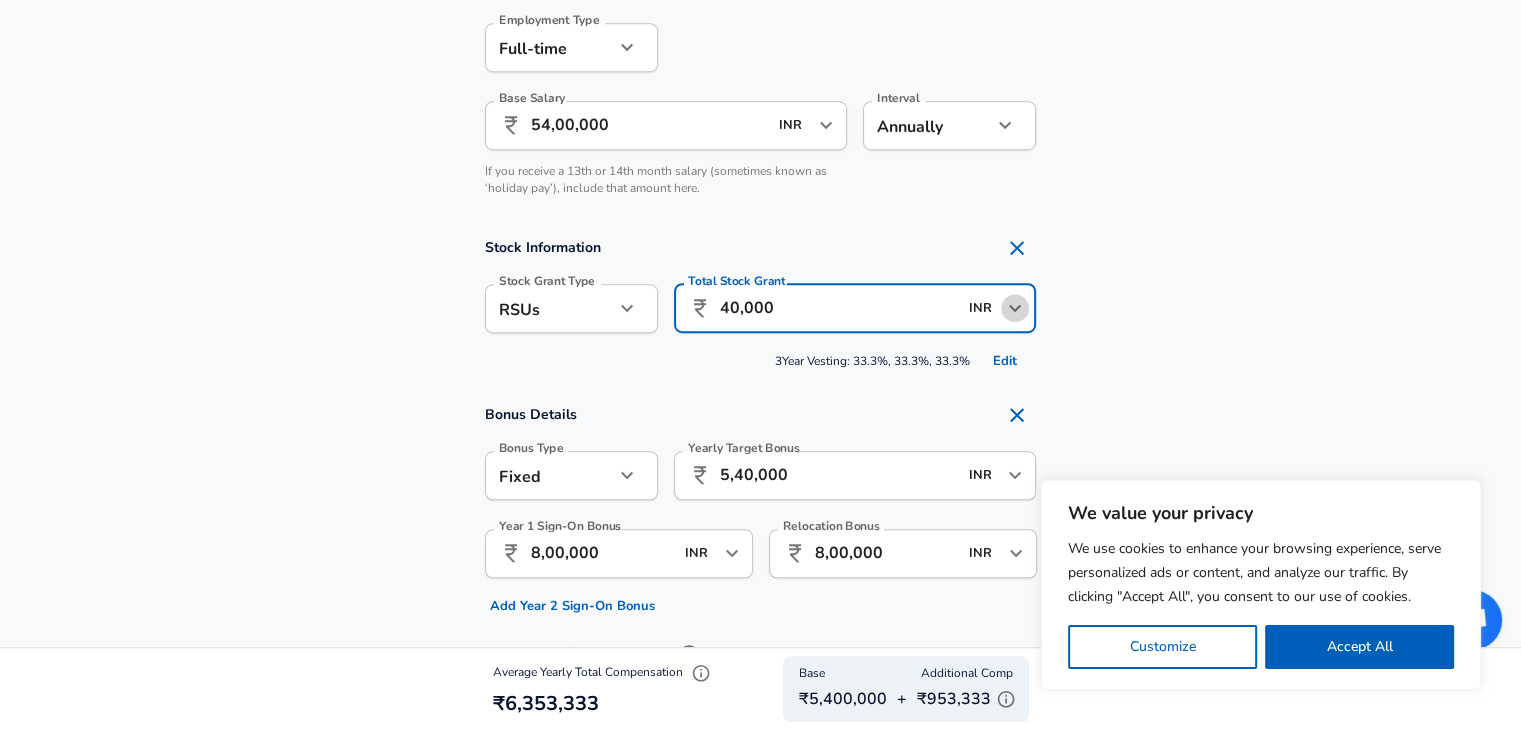 click 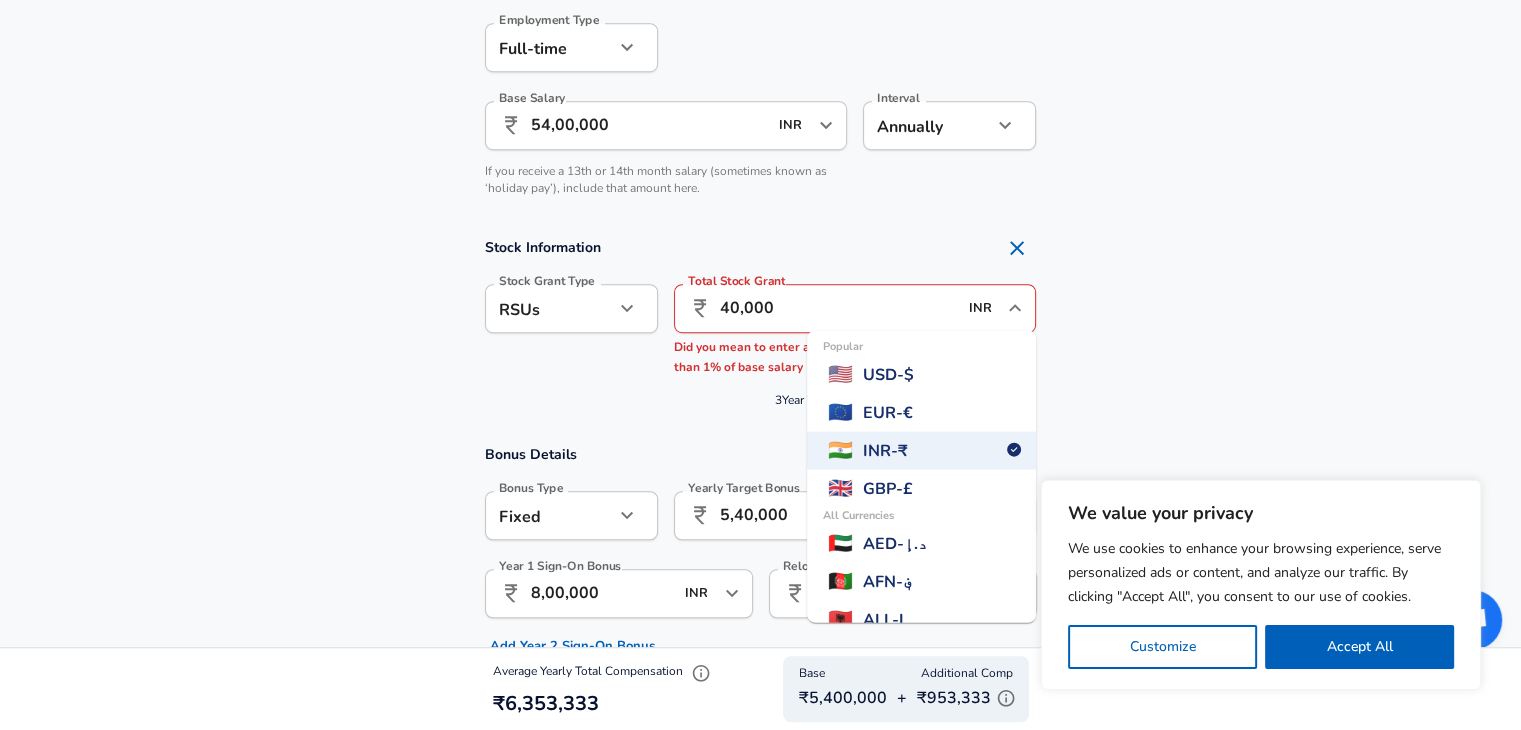 click on "USD  -  $" at bounding box center [887, 374] 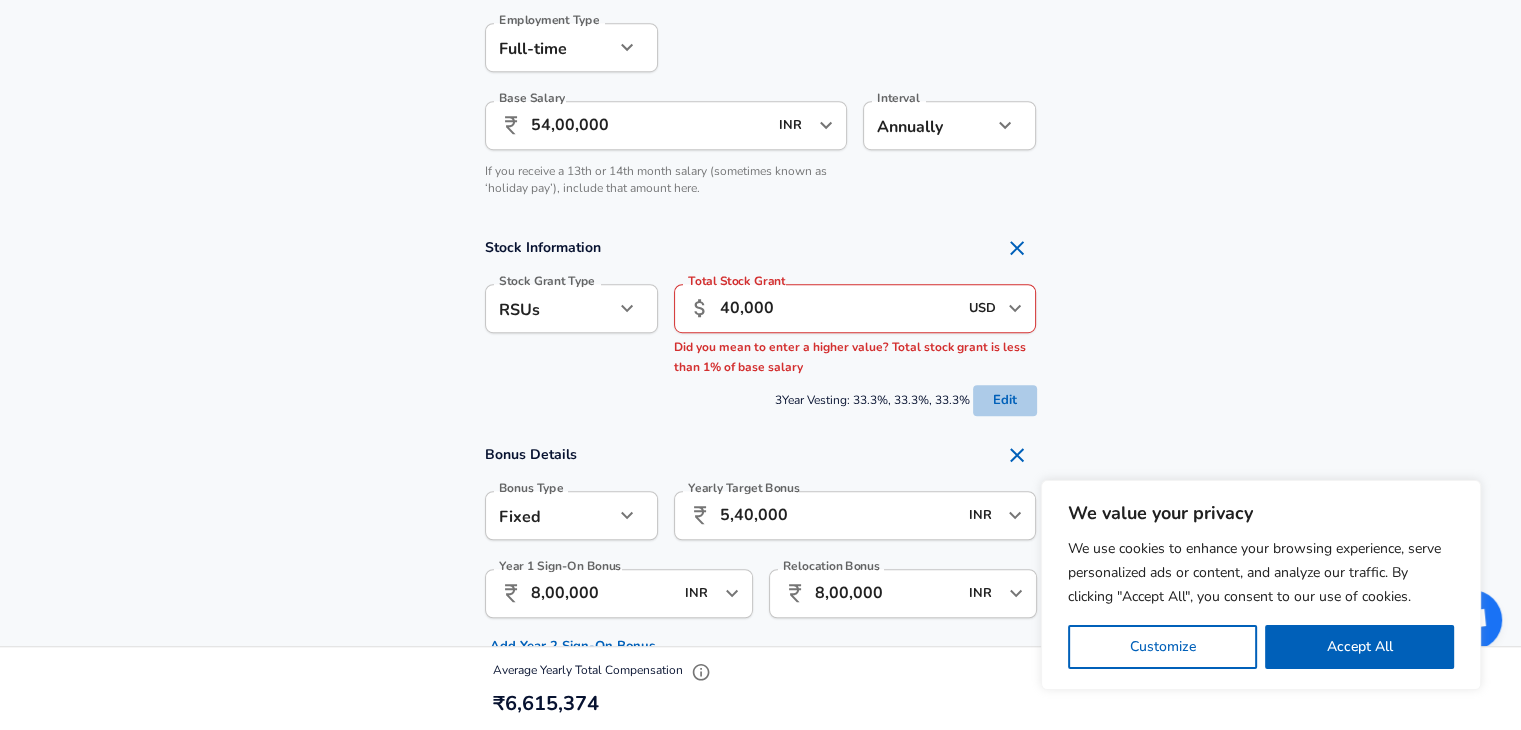 click on "Edit" at bounding box center [1005, 400] 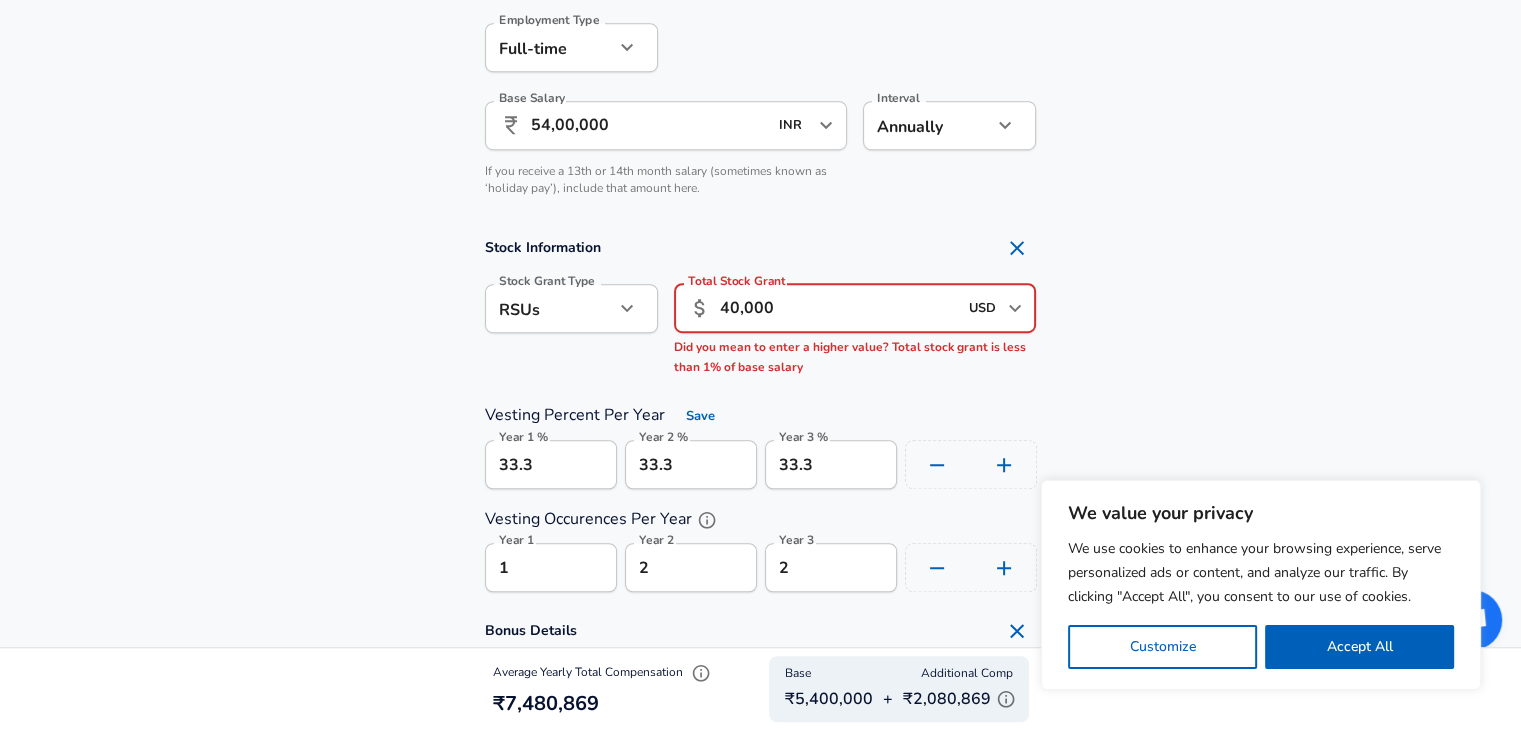 click on "40,000" at bounding box center (838, 308) 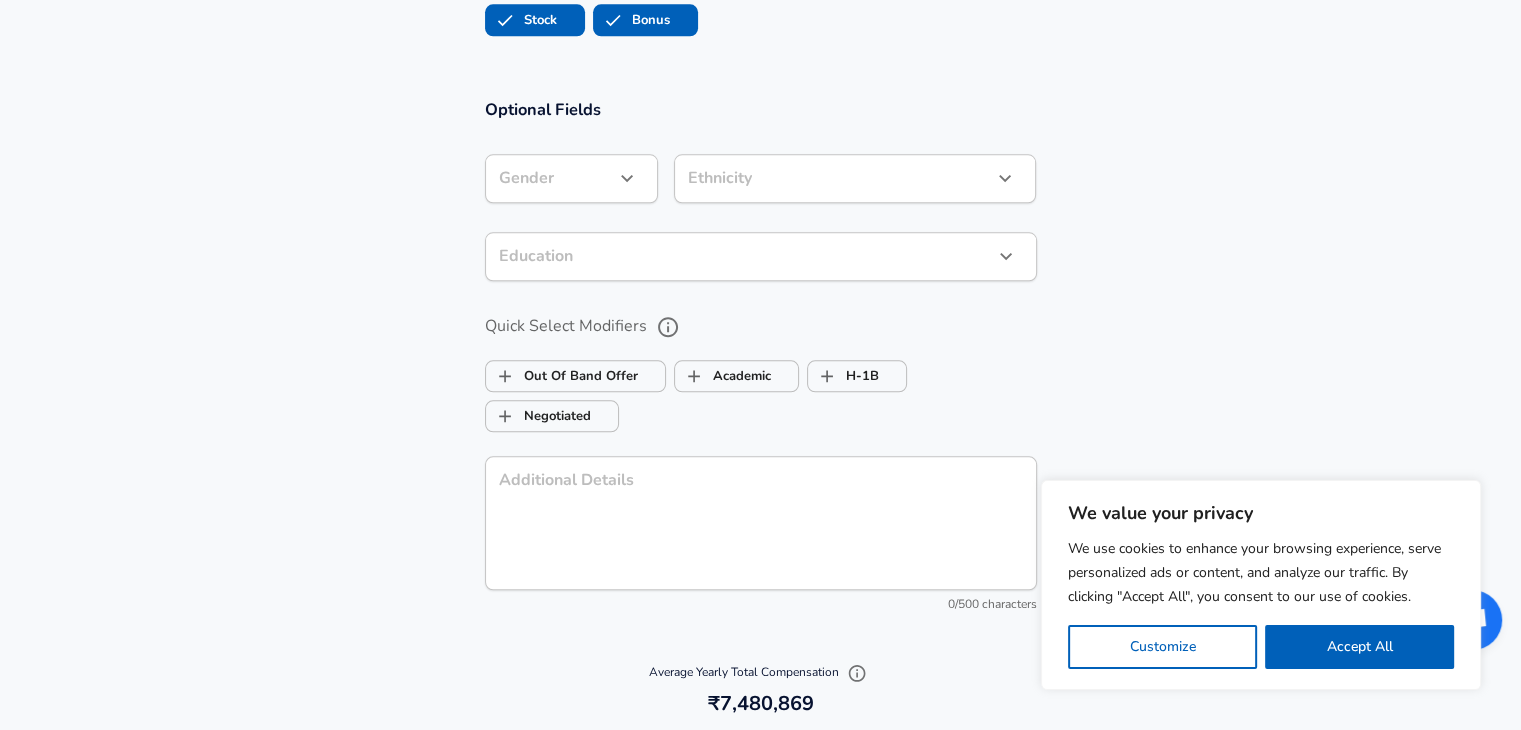 scroll, scrollTop: 2300, scrollLeft: 0, axis: vertical 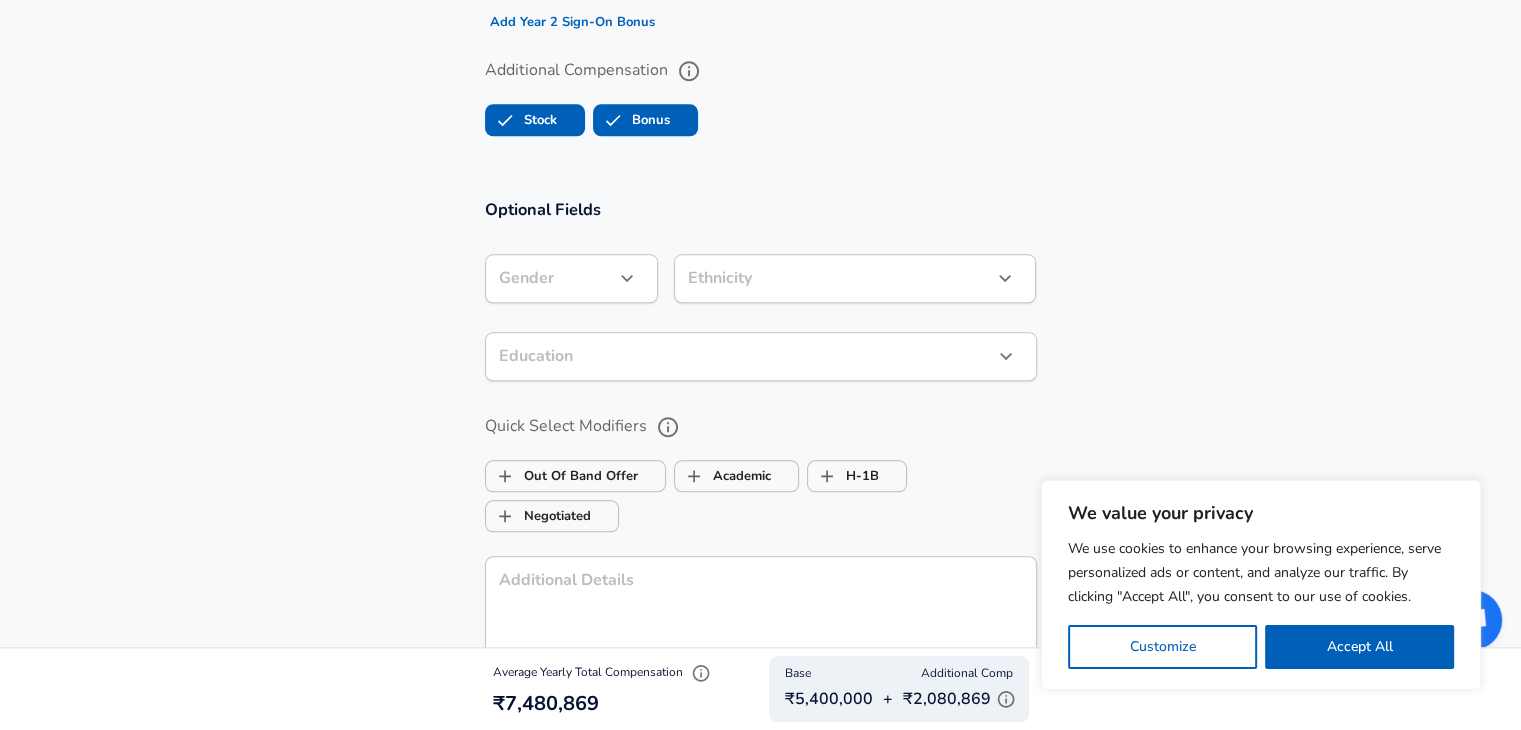 click on "We value your privacy We use cookies to enhance your browsing experience, serve personalized ads or content, and analyze our traffic. By clicking "Accept All", you consent to our use of cookies. Customize    Accept All   Customize Consent Preferences   We use cookies to help you navigate efficiently and perform certain functions. You will find detailed information about all cookies under each consent category below. The cookies that are categorized as "Necessary" are stored on your browser as they are essential for enabling the basic functionalities of the site. ...  Show more Necessary Always Active Necessary cookies are required to enable the basic features of this site, such as providing secure log-in or adjusting your consent preferences. These cookies do not store any personally identifiable data. Cookie _GRECAPTCHA Duration 5 months 27 days Description Google Recaptcha service sets this cookie to identify bots to protect the website against malicious spam attacks. Cookie __stripe_mid Duration 1 year MR" at bounding box center [760, -1735] 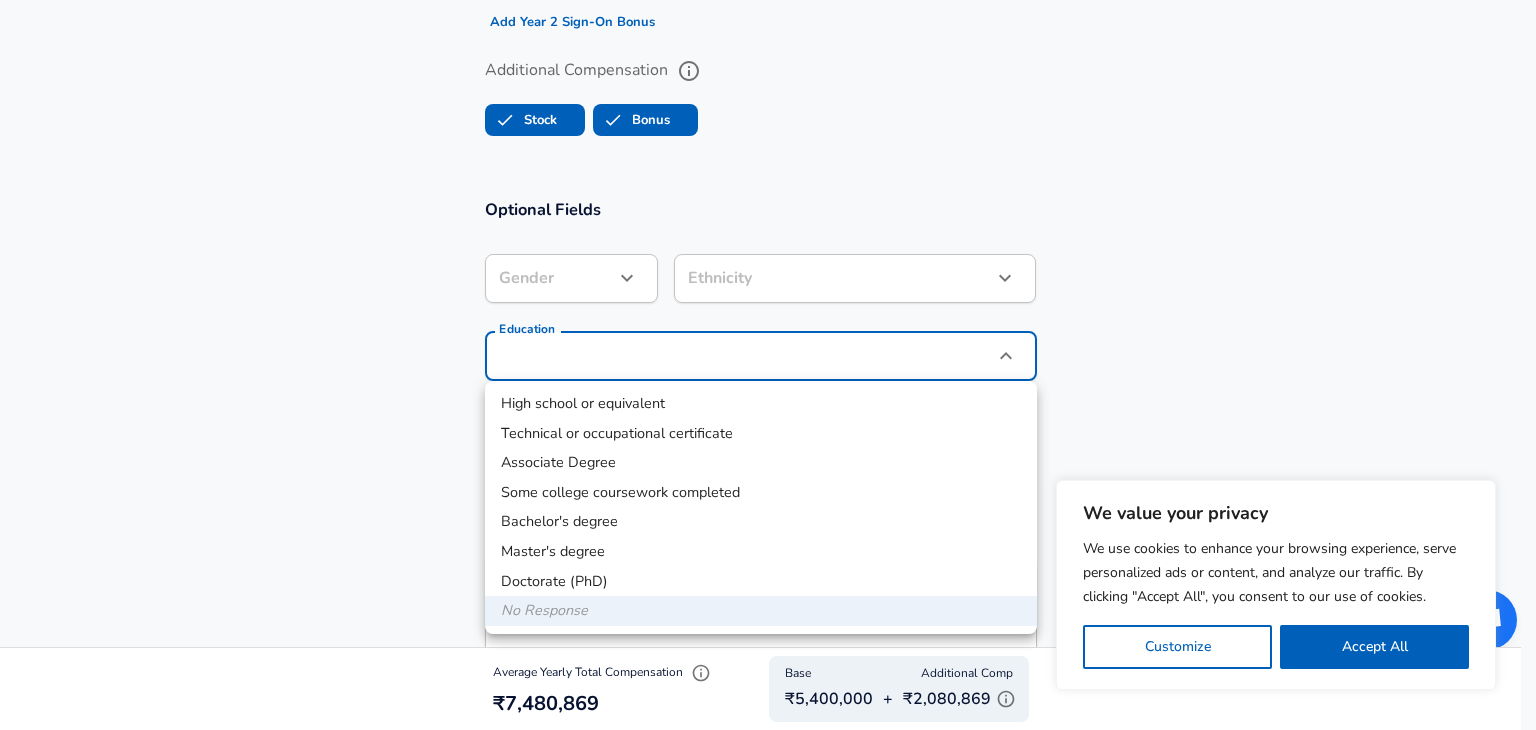 click on "Doctorate (PhD)" at bounding box center (761, 582) 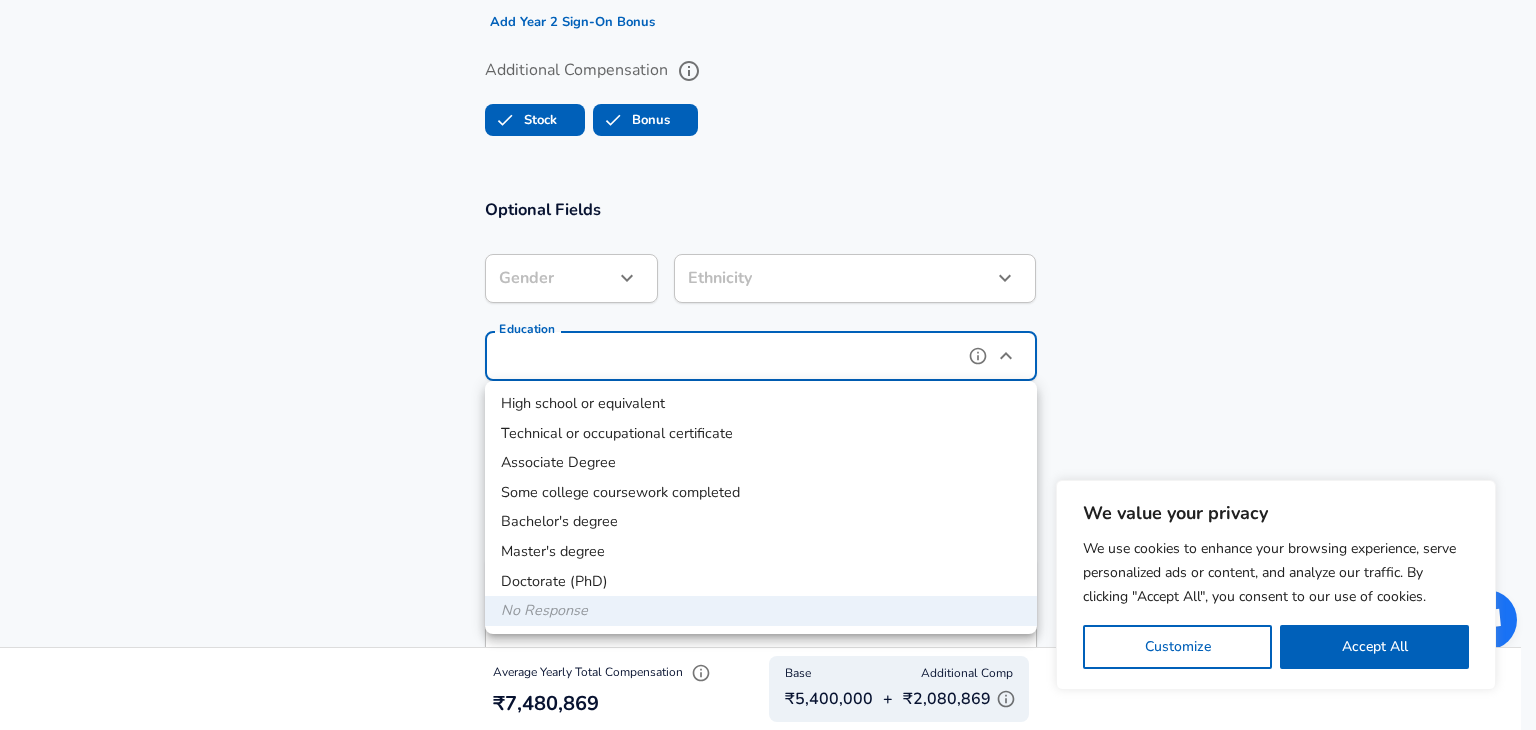 type on "Doctorate (PhD)" 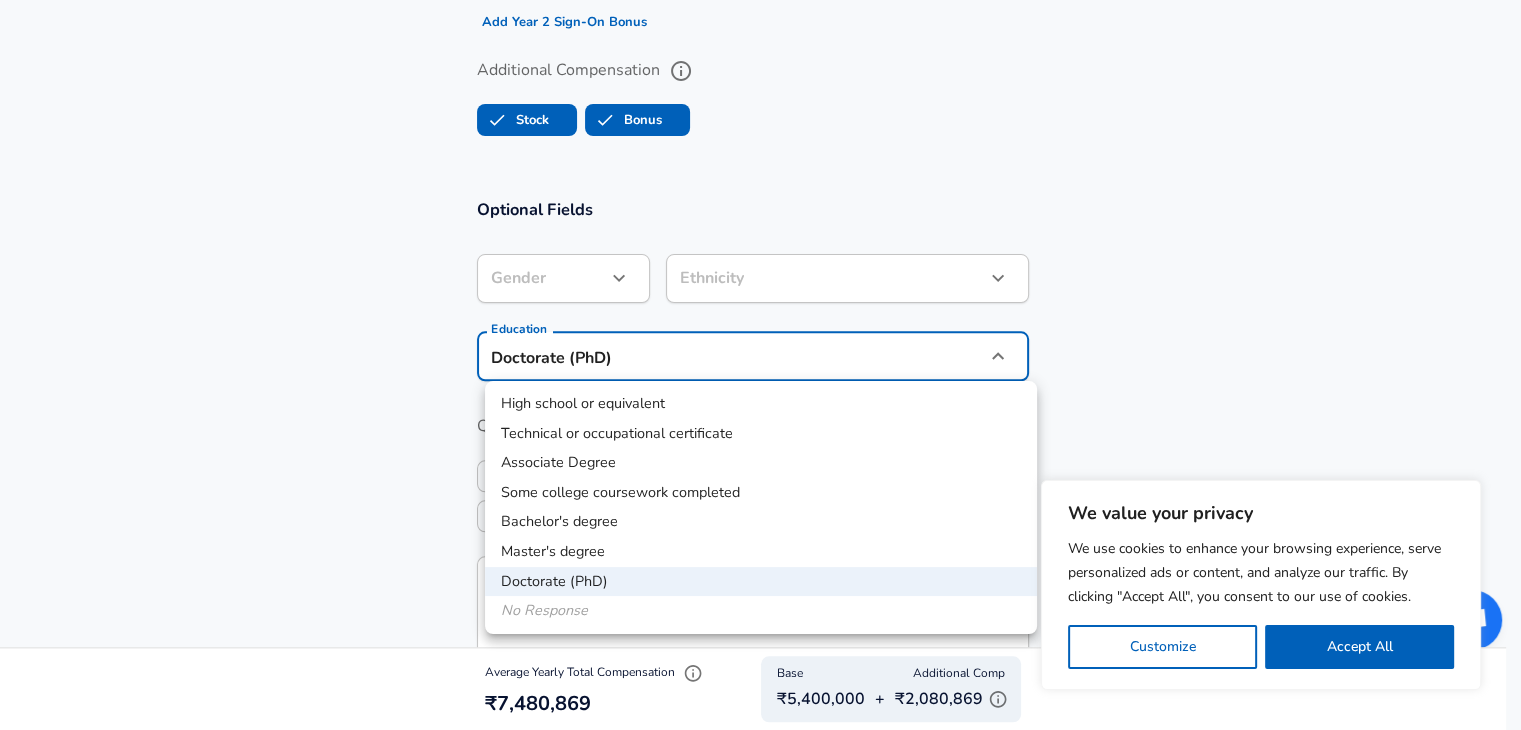 click on "We value your privacy We use cookies to enhance your browsing experience, serve personalized ads or content, and analyze our traffic. By clicking "Accept All", you consent to our use of cookies. Customize    Accept All   Customize Consent Preferences   We use cookies to help you navigate efficiently and perform certain functions. You will find detailed information about all cookies under each consent category below. The cookies that are categorized as "Necessary" are stored on your browser as they are essential for enabling the basic functionalities of the site. ...  Show more Necessary Always Active Necessary cookies are required to enable the basic features of this site, such as providing secure log-in or adjusting your consent preferences. These cookies do not store any personally identifiable data. Cookie _GRECAPTCHA Duration 5 months 27 days Description Google Recaptcha service sets this cookie to identify bots to protect the website against malicious spam attacks. Cookie __stripe_mid Duration 1 year MR" at bounding box center [760, -1695] 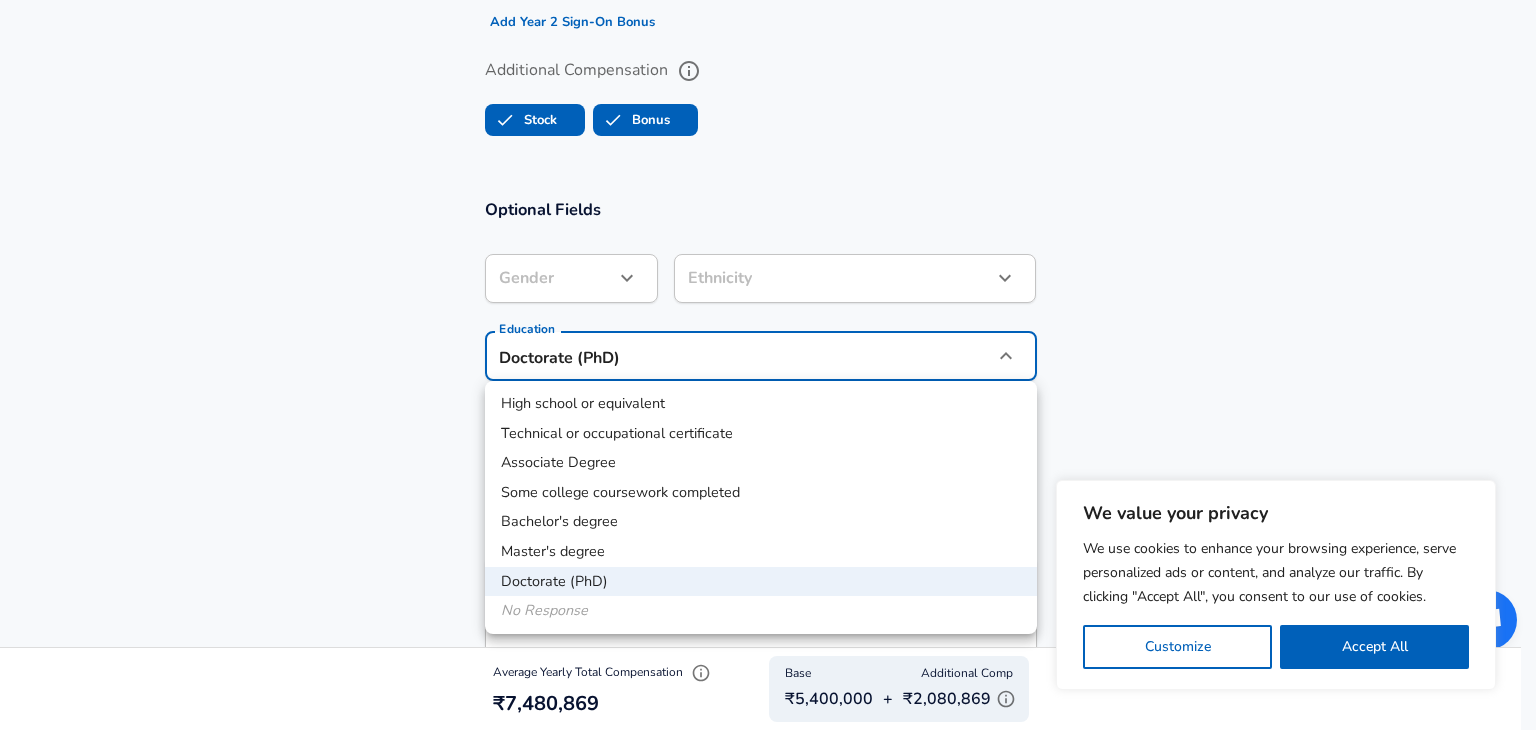 click at bounding box center (768, 365) 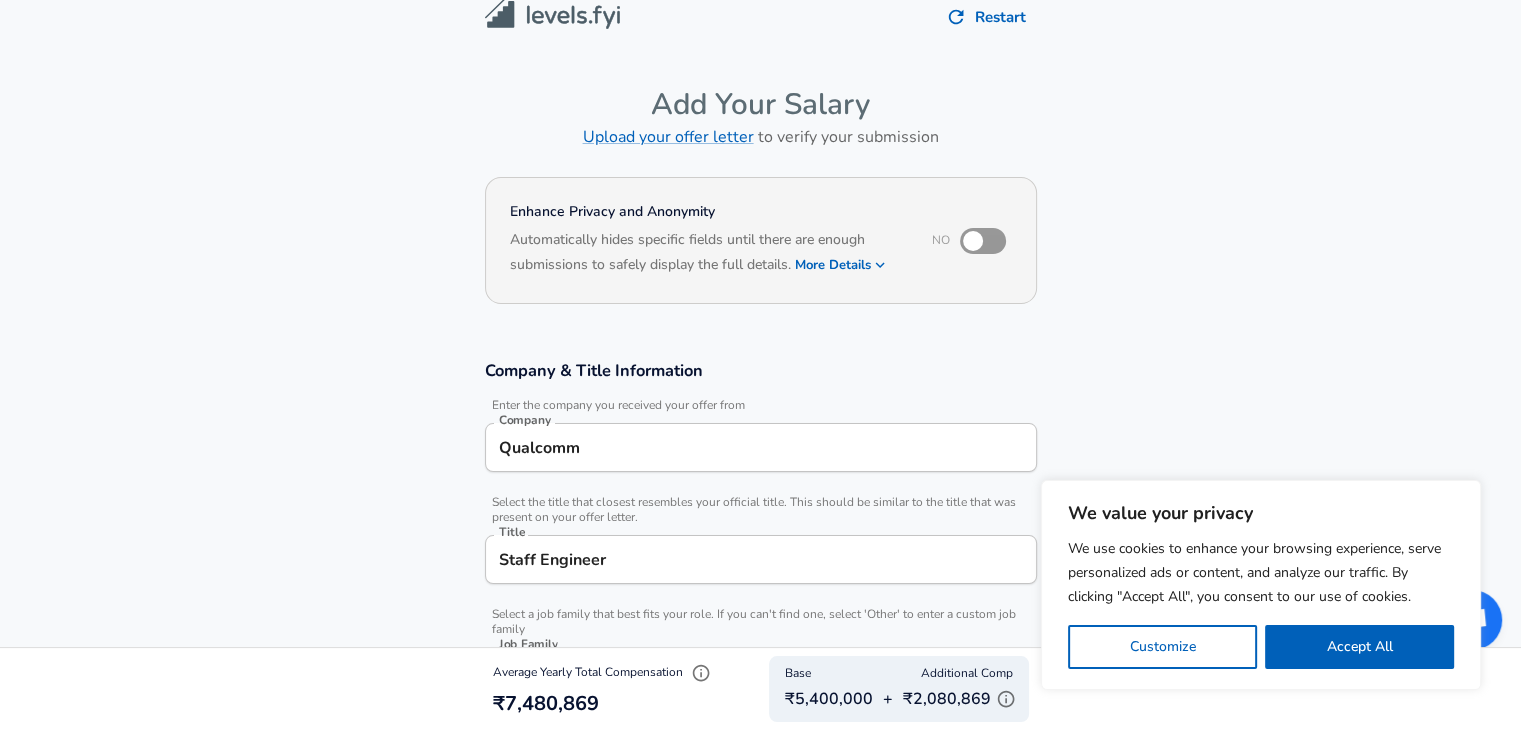 scroll, scrollTop: 0, scrollLeft: 0, axis: both 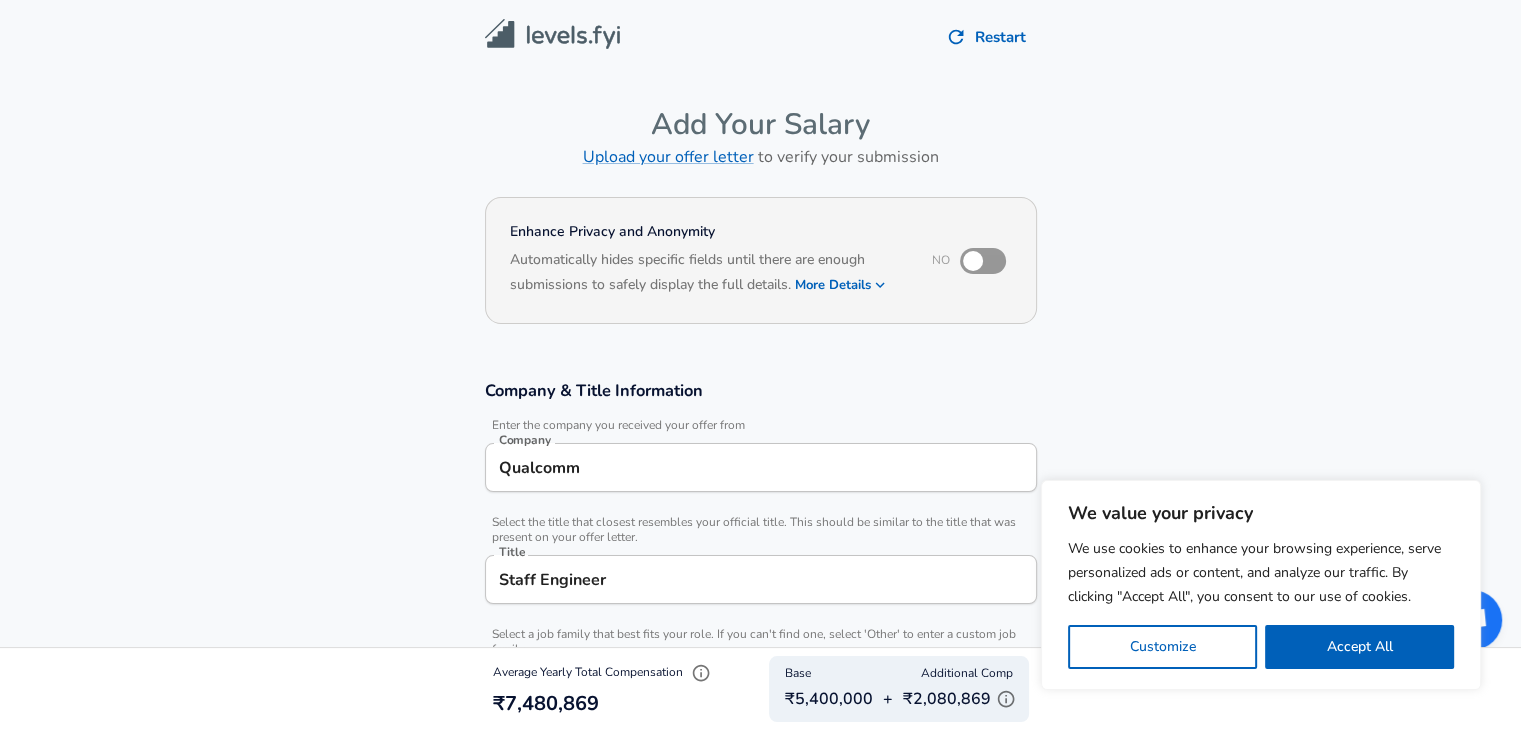 click at bounding box center (973, 261) 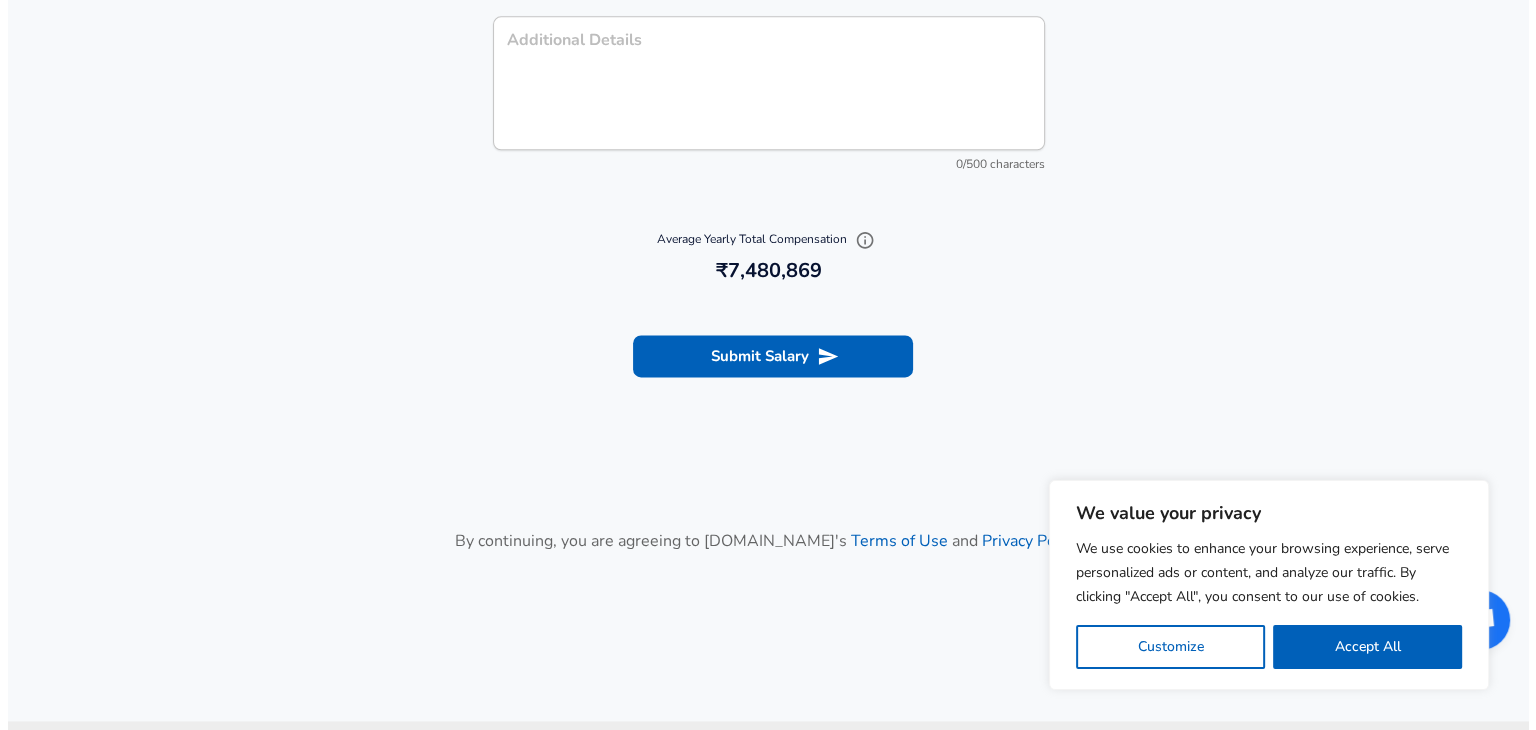 scroll, scrollTop: 2691, scrollLeft: 0, axis: vertical 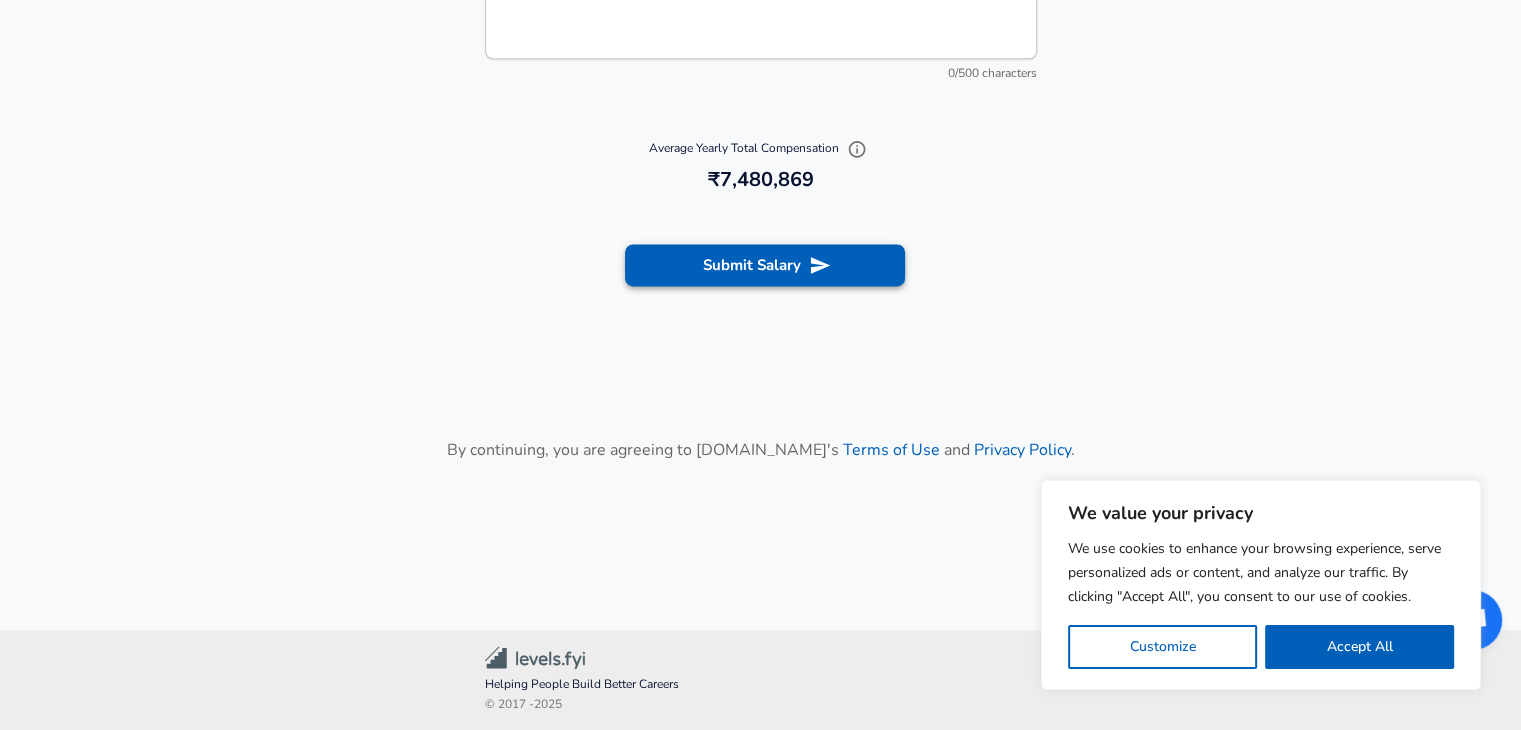 click on "Submit Salary" at bounding box center (765, 265) 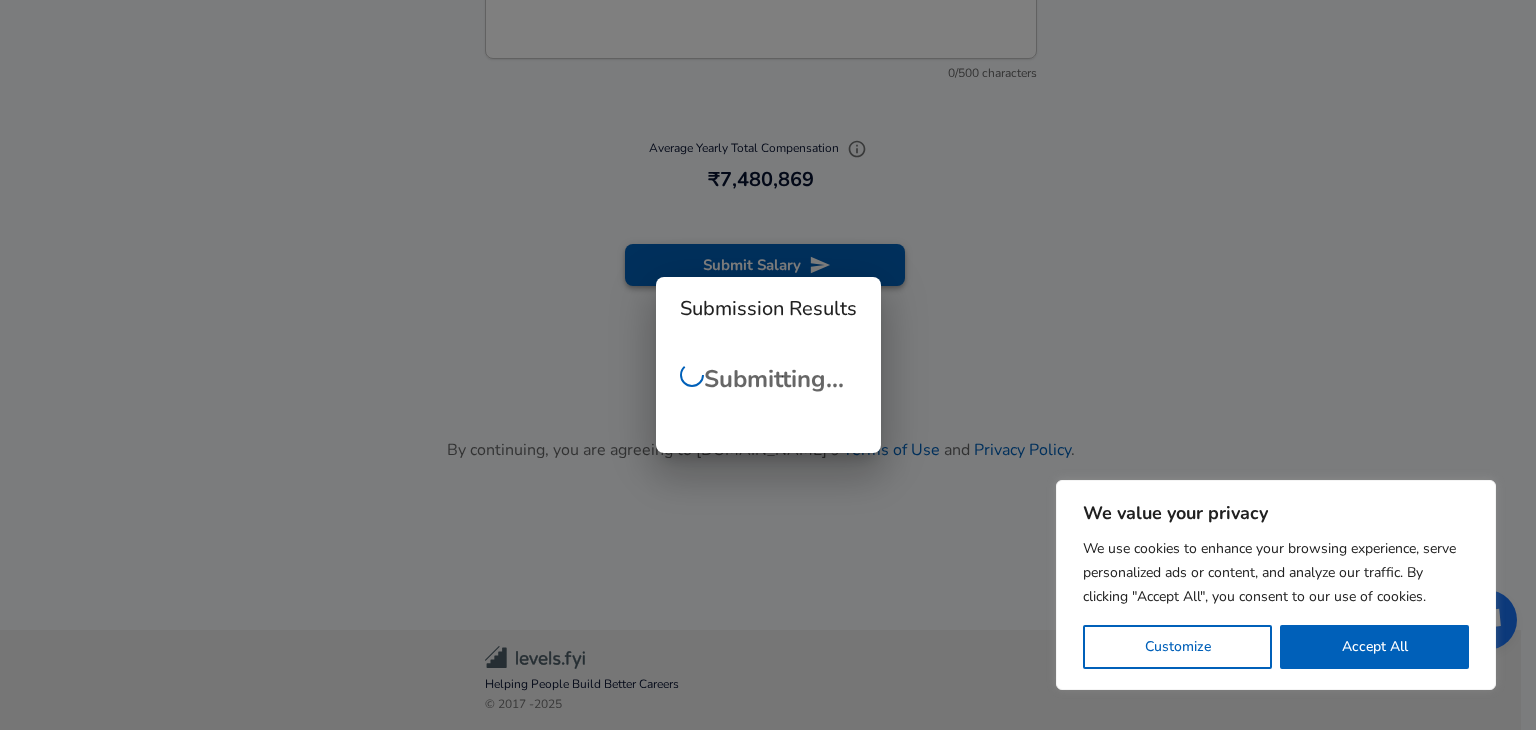 checkbox on "false" 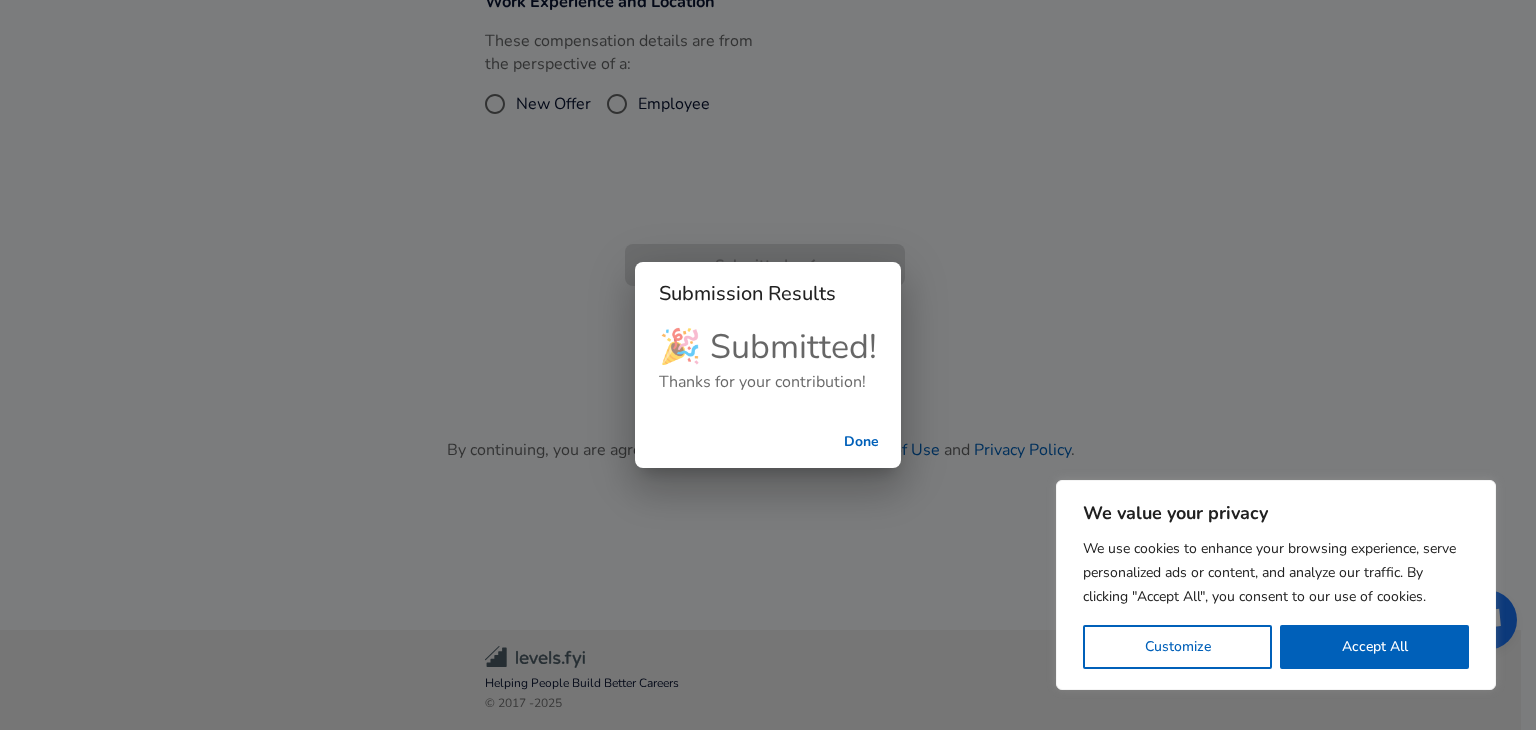 scroll, scrollTop: 794, scrollLeft: 0, axis: vertical 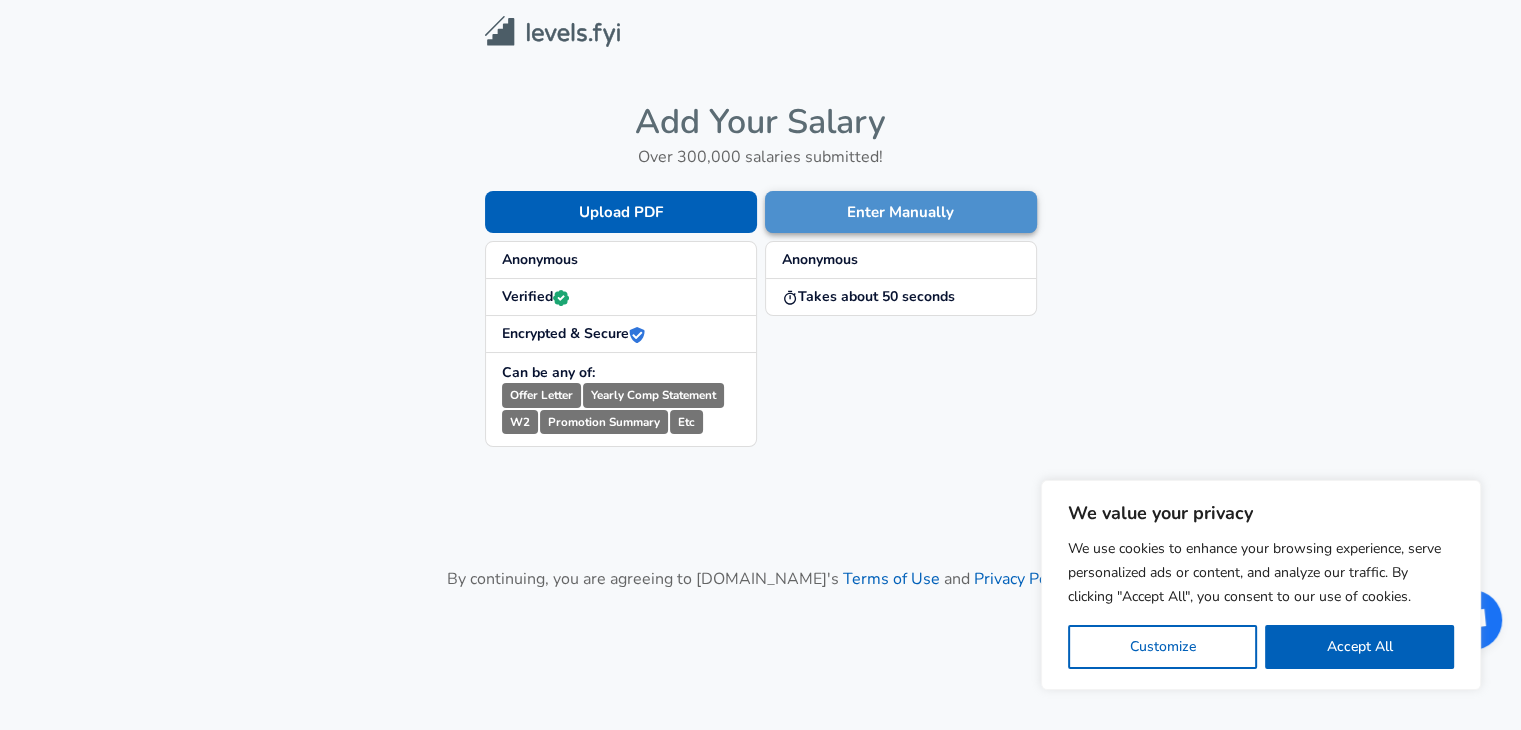 click on "Enter Manually" at bounding box center (901, 212) 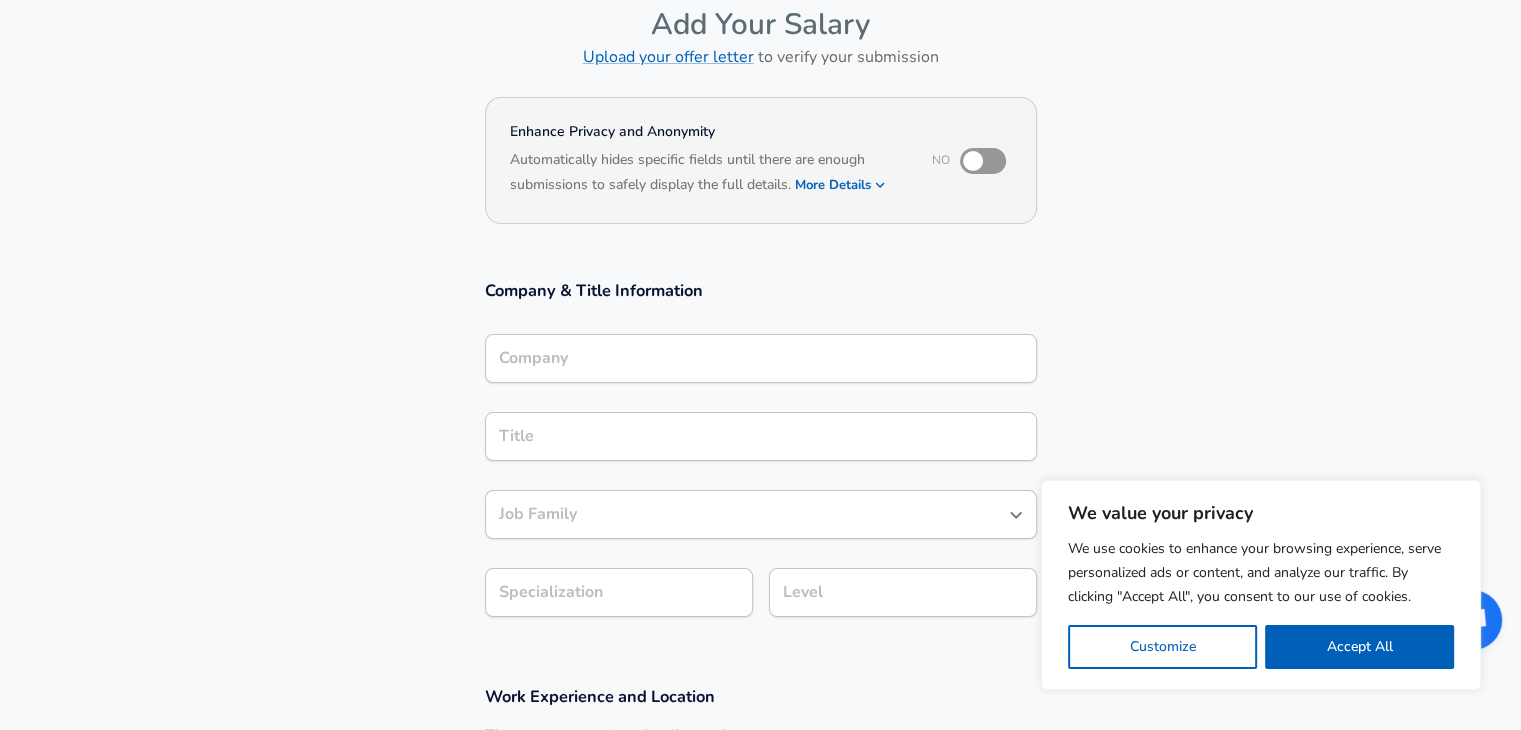 click on "Company" at bounding box center [761, 358] 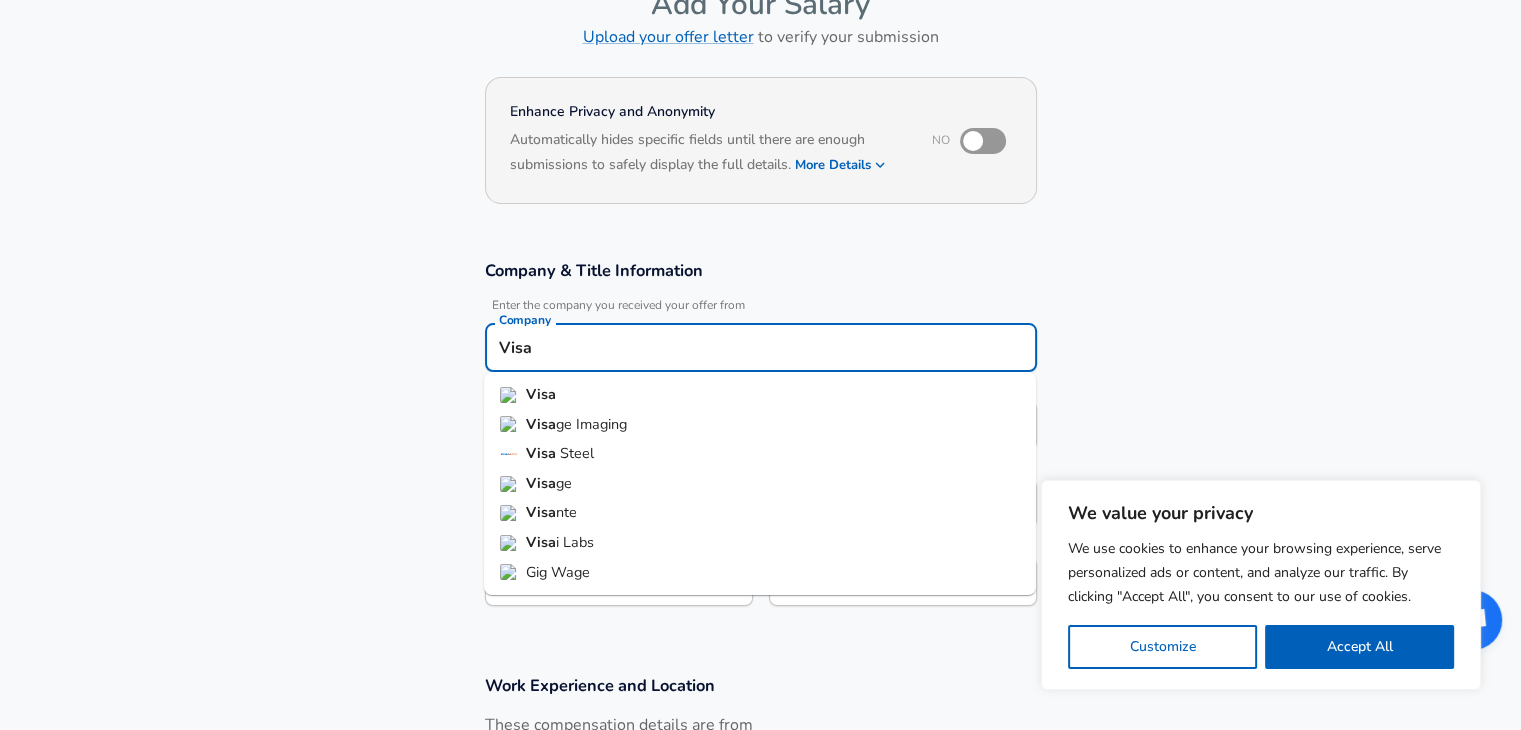 click on "Visa" at bounding box center [760, 395] 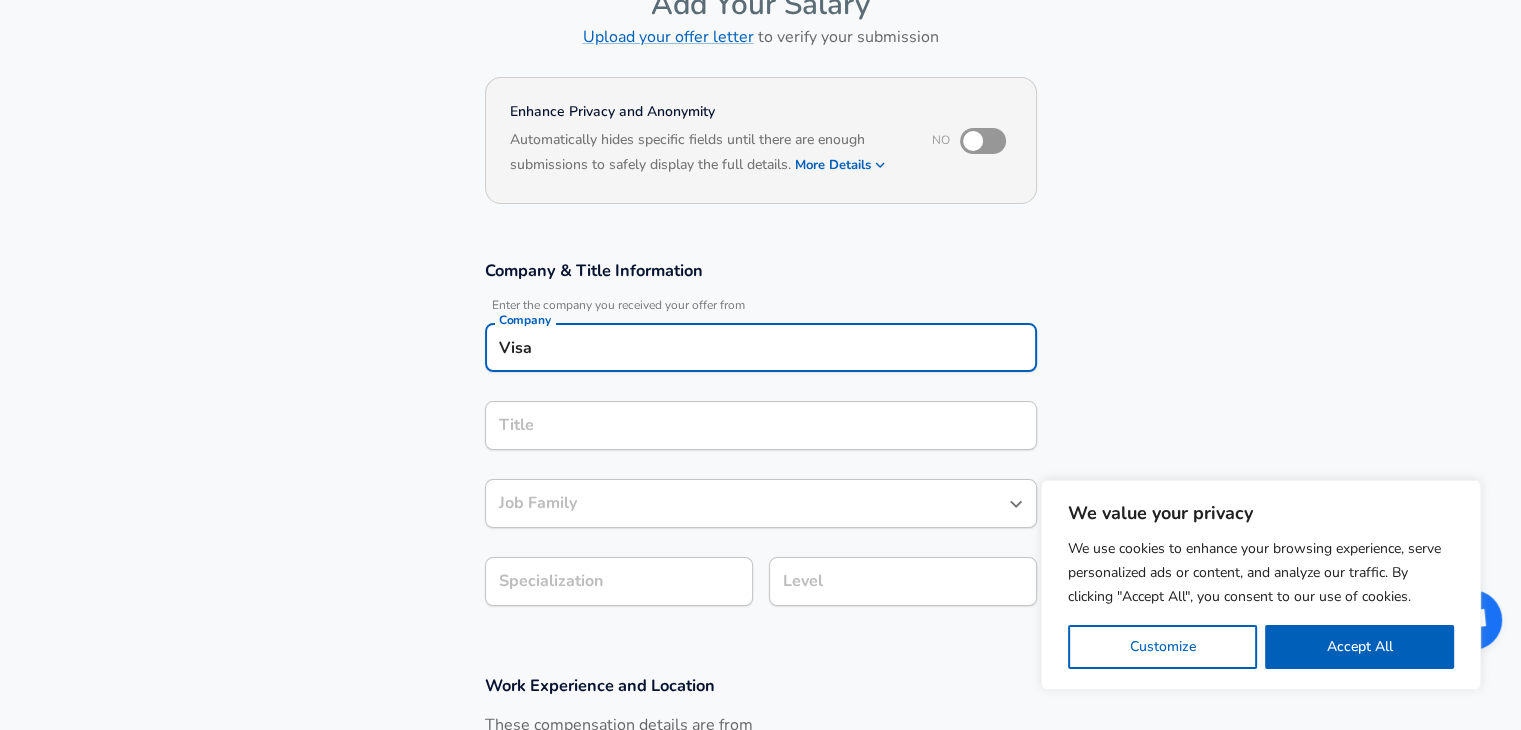 type on "Visa" 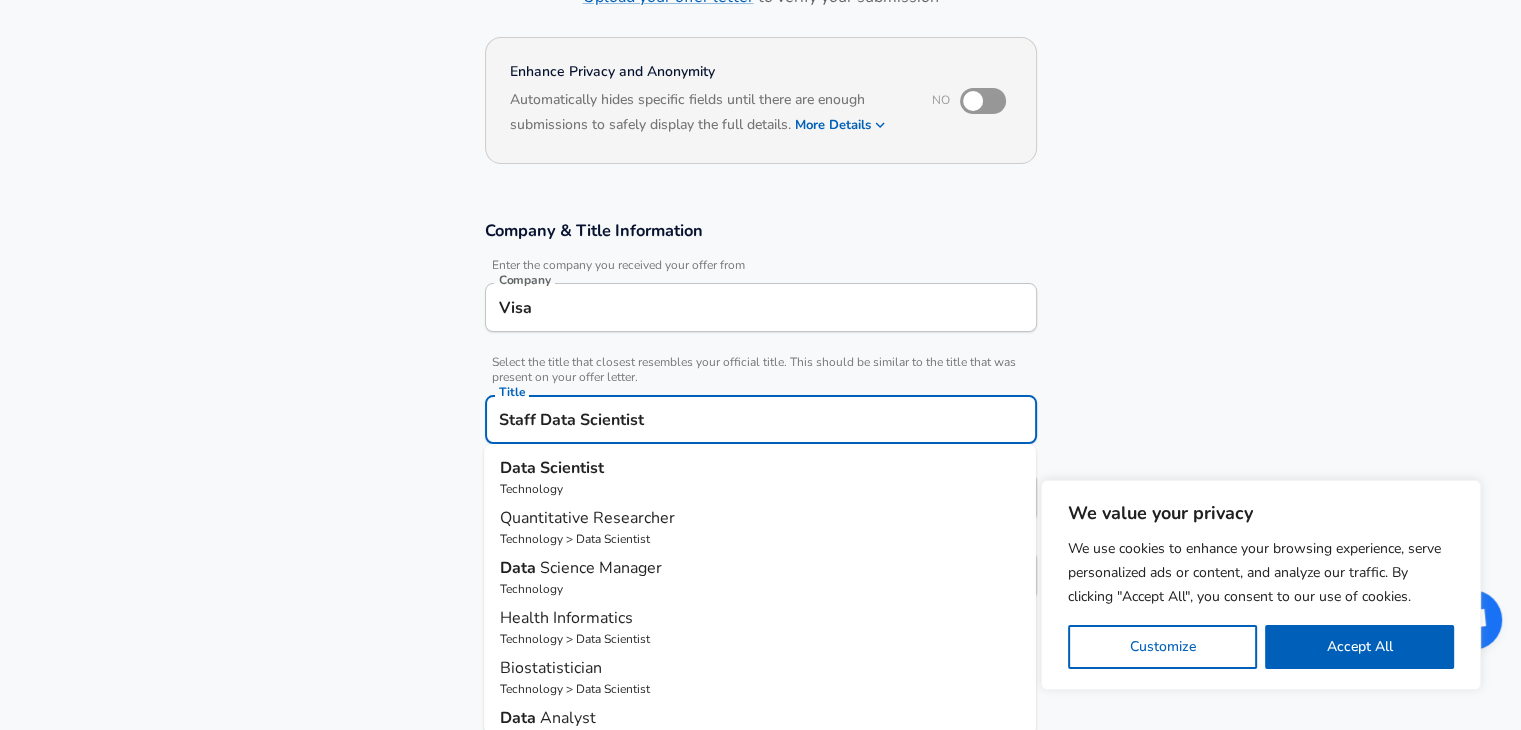type on "Staff Data Scientist" 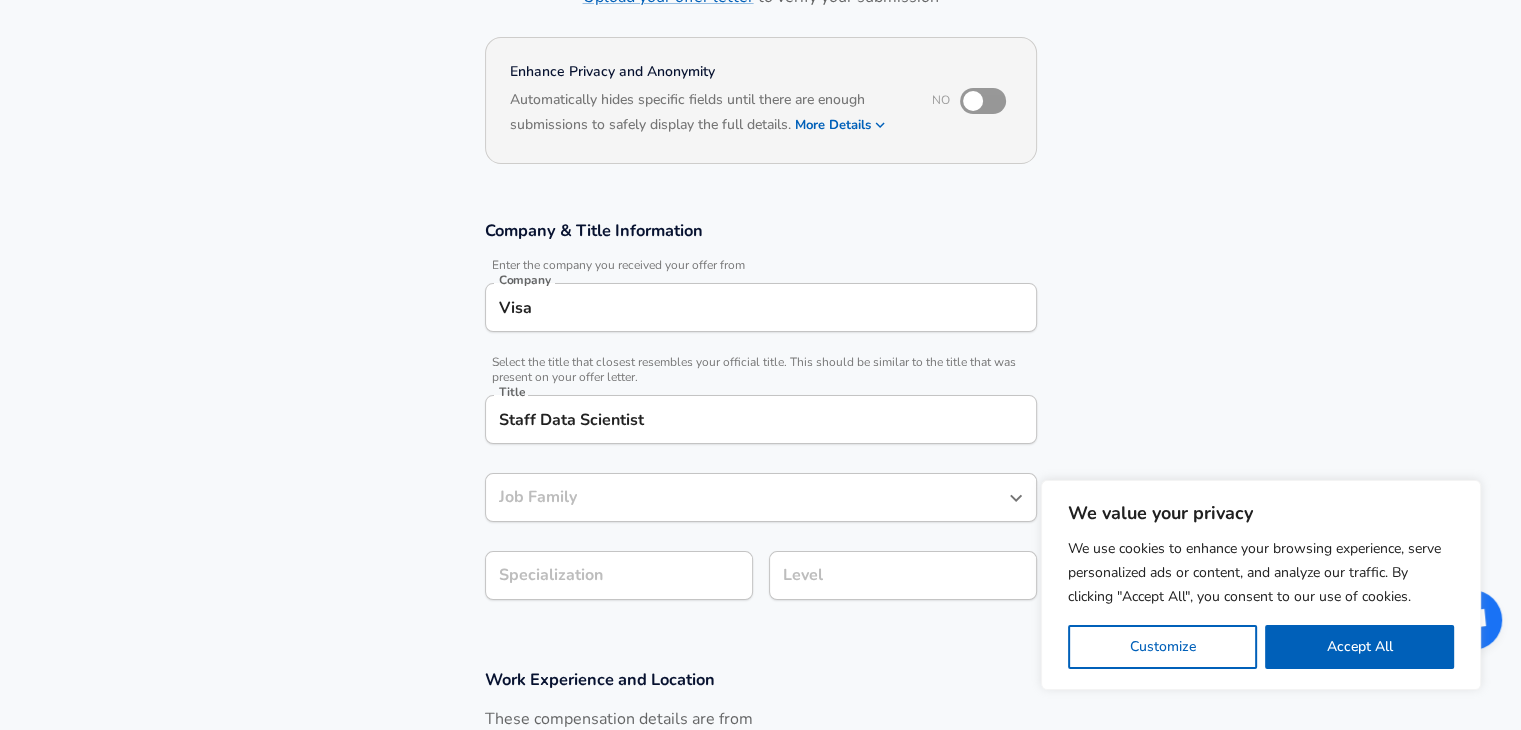 click on "Company & Title Information   Enter the company you received your offer from Company Visa Company   Select the title that closest resembles your official title. This should be similar to the title that was present on your offer letter. Title Staff Data Scientist Title Job Family Job Family Specialization Specialization Level Level" at bounding box center (760, 420) 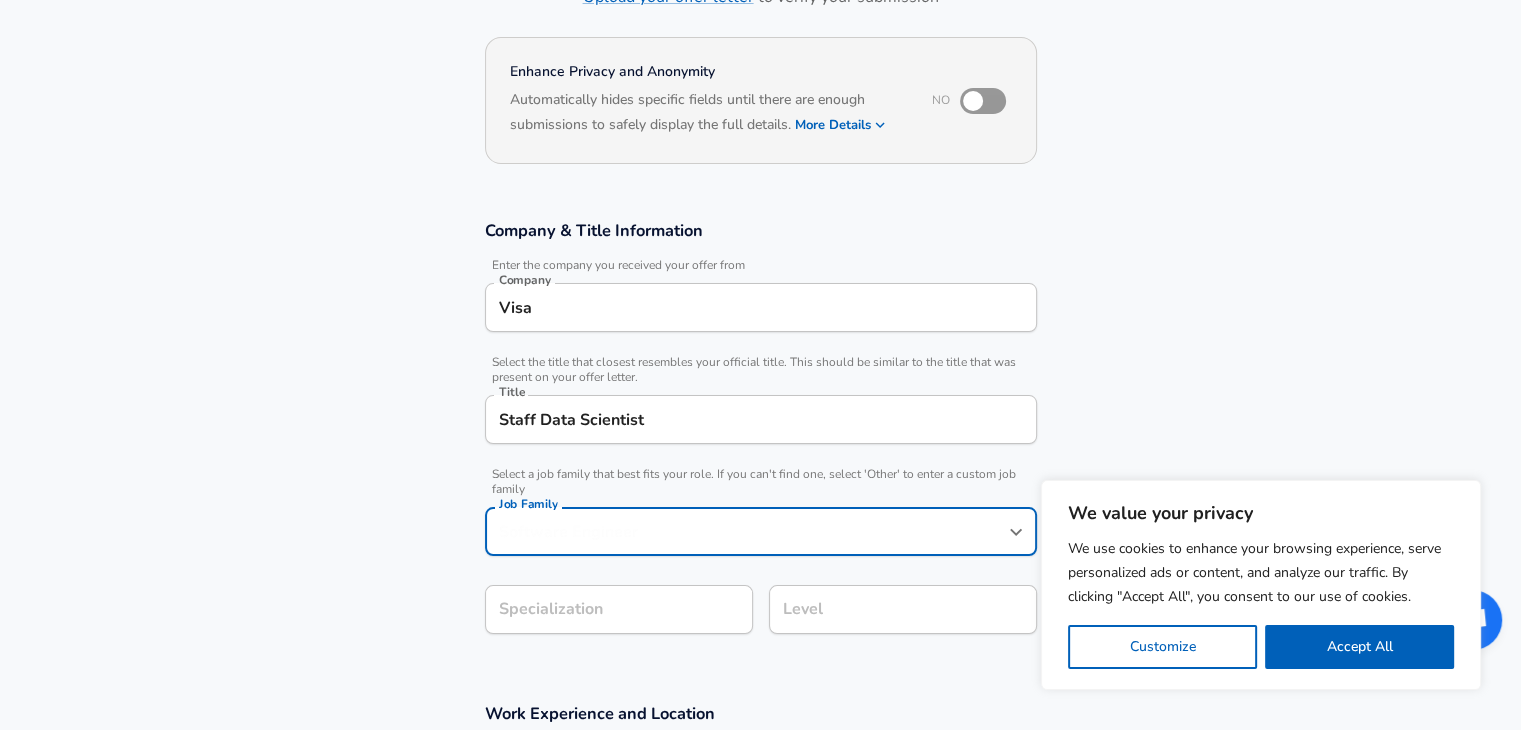 scroll, scrollTop: 200, scrollLeft: 0, axis: vertical 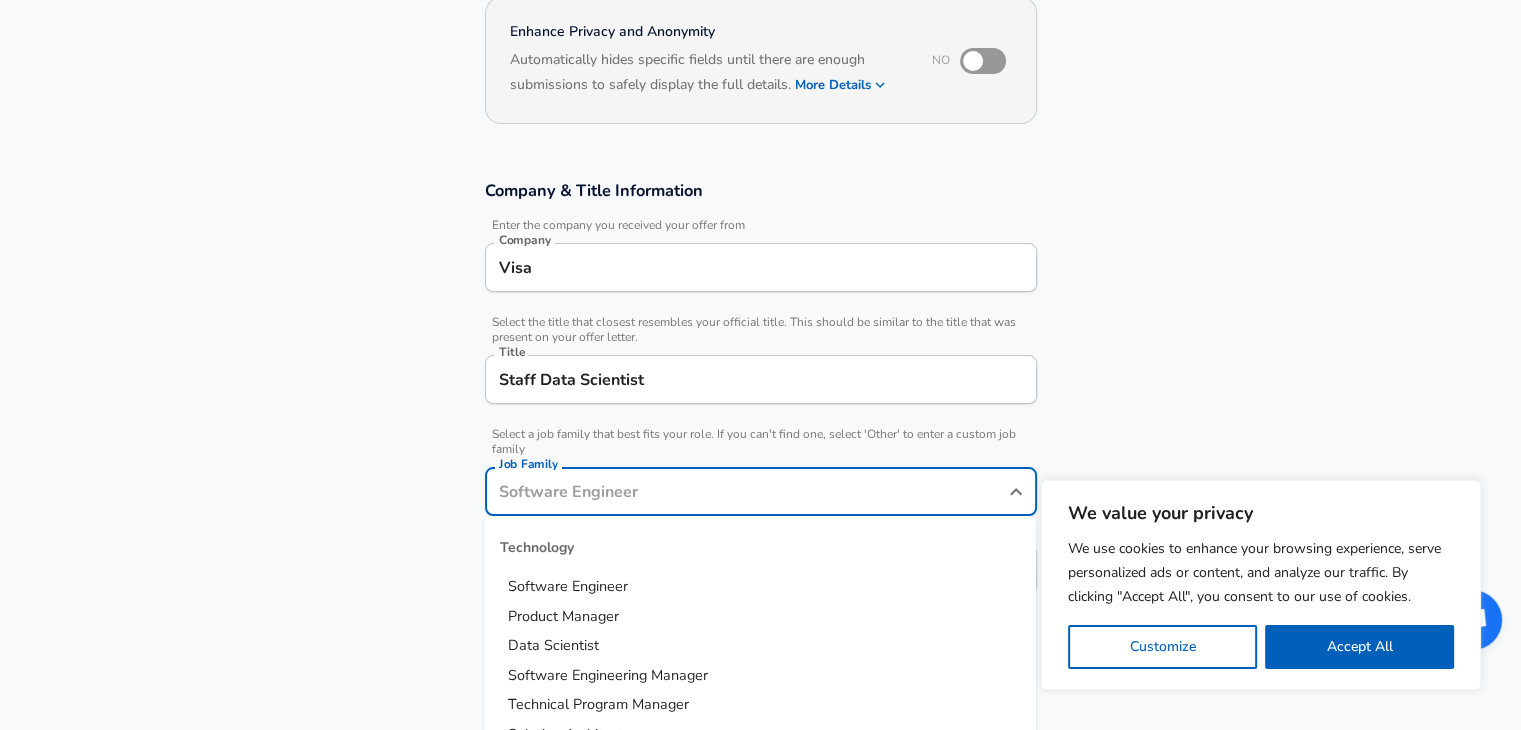 click on "Job Family" at bounding box center [746, 491] 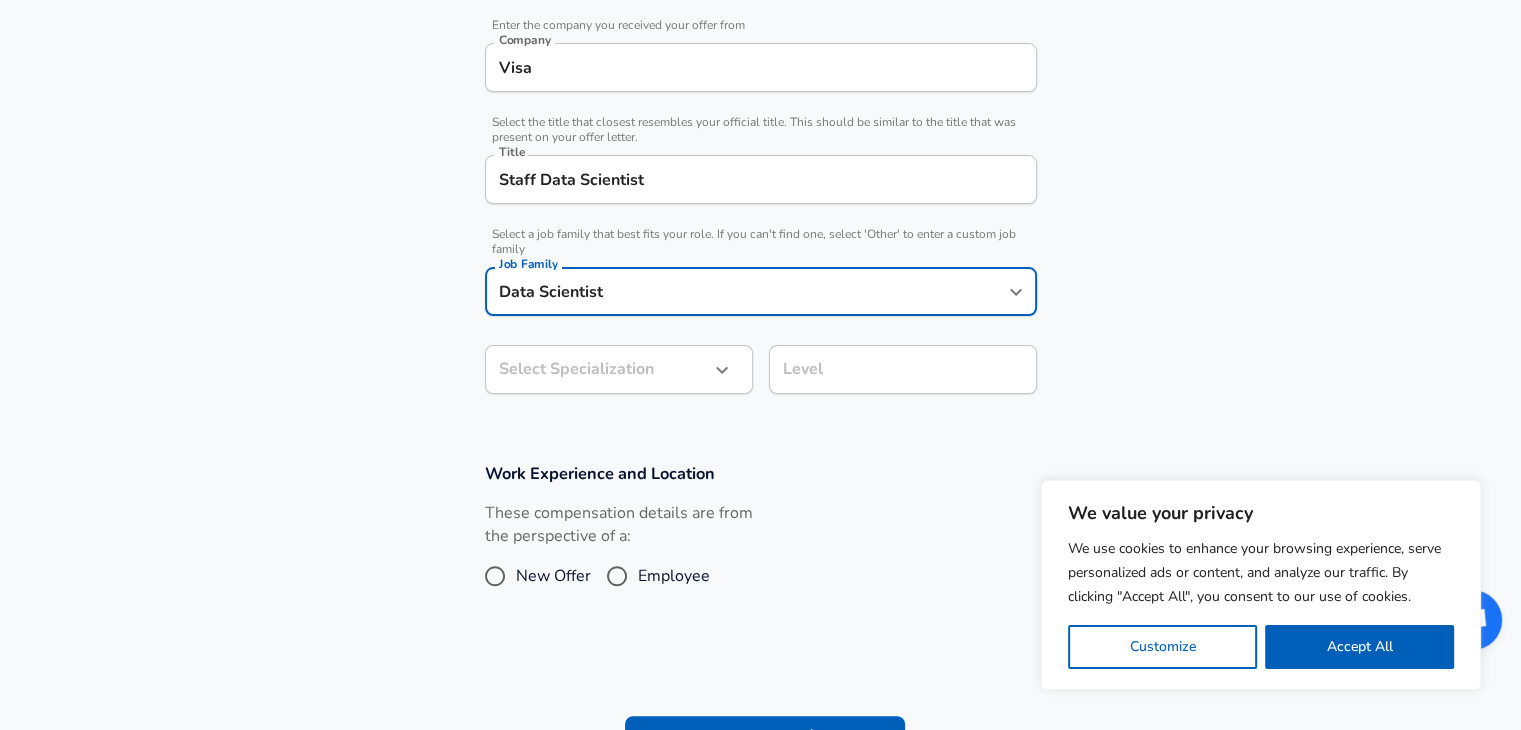 scroll, scrollTop: 440, scrollLeft: 0, axis: vertical 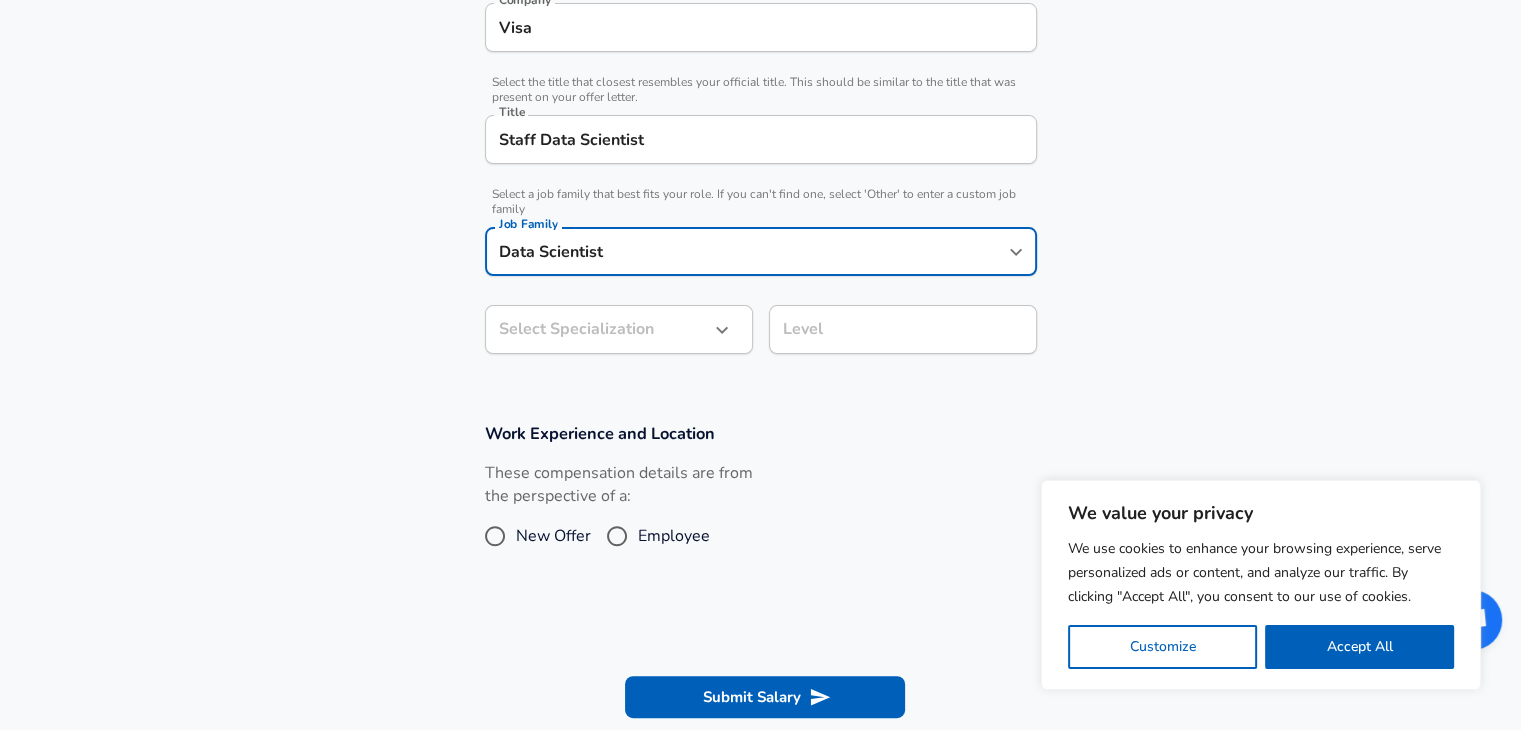 click on "Level Level" at bounding box center (903, 332) 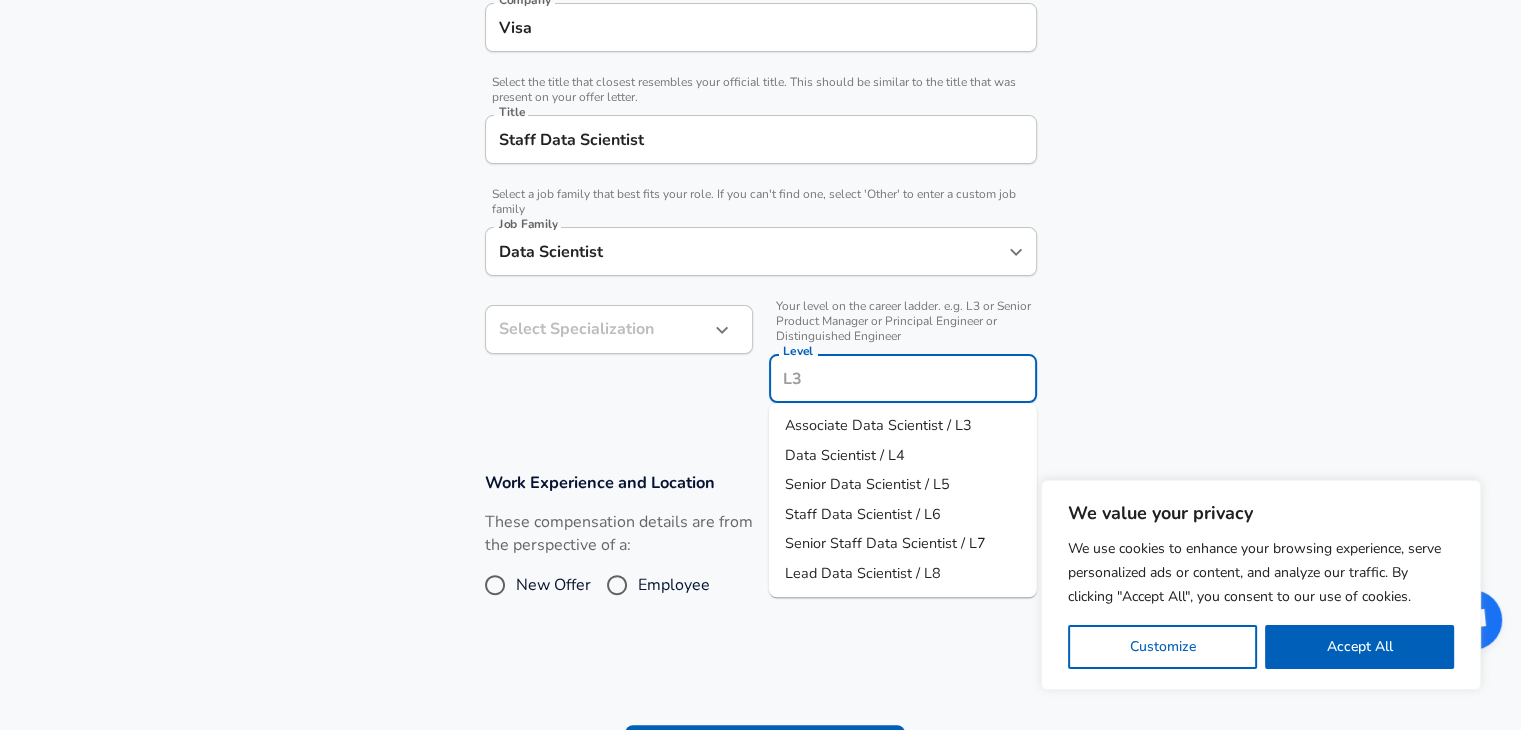 click on "Staff Data Scientist / L6" at bounding box center [863, 514] 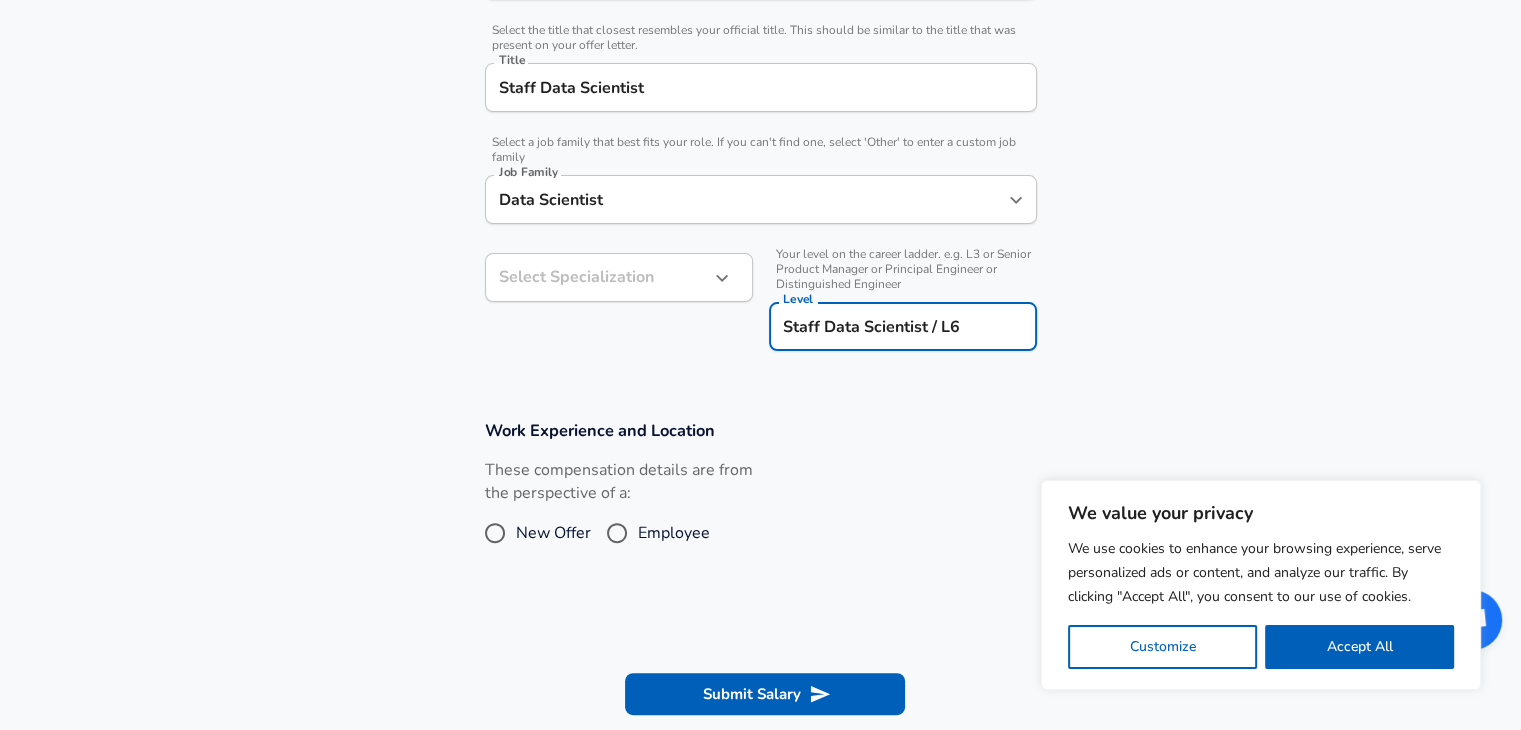 scroll, scrollTop: 540, scrollLeft: 0, axis: vertical 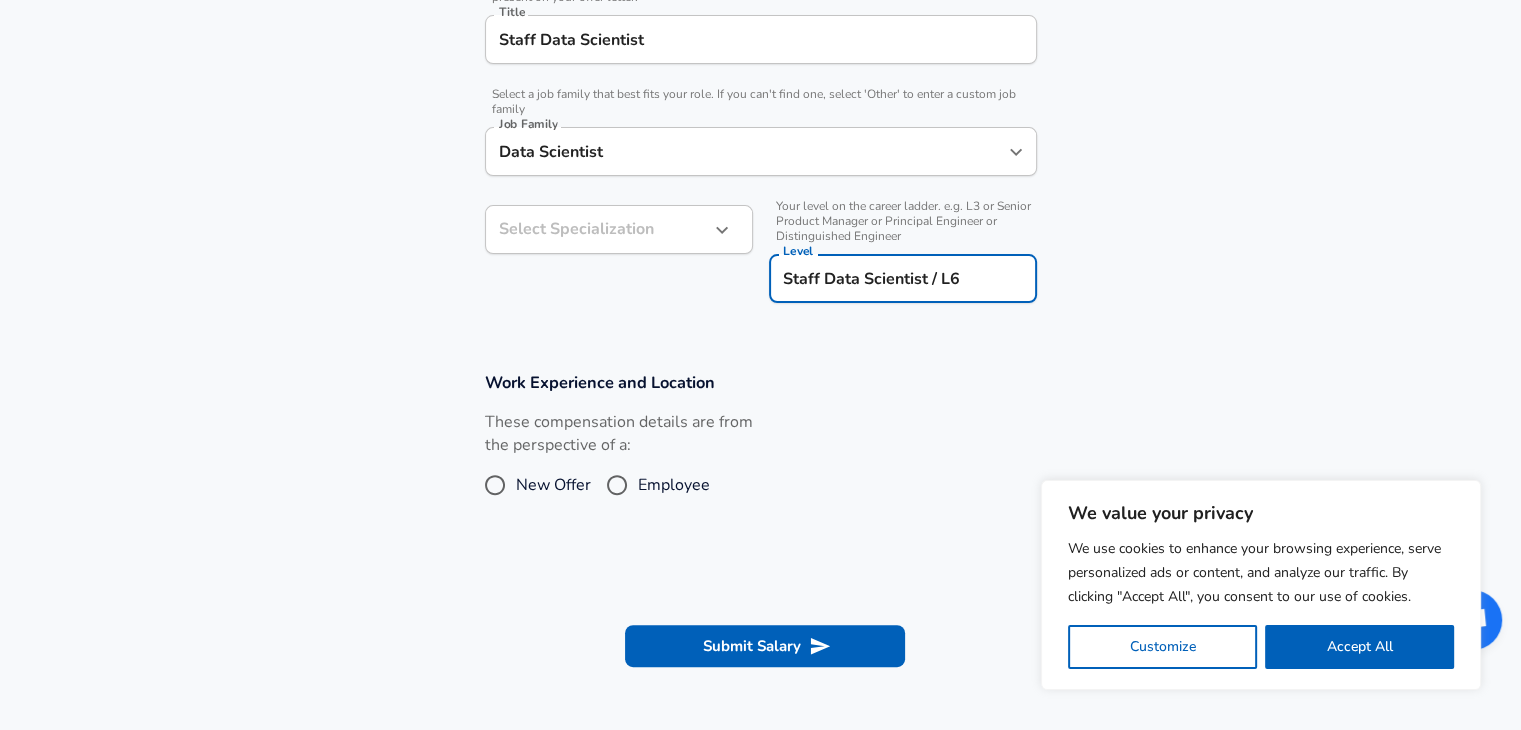 click on "New Offer" at bounding box center [553, 485] 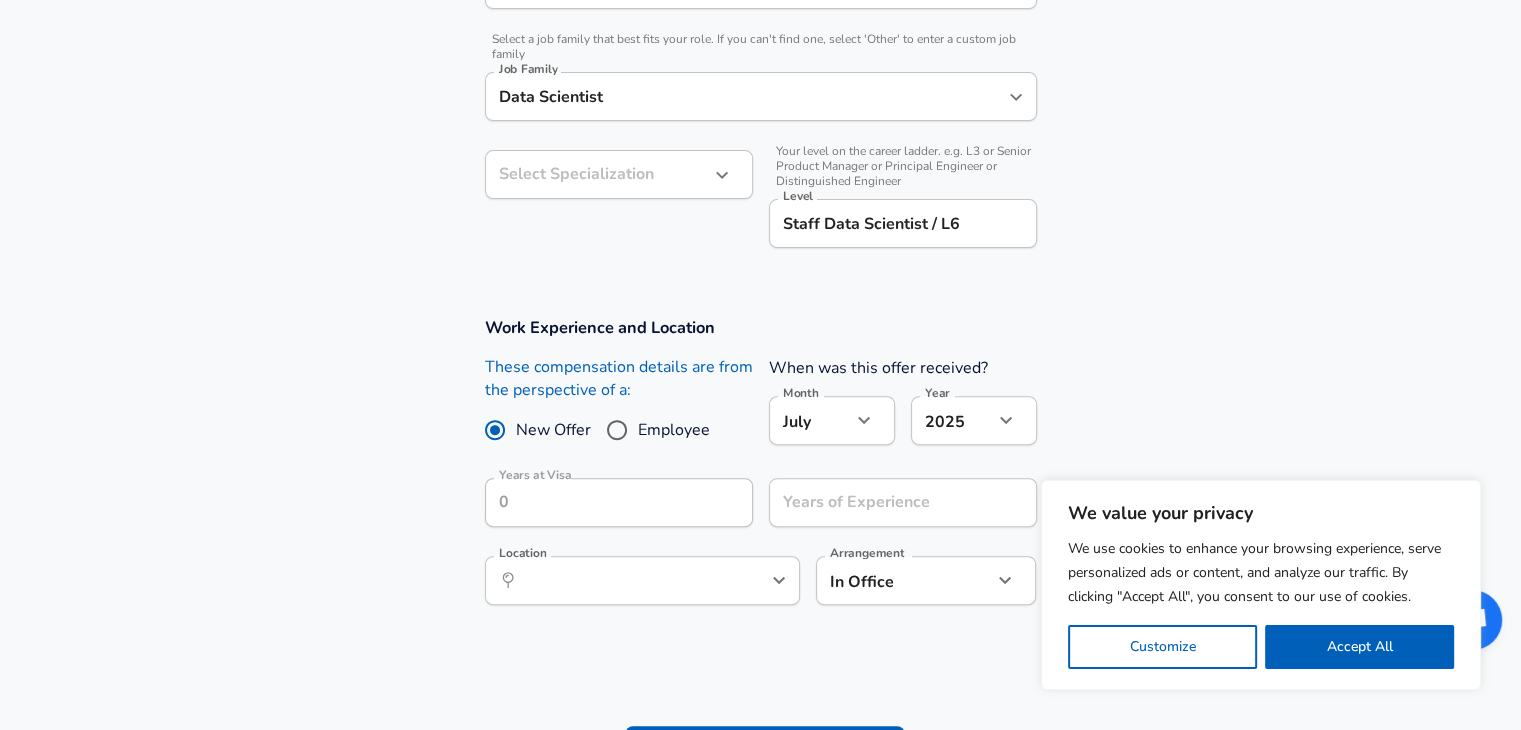 scroll, scrollTop: 640, scrollLeft: 0, axis: vertical 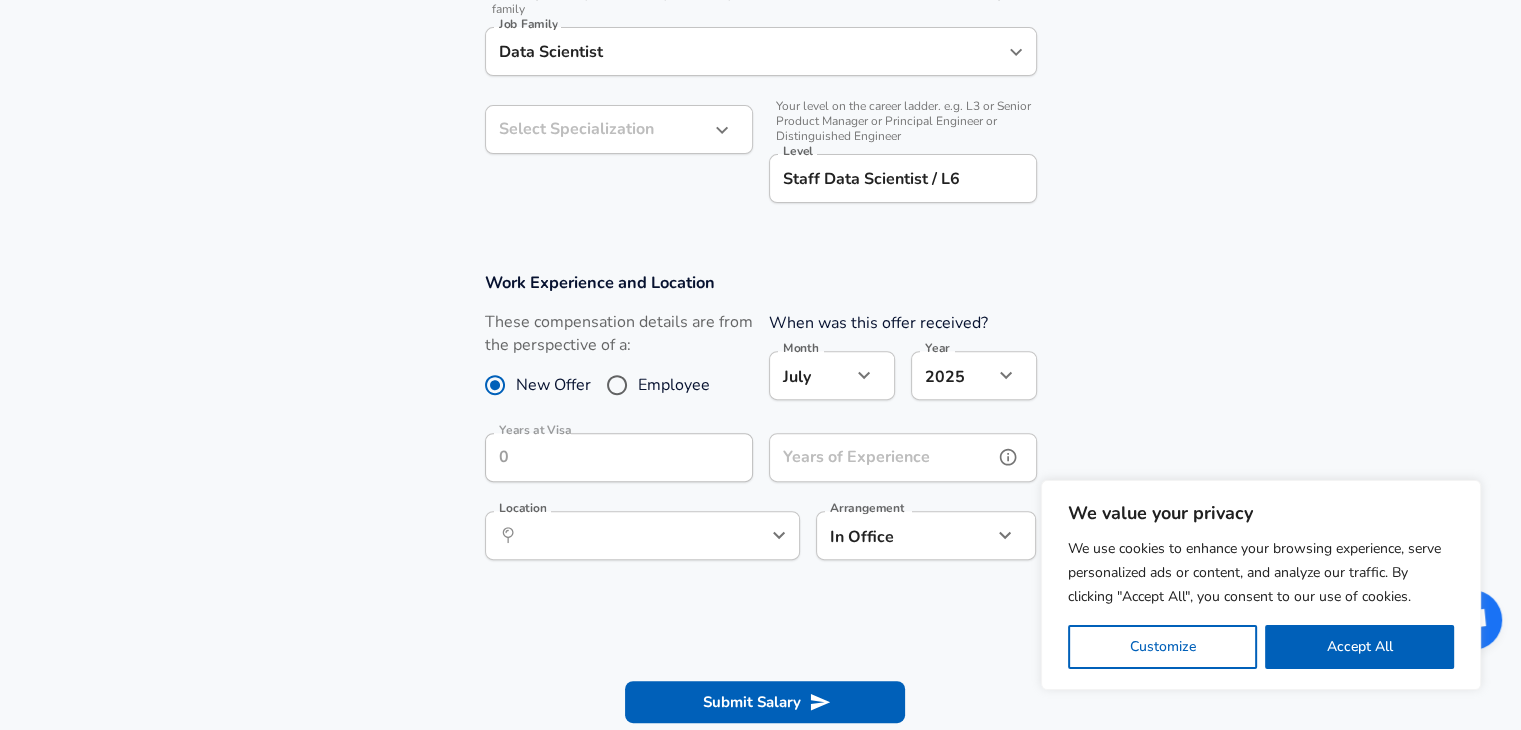 click on "Years of Experience" at bounding box center (881, 457) 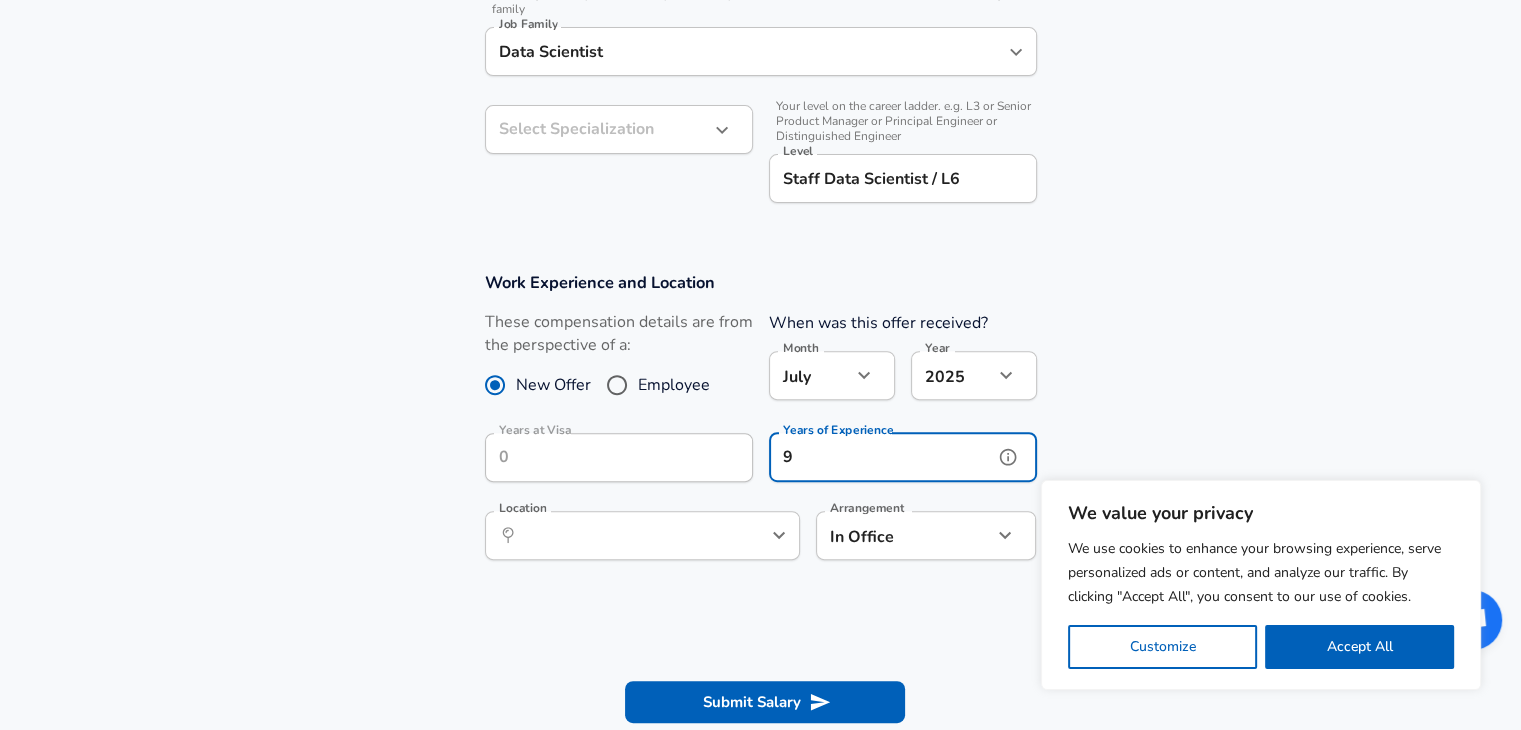 type on "9" 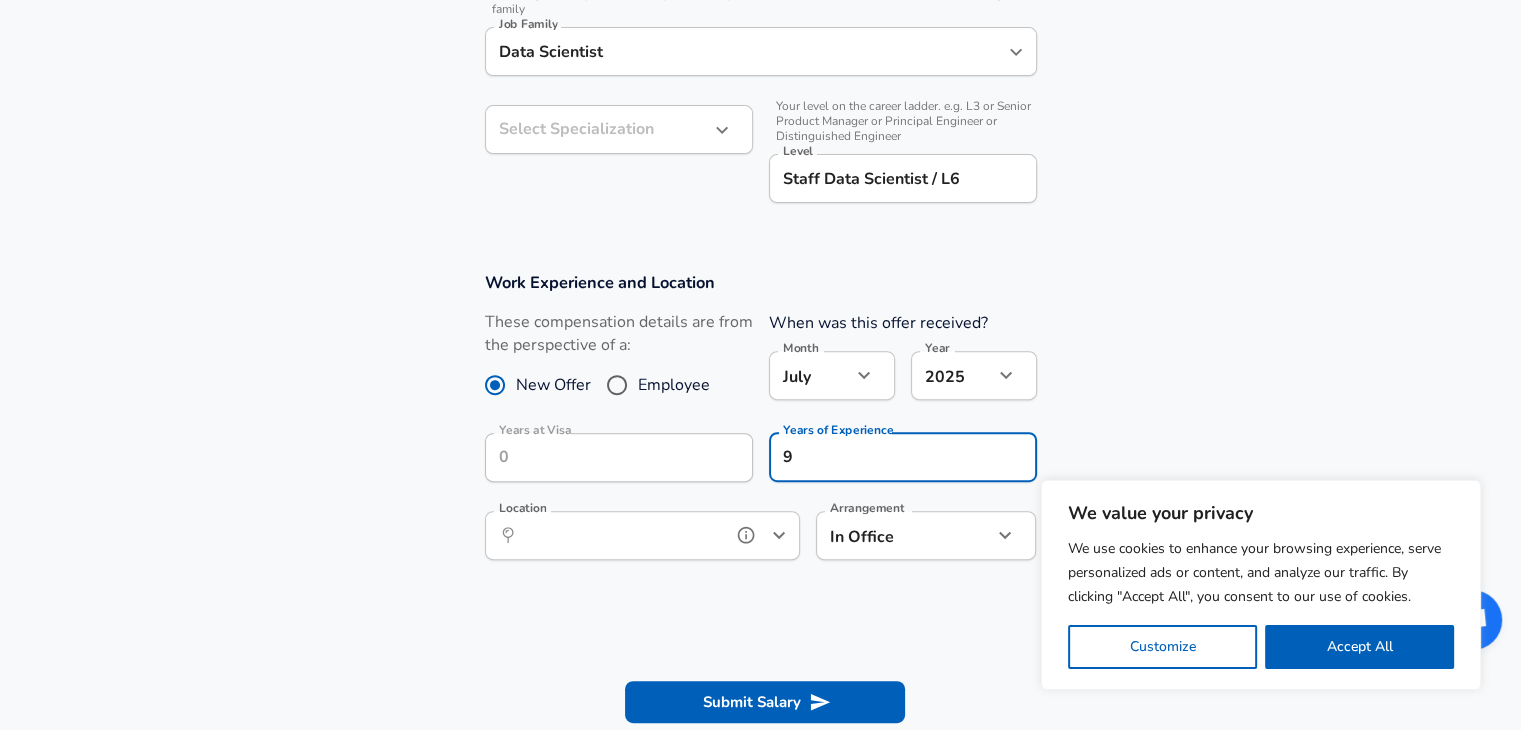click on "Location" at bounding box center [620, 535] 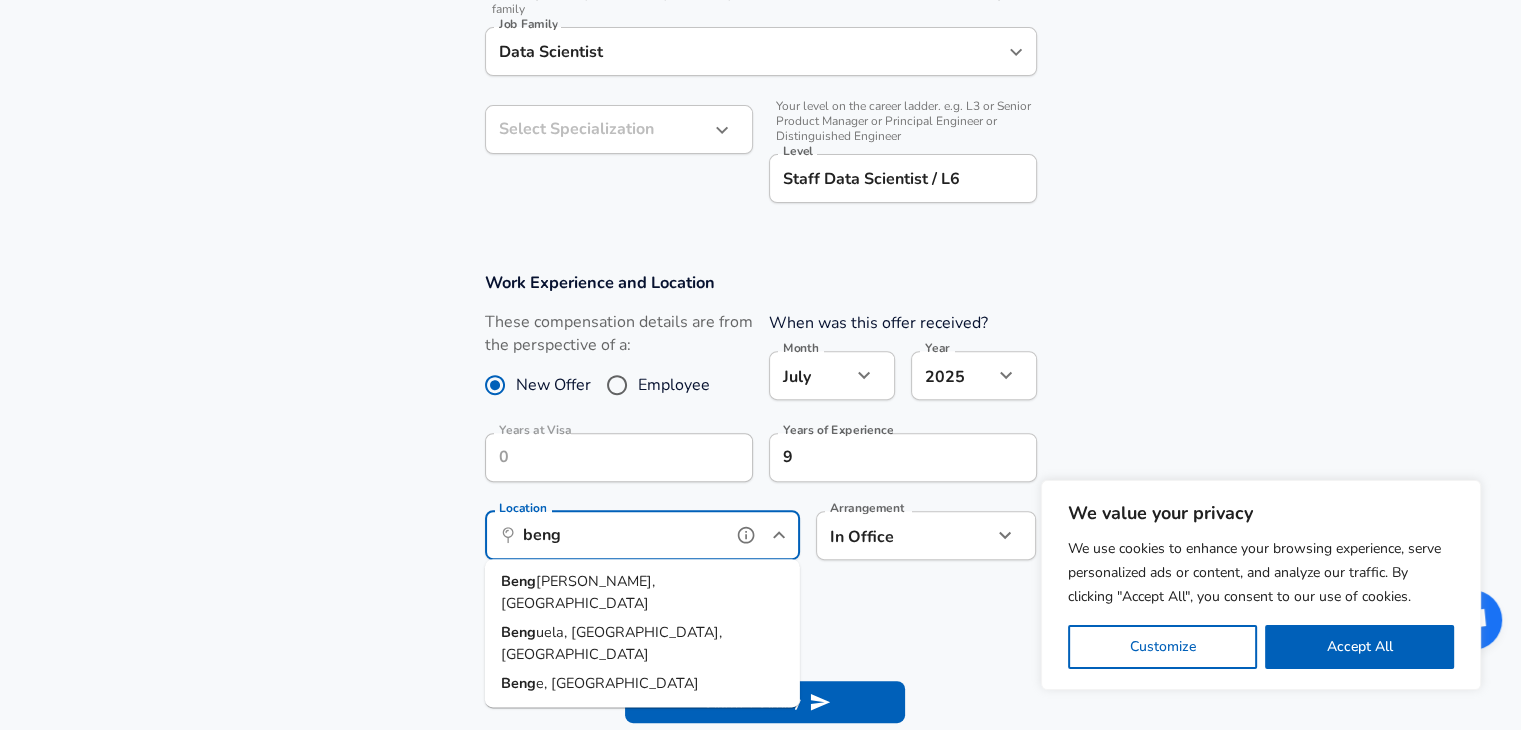 click on "Beng [PERSON_NAME], [GEOGRAPHIC_DATA]" at bounding box center [642, 592] 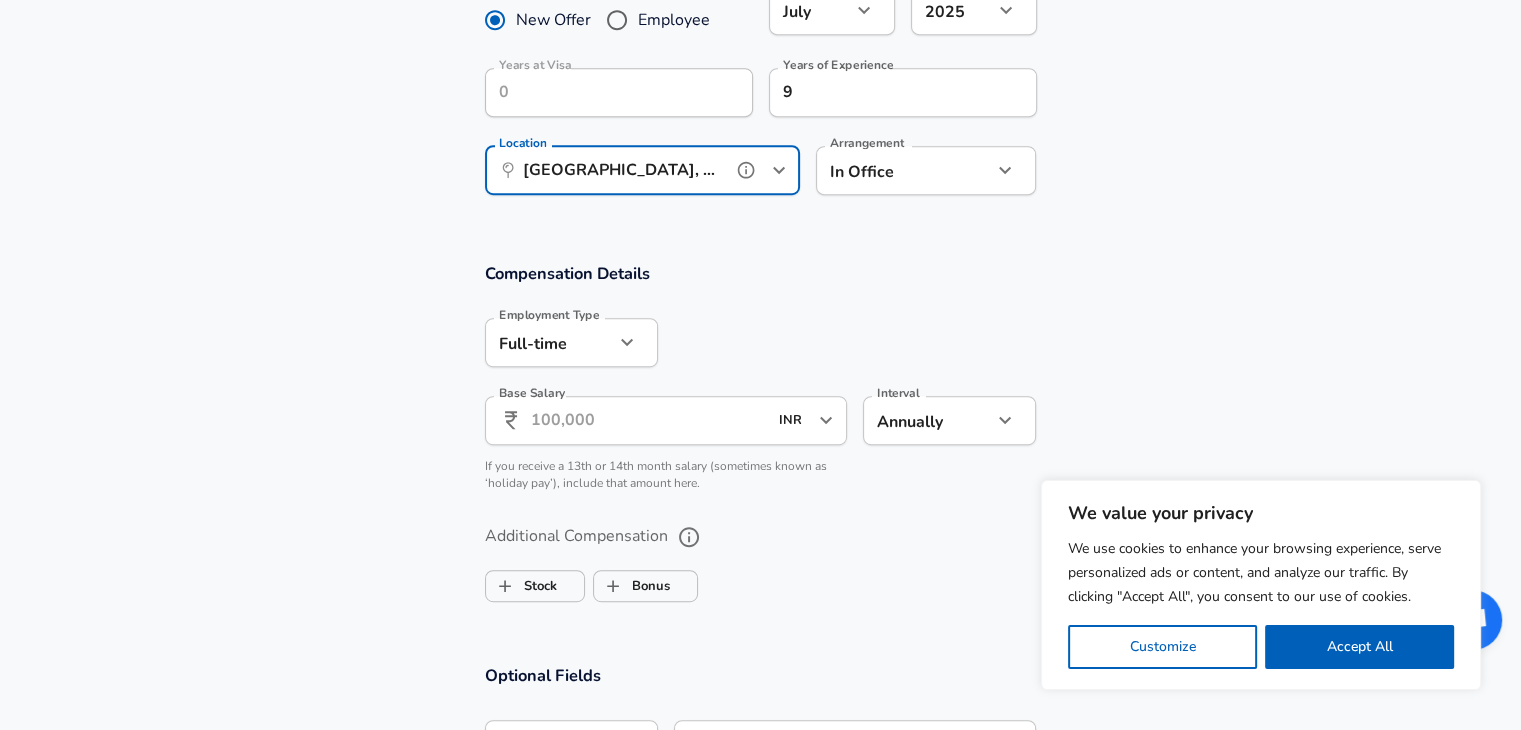 scroll, scrollTop: 1040, scrollLeft: 0, axis: vertical 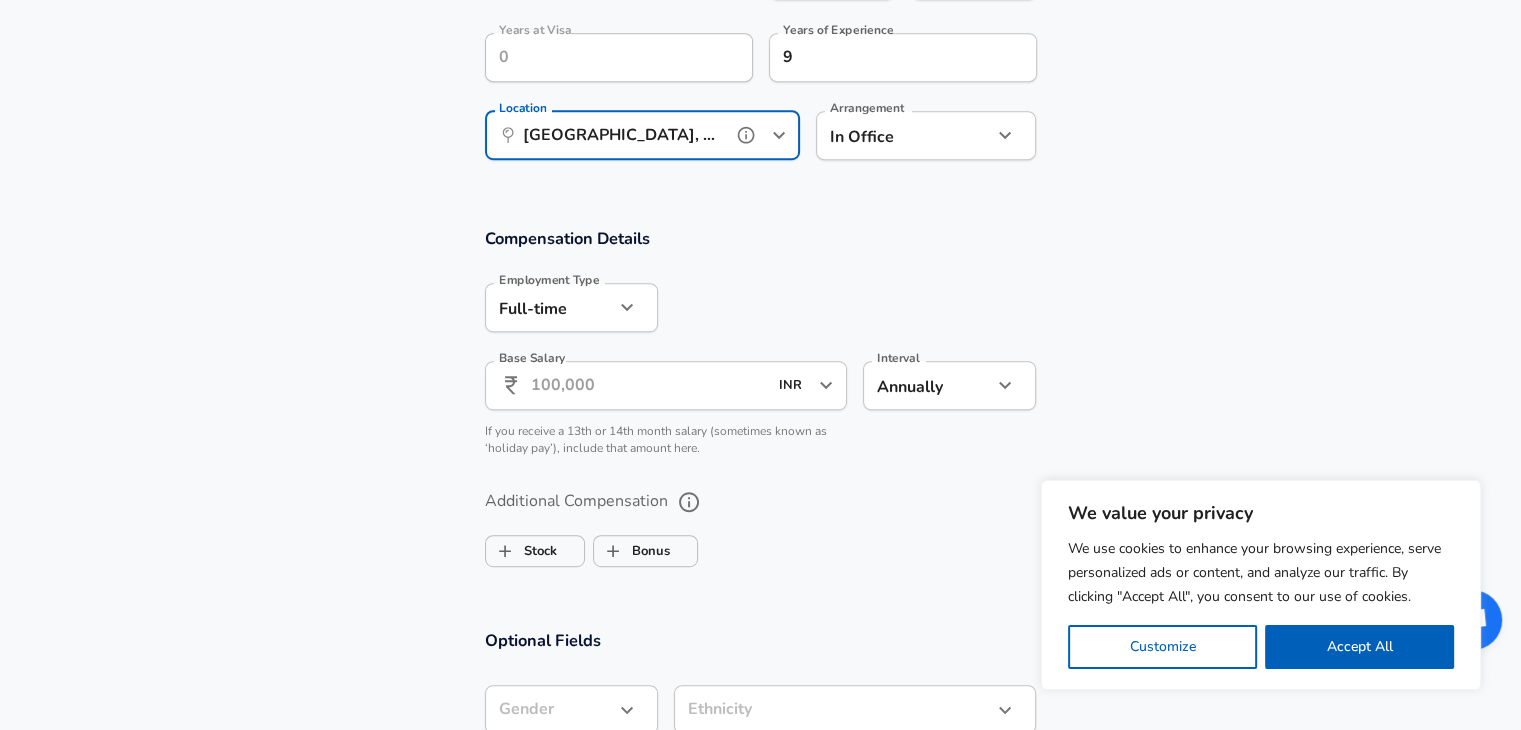 type on "[GEOGRAPHIC_DATA], [GEOGRAPHIC_DATA], [GEOGRAPHIC_DATA]" 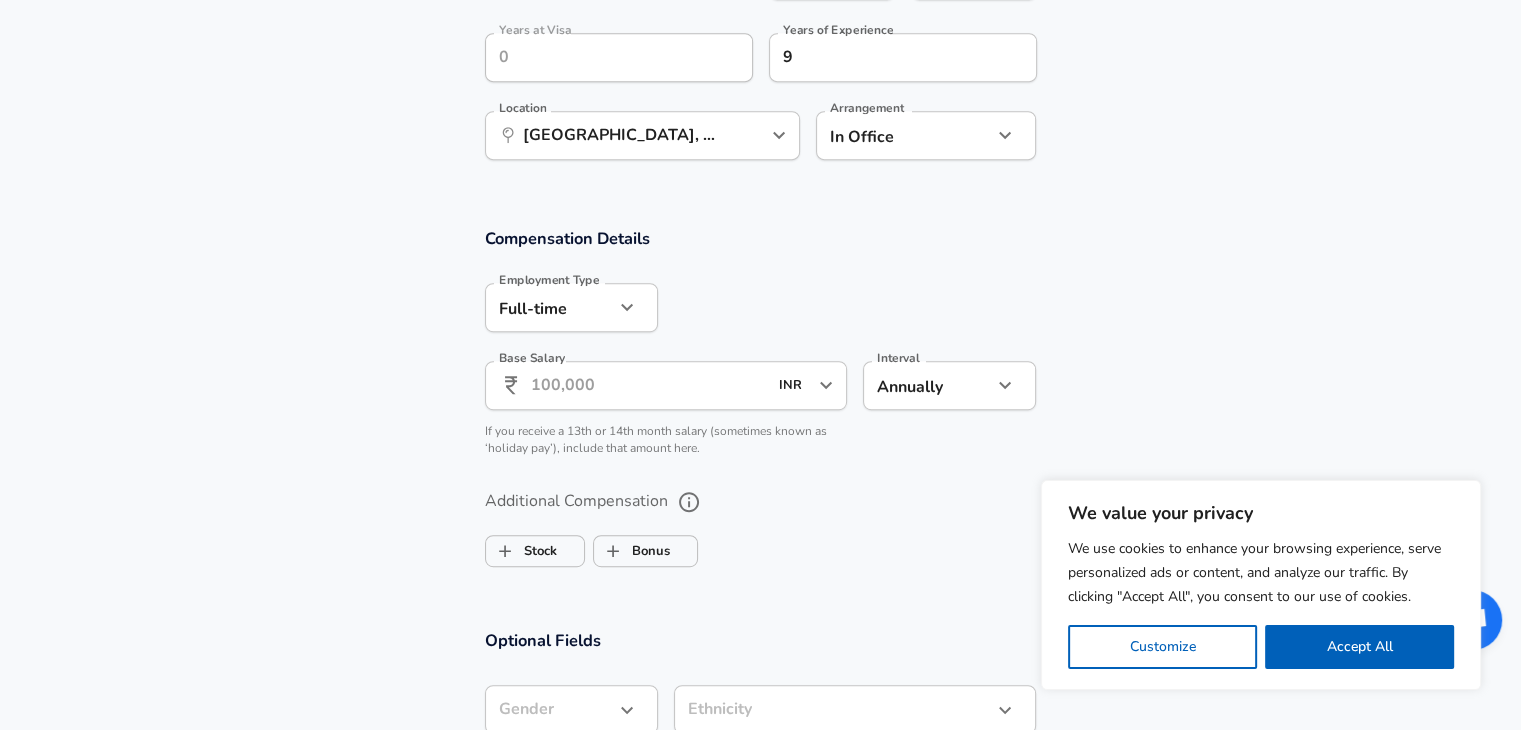 click on "Base Salary" at bounding box center (649, 385) 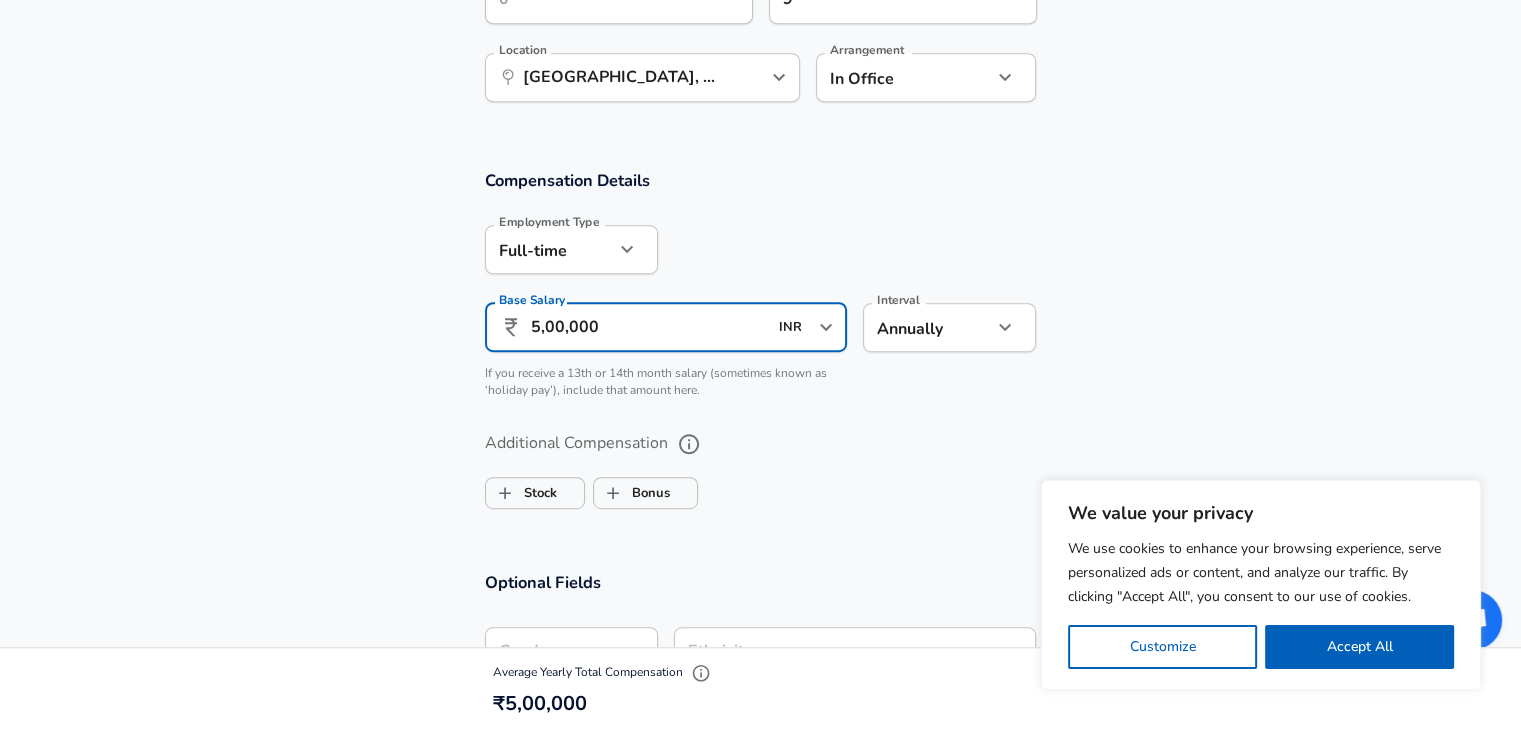 scroll, scrollTop: 1140, scrollLeft: 0, axis: vertical 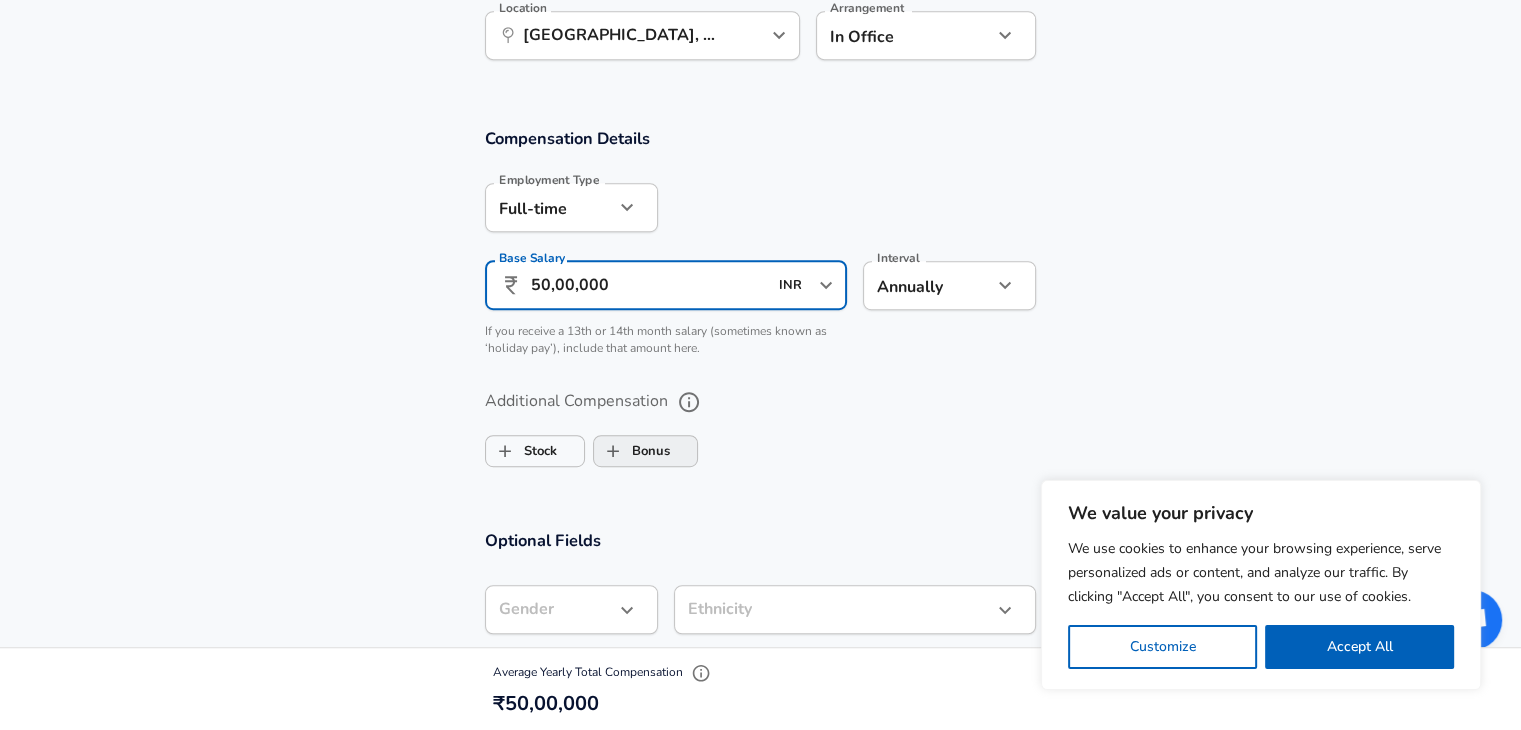 type on "50,00,000" 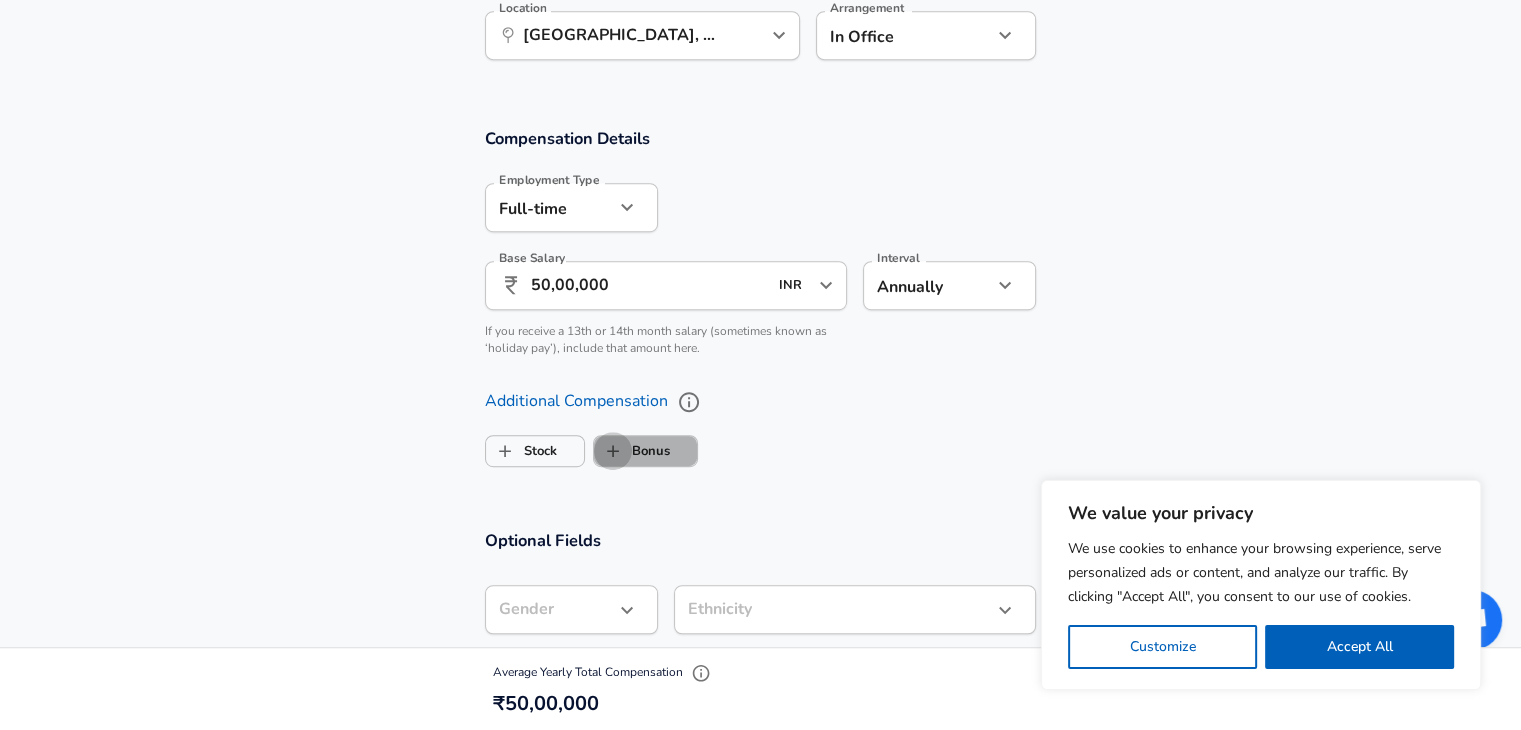 click on "Bonus" at bounding box center (613, 451) 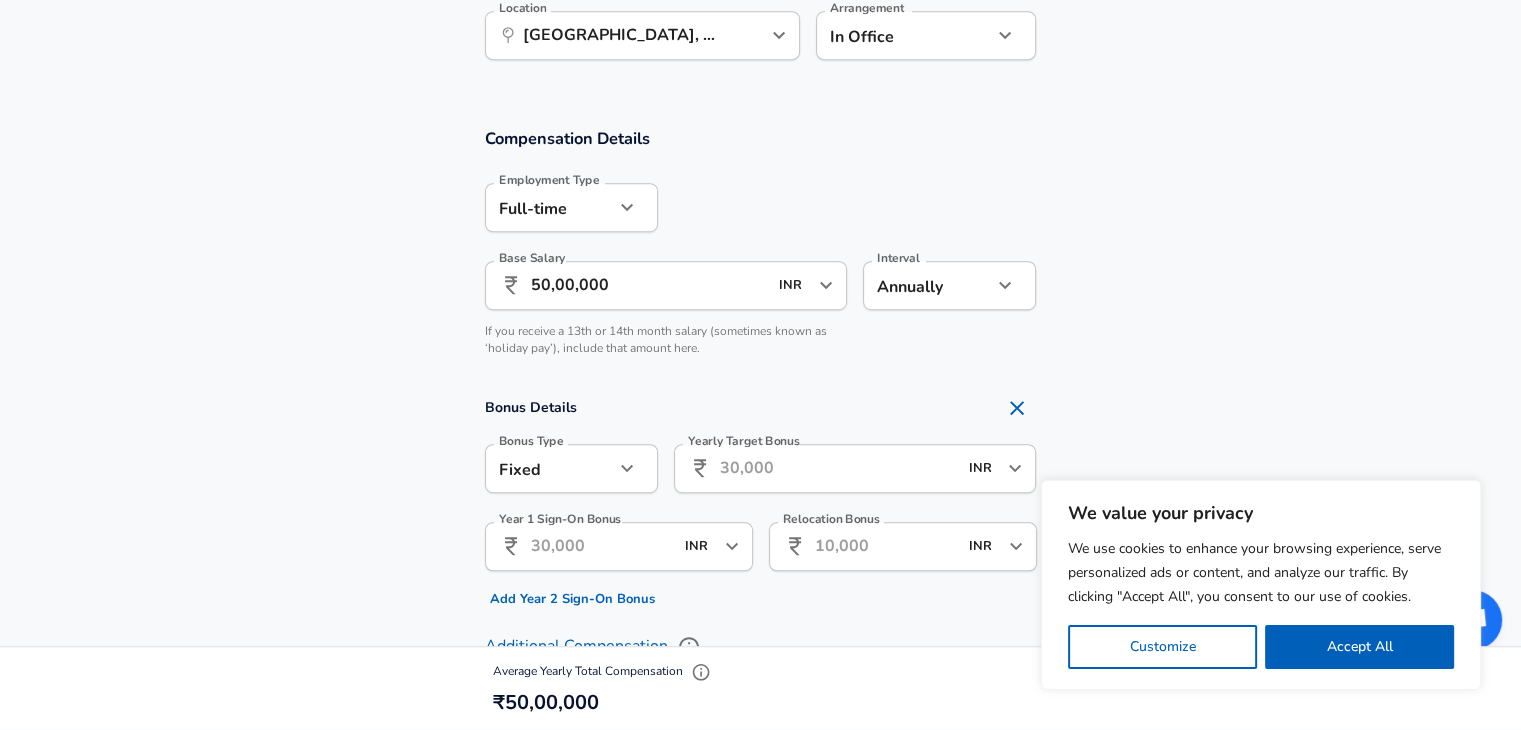 checkbox on "true" 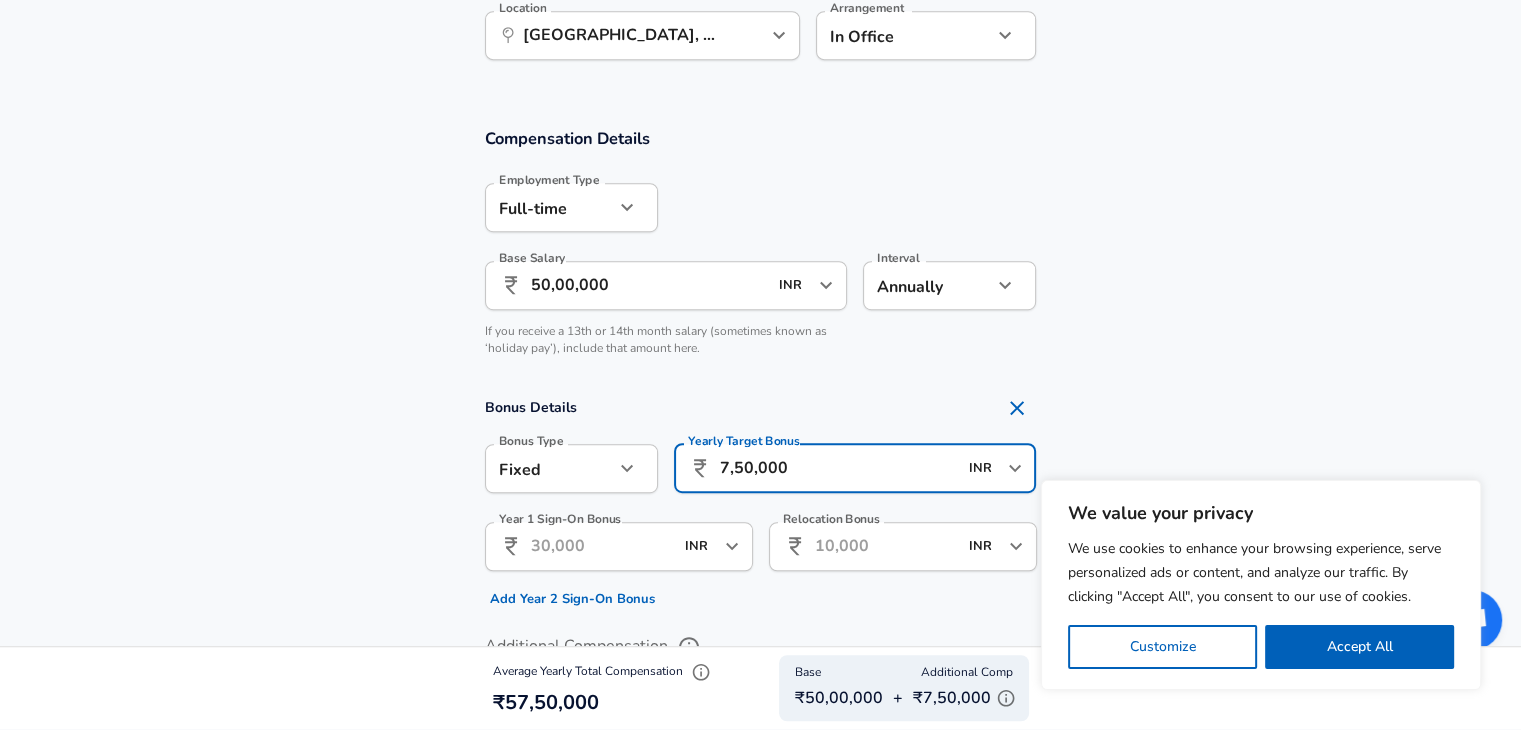 type on "7,50,000" 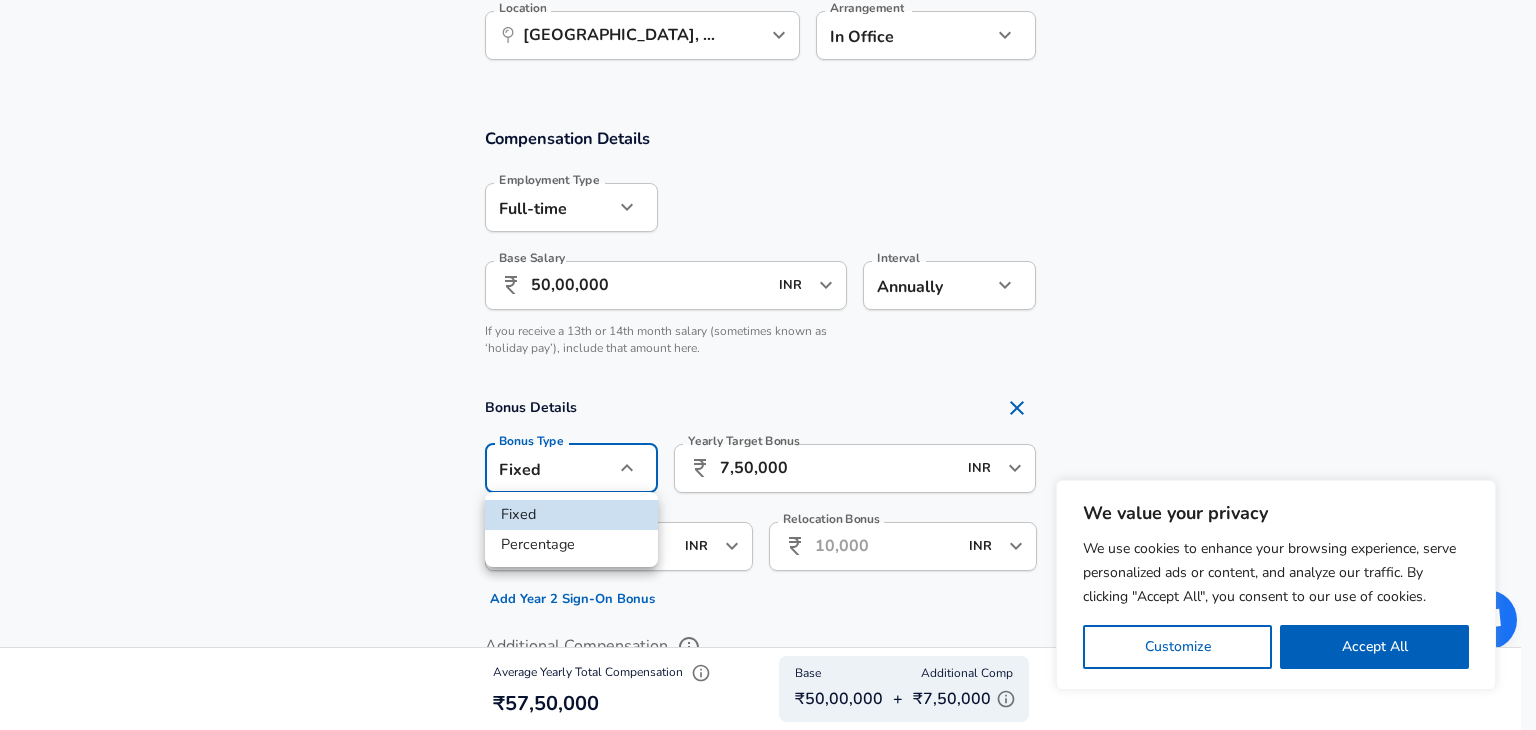 click on "Percentage" at bounding box center (571, 545) 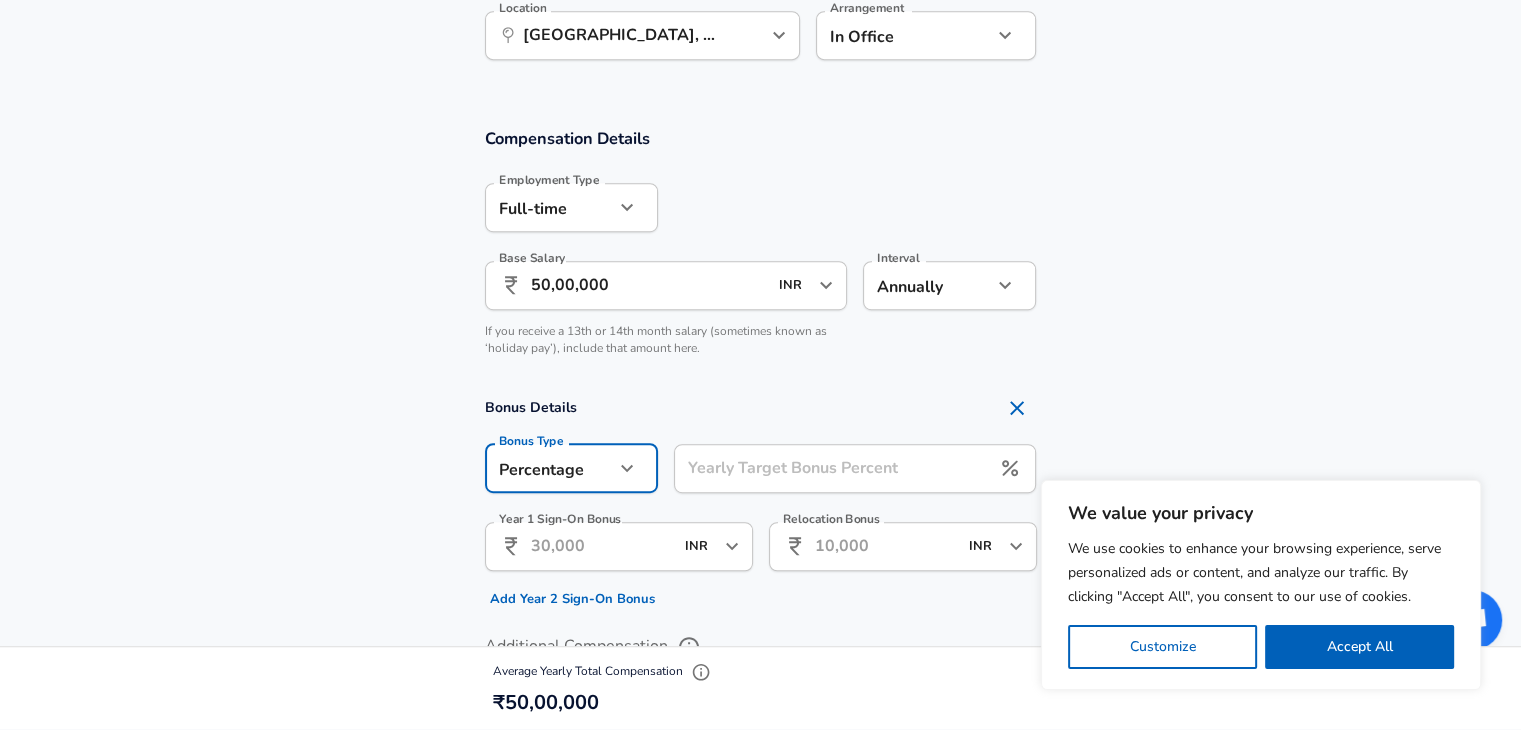 click on "Yearly Target Bonus Percent" at bounding box center [832, 468] 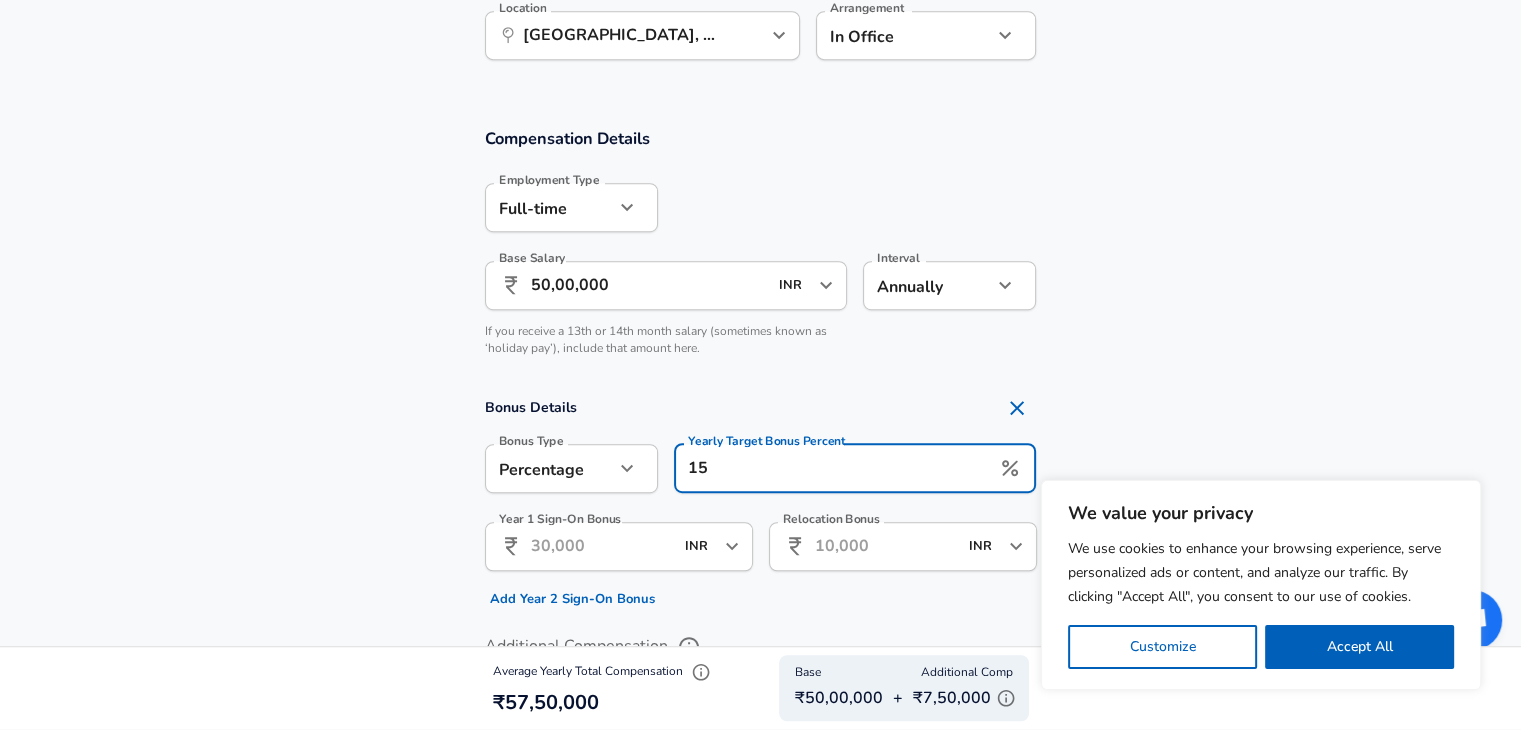 type on "15" 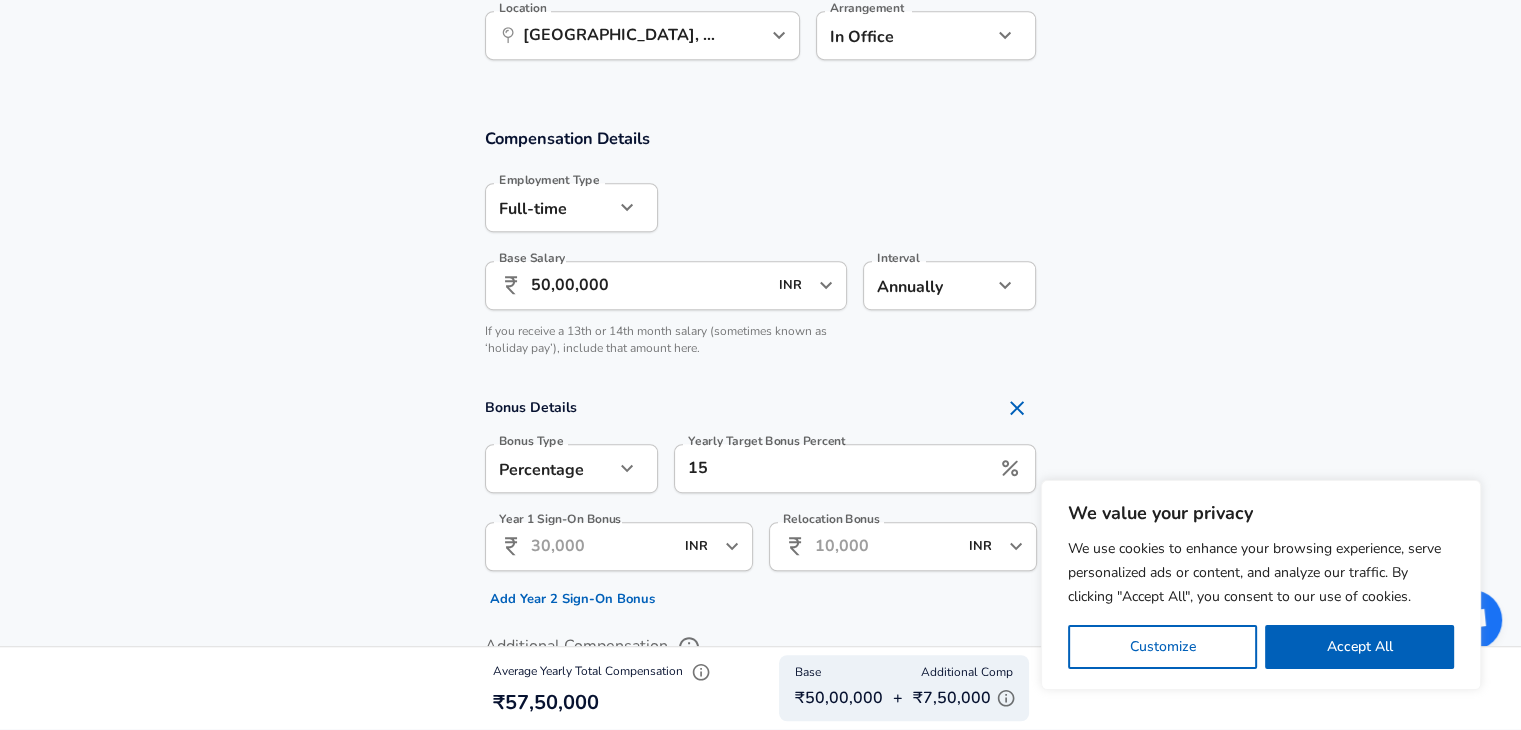 click on "Compensation Details Employment Type [DEMOGRAPHIC_DATA] full_time Employment Type Base Salary ​ 50,00,000 INR ​ Base Salary Interval Annually yearly Interval If you receive a 13th or 14th month salary (sometimes known as ‘holiday pay’), include that amount here." at bounding box center [760, 248] 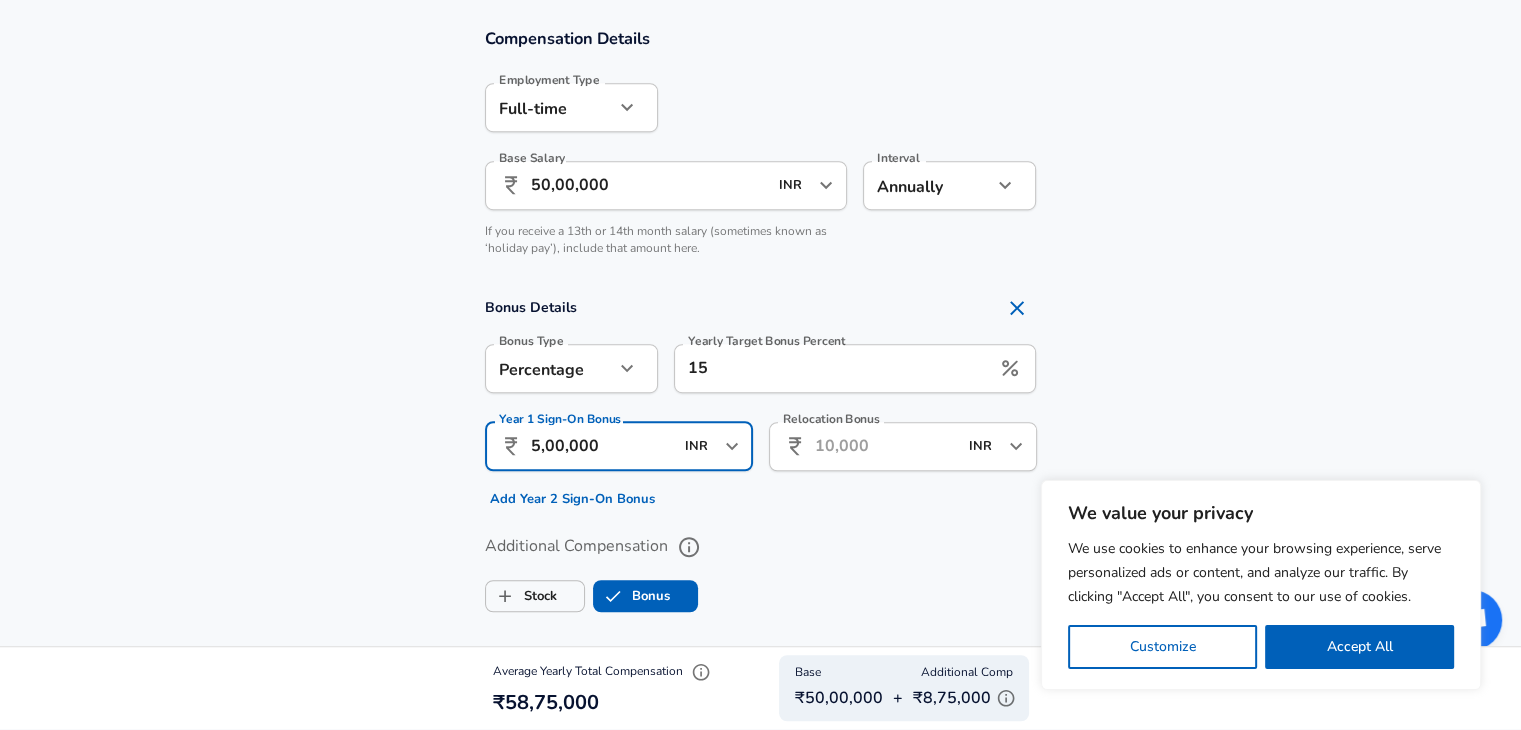 scroll, scrollTop: 1340, scrollLeft: 0, axis: vertical 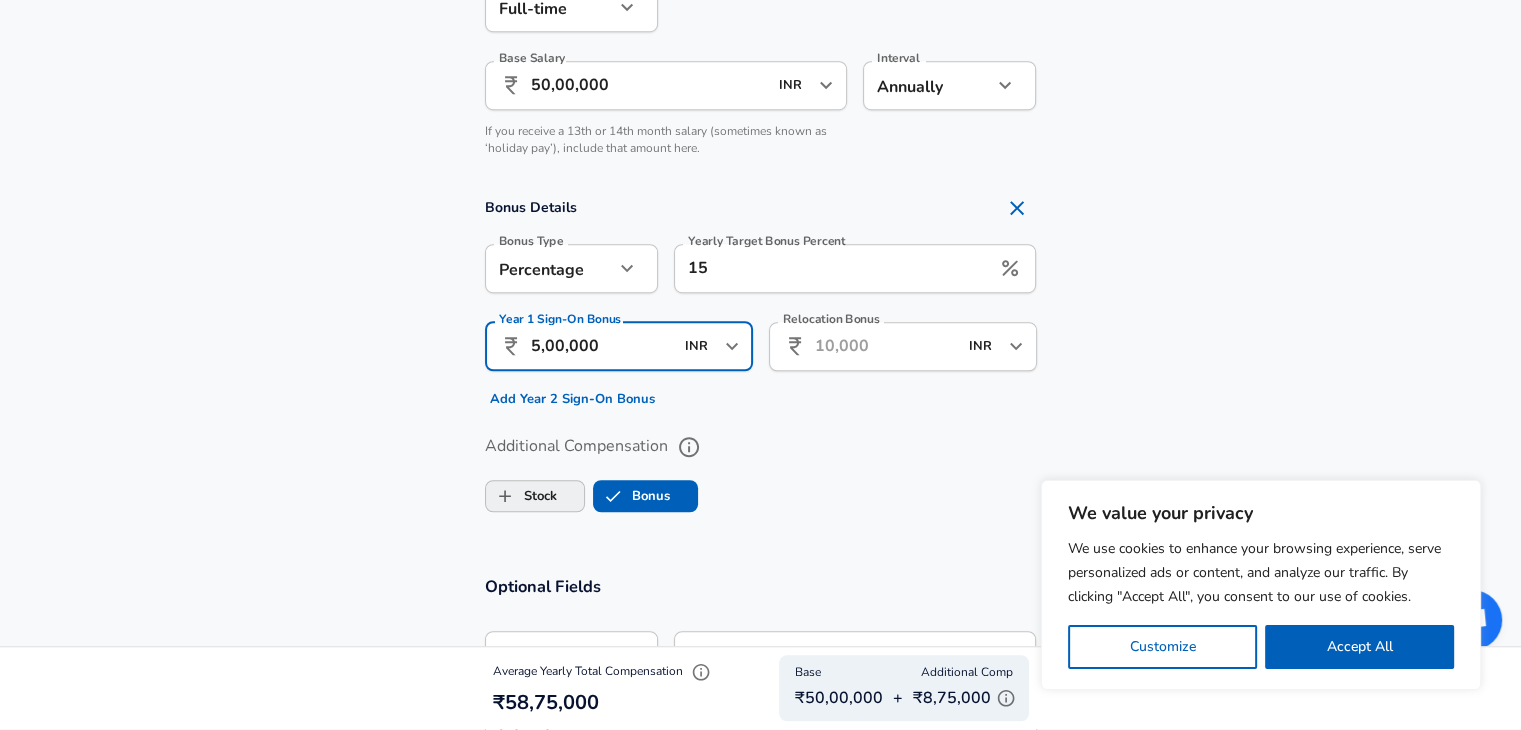 type on "5,00,000" 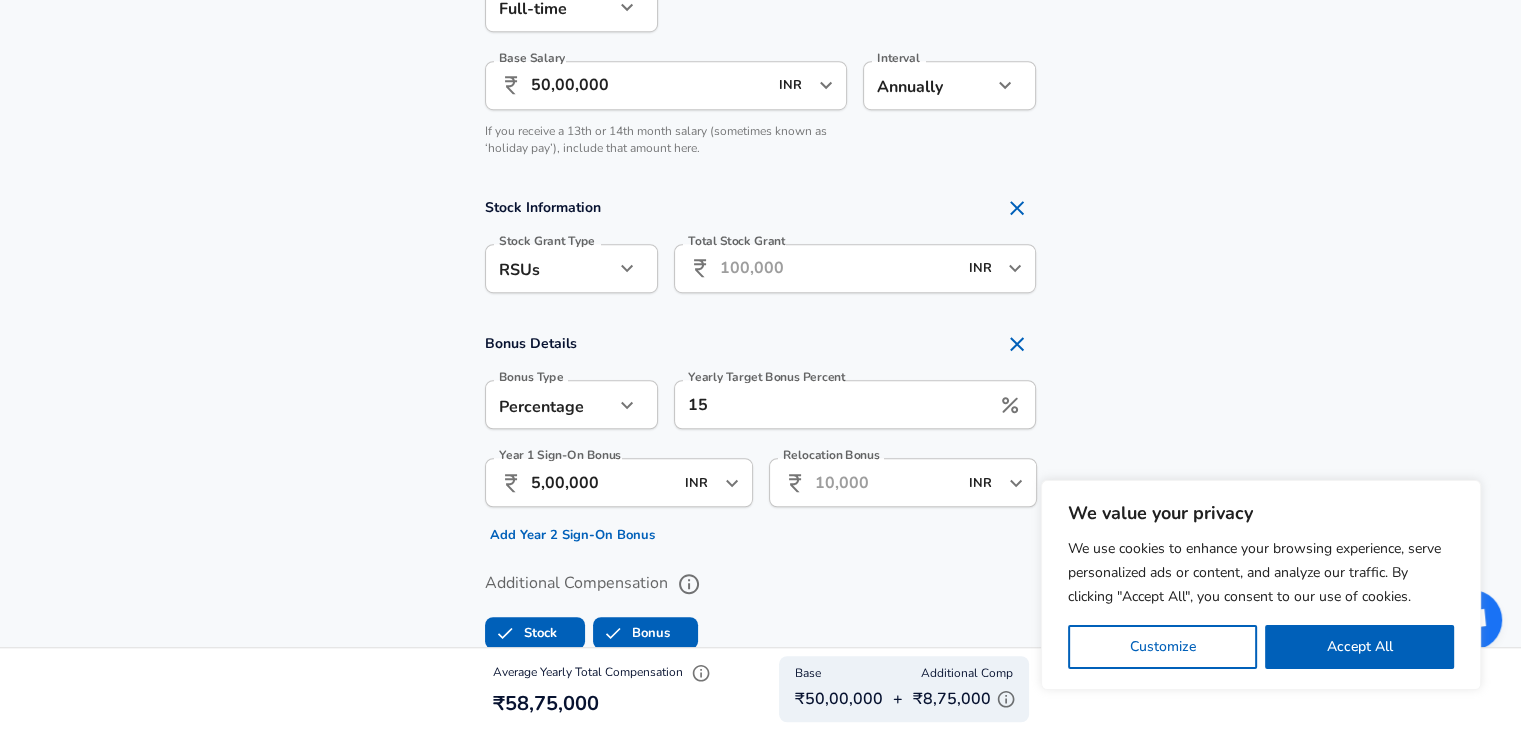 click on "Total Stock Grant" at bounding box center [838, 268] 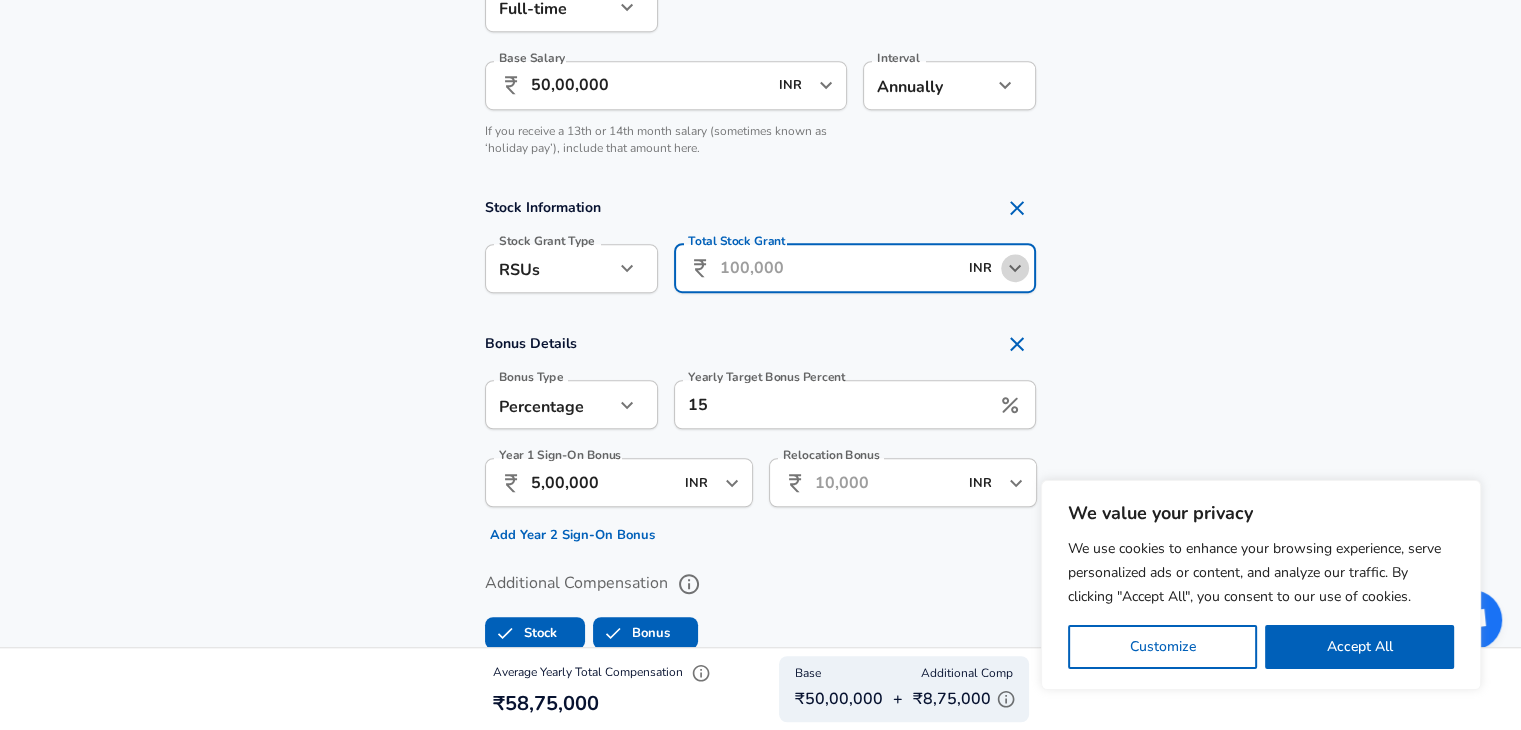 click 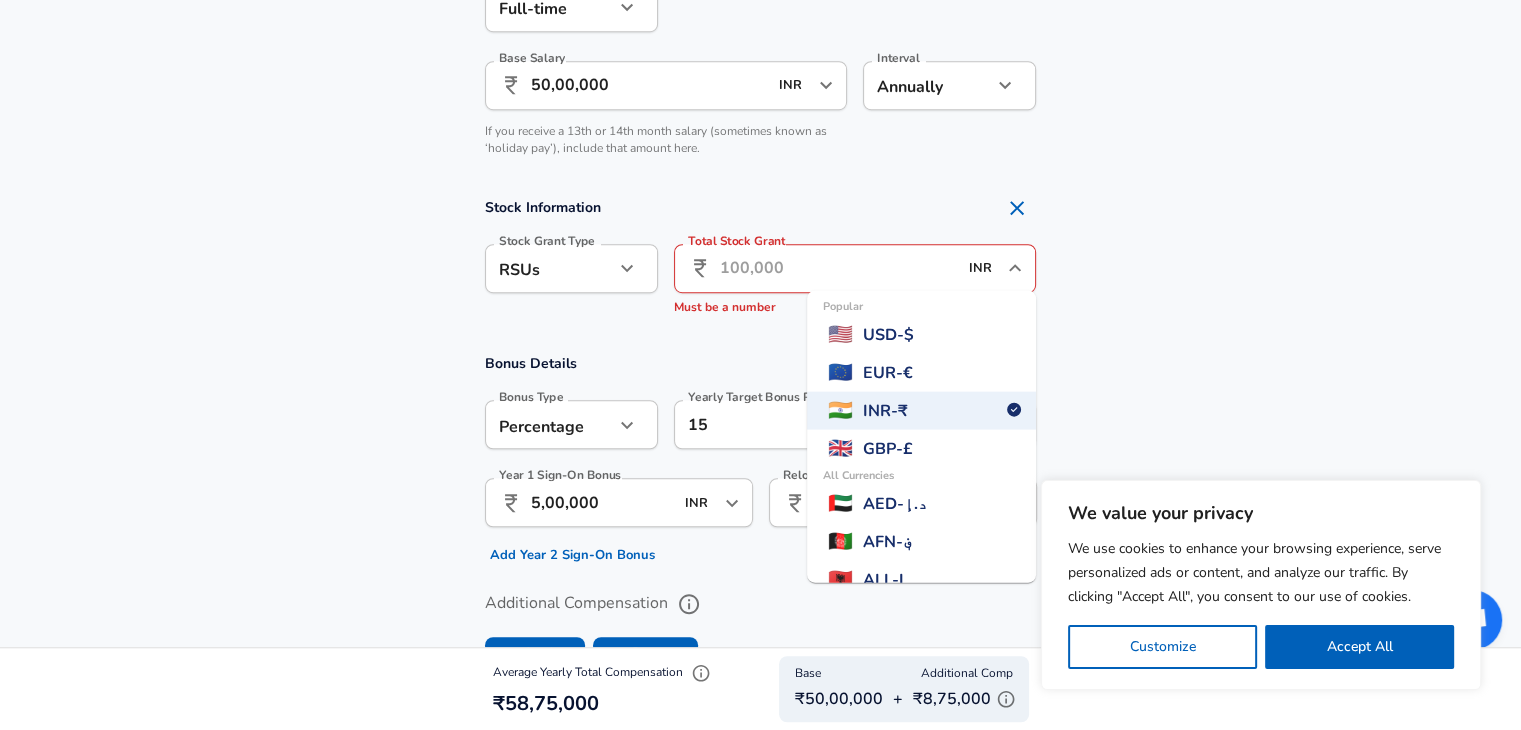 click on "USD  -  $" at bounding box center [887, 334] 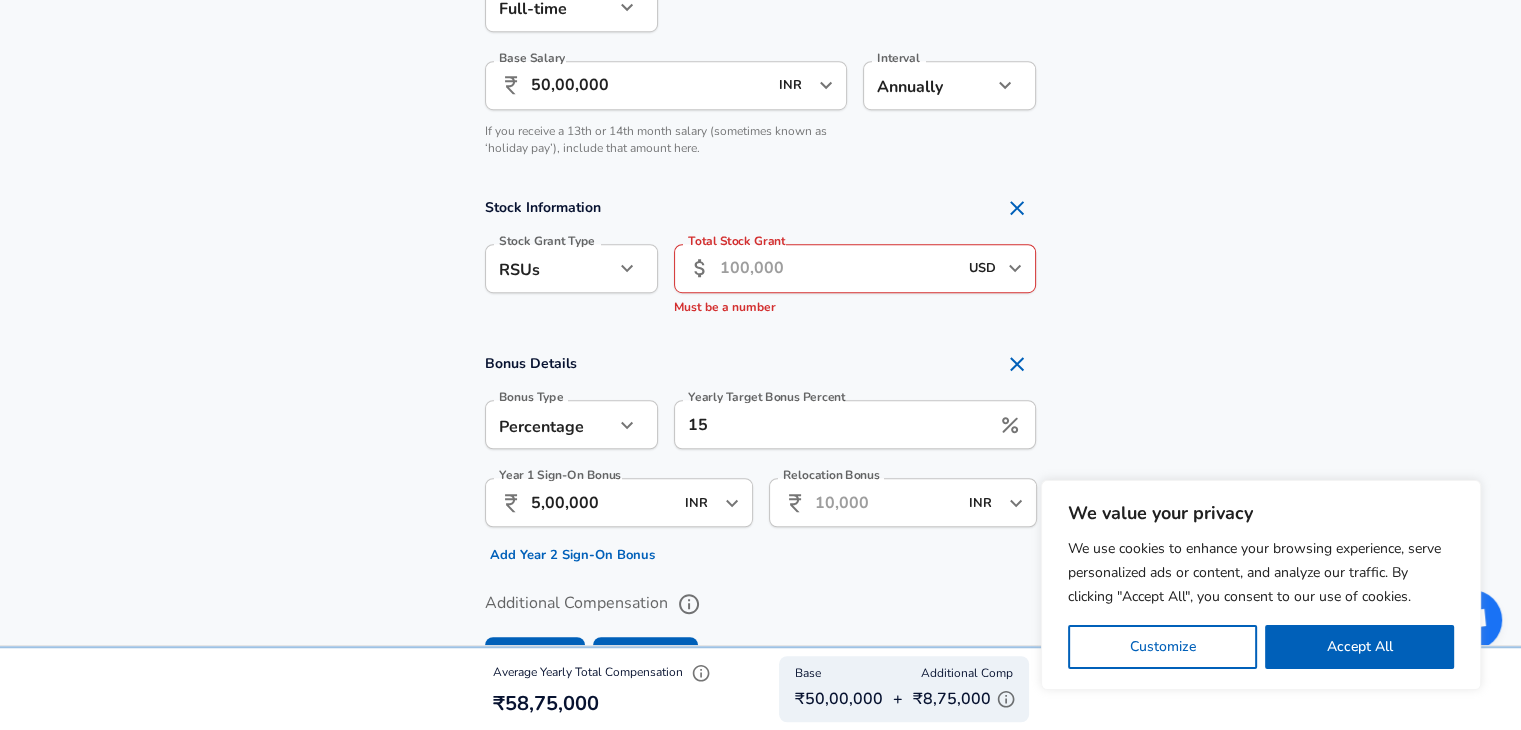 click on "Total Stock Grant" at bounding box center [838, 268] 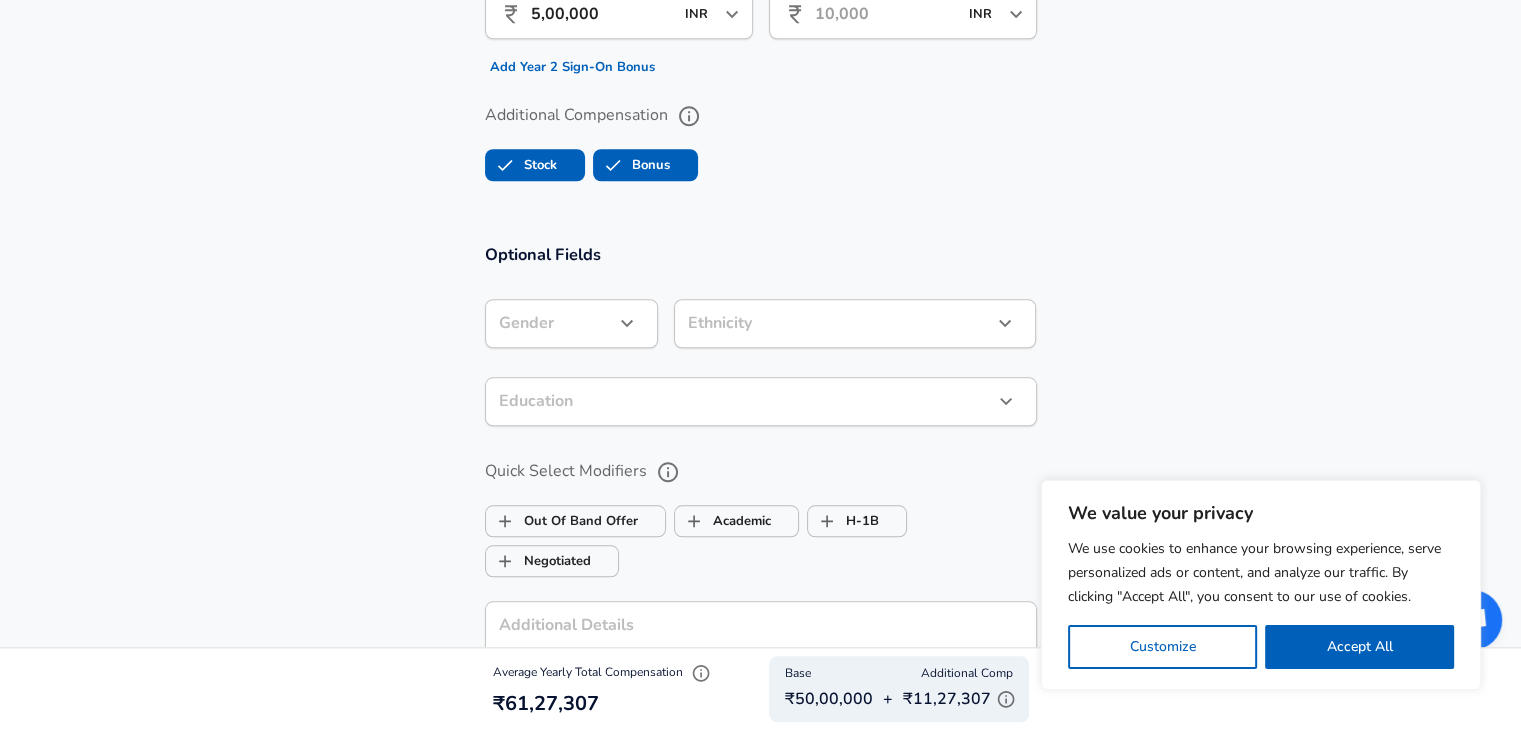 scroll, scrollTop: 1840, scrollLeft: 0, axis: vertical 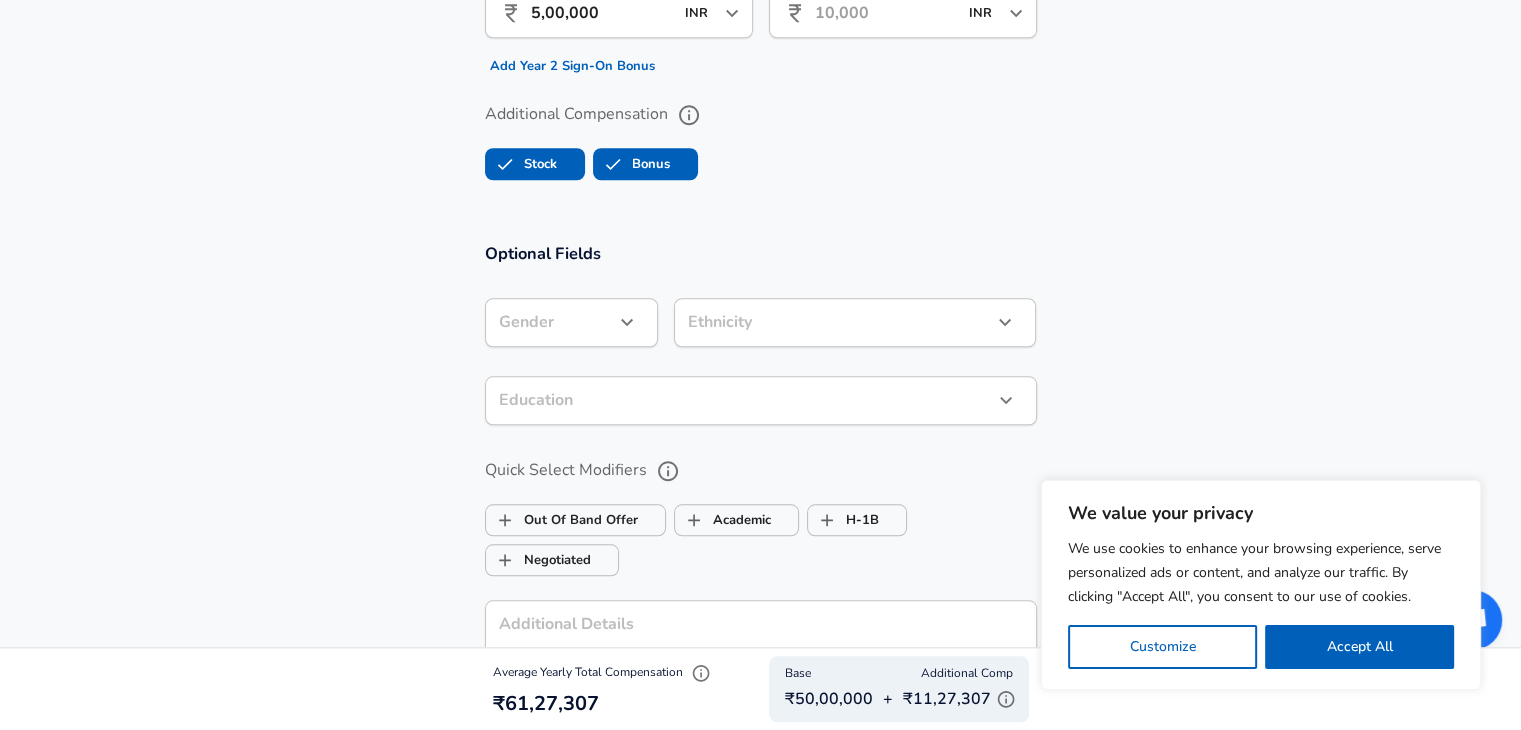 type on "8,750" 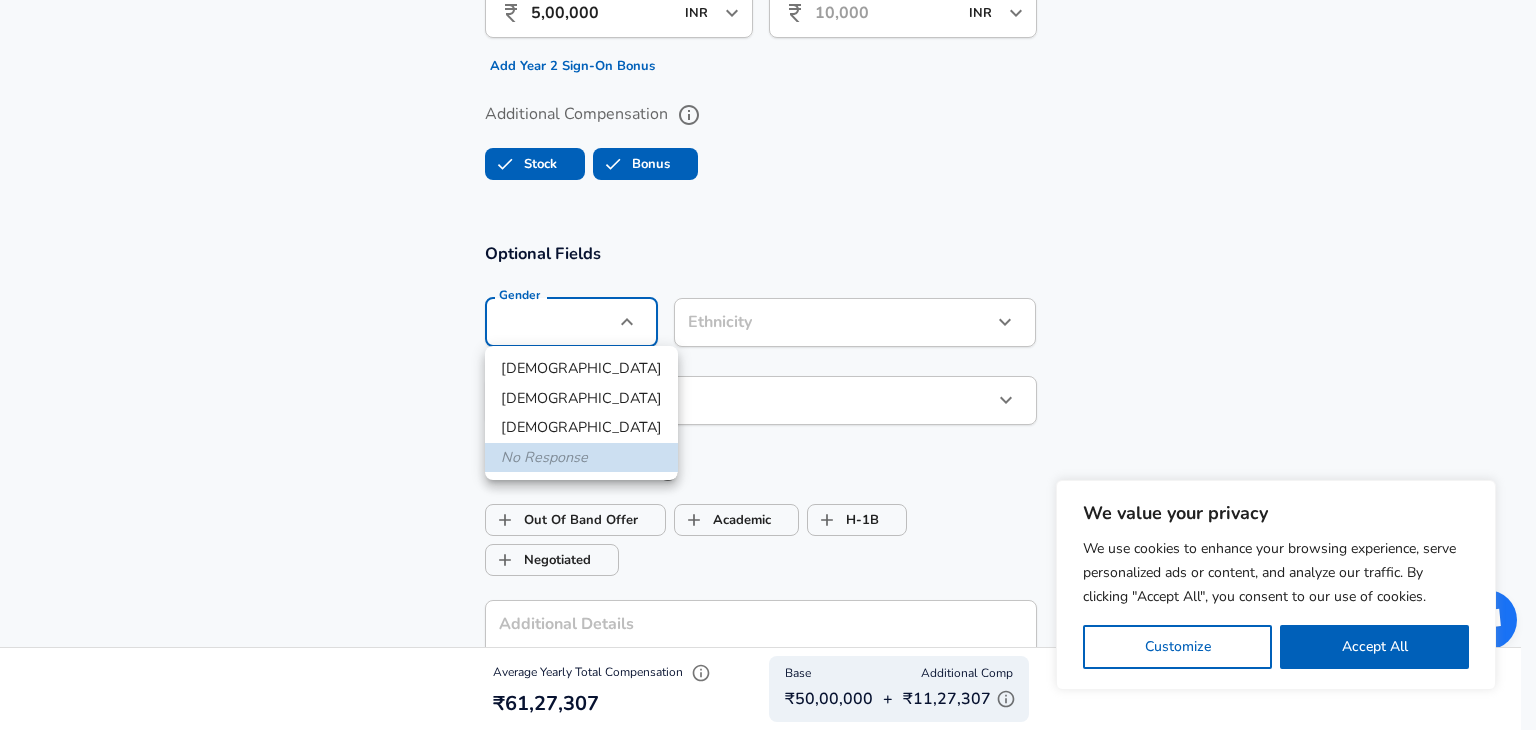 click on "[DEMOGRAPHIC_DATA]" at bounding box center (581, 369) 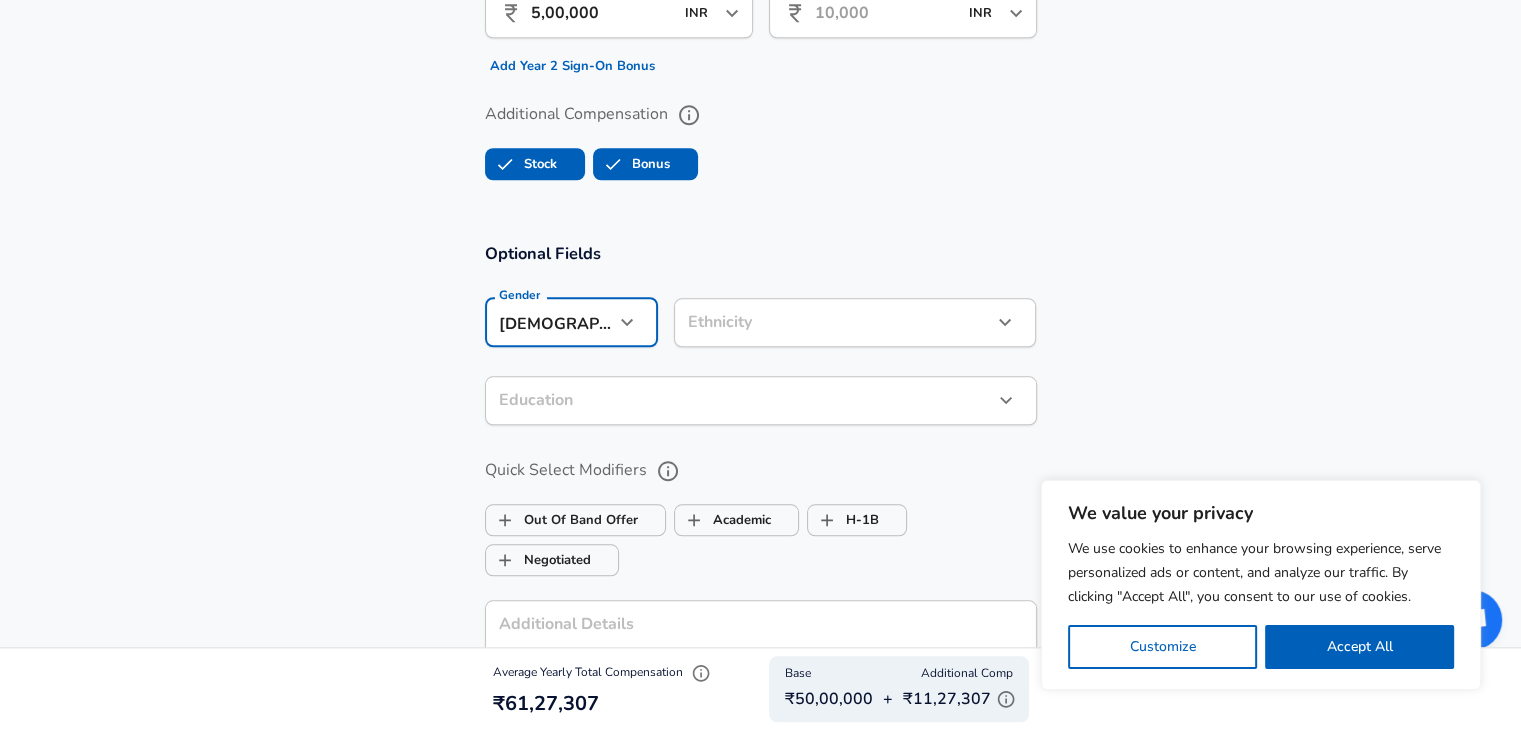 click on "We value your privacy We use cookies to enhance your browsing experience, serve personalized ads or content, and analyze our traffic. By clicking "Accept All", you consent to our use of cookies. Customize    Accept All   Customize Consent Preferences   We use cookies to help you navigate efficiently and perform certain functions. You will find detailed information about all cookies under each consent category below. The cookies that are categorized as "Necessary" are stored on your browser as they are essential for enabling the basic functionalities of the site. ...  Show more Necessary Always Active Necessary cookies are required to enable the basic features of this site, such as providing secure log-in or adjusting your consent preferences. These cookies do not store any personally identifiable data. Cookie _GRECAPTCHA Duration 5 months 27 days Description Google Recaptcha service sets this cookie to identify bots to protect the website against malicious spam attacks. Cookie __stripe_mid Duration 1 year MR" at bounding box center (760, -1475) 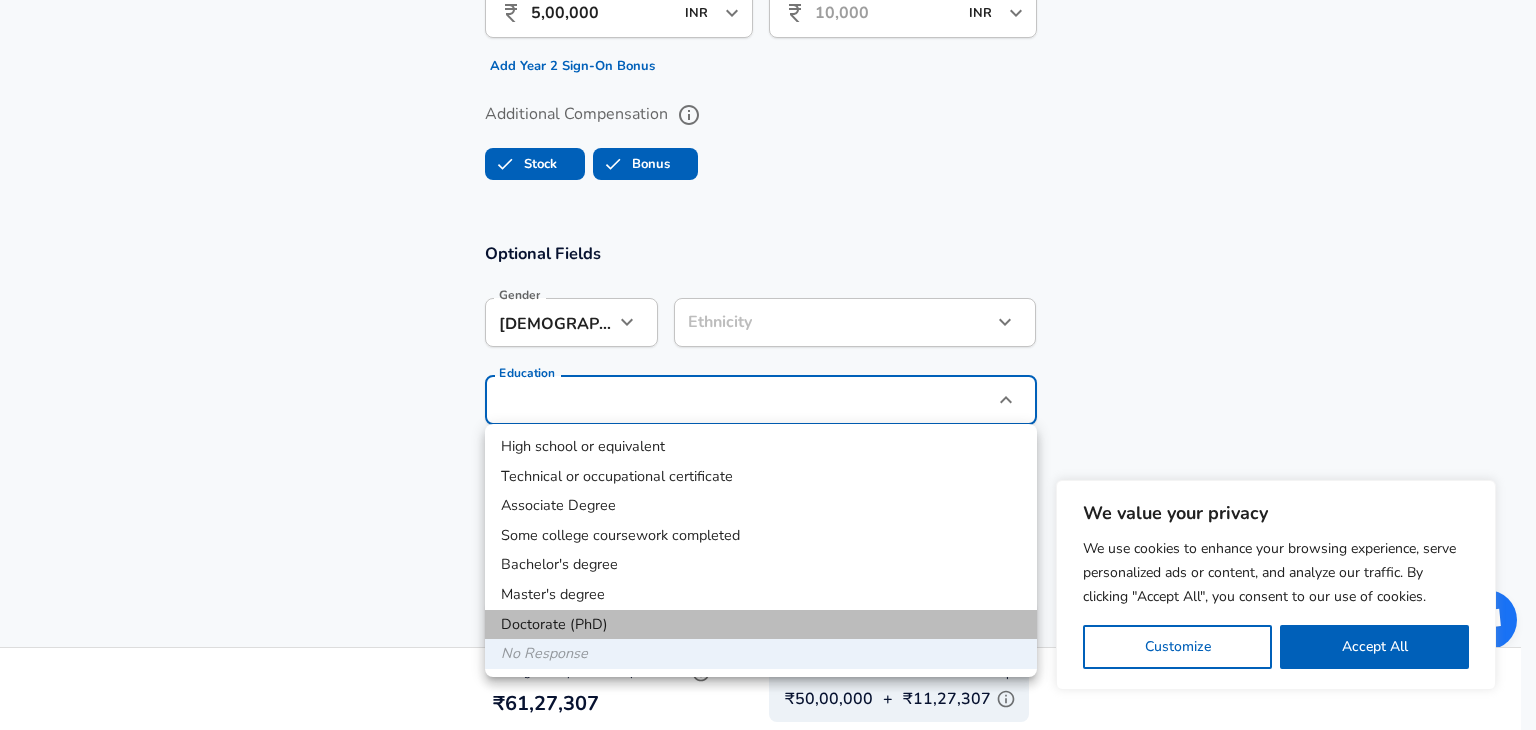 click on "Doctorate (PhD)" at bounding box center [761, 625] 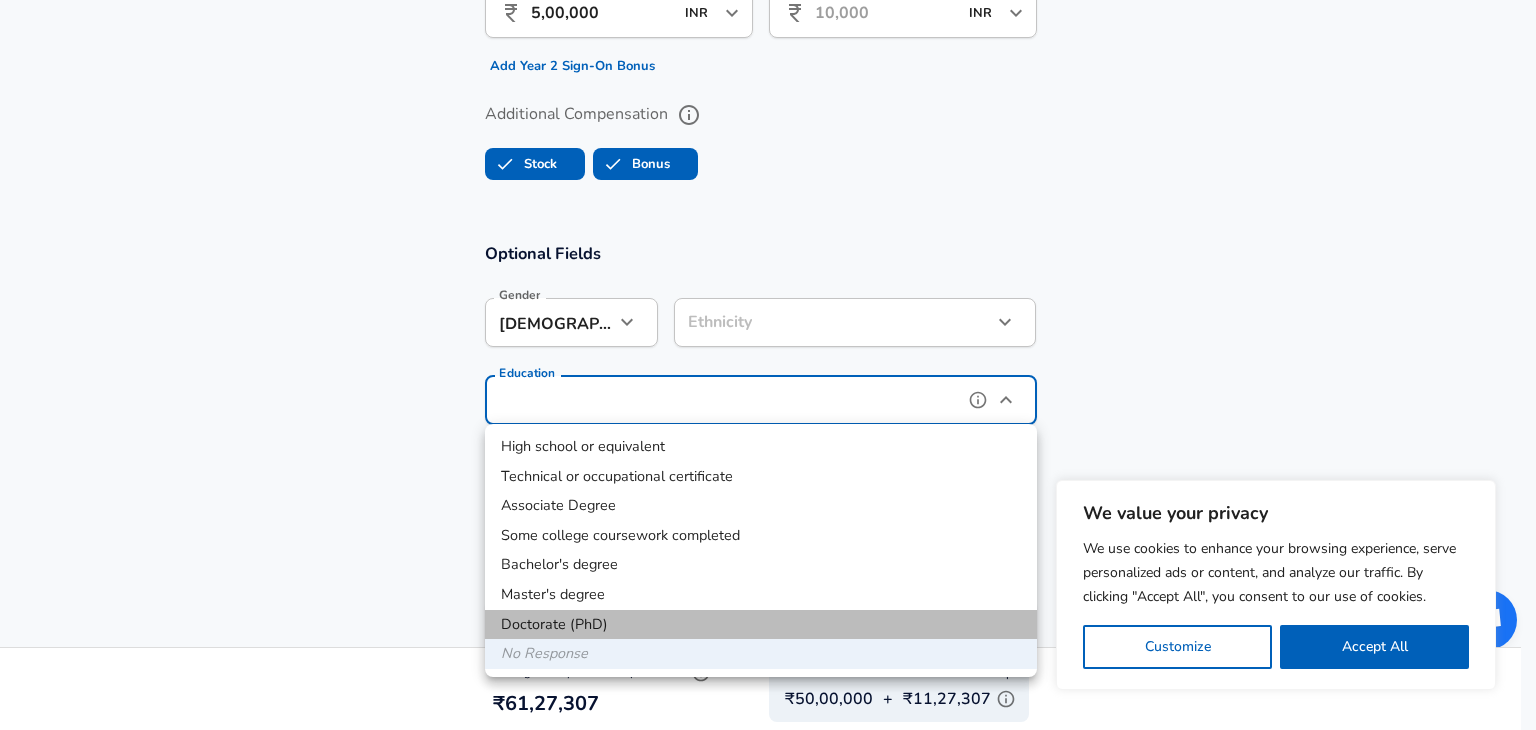 type on "Doctorate (PhD)" 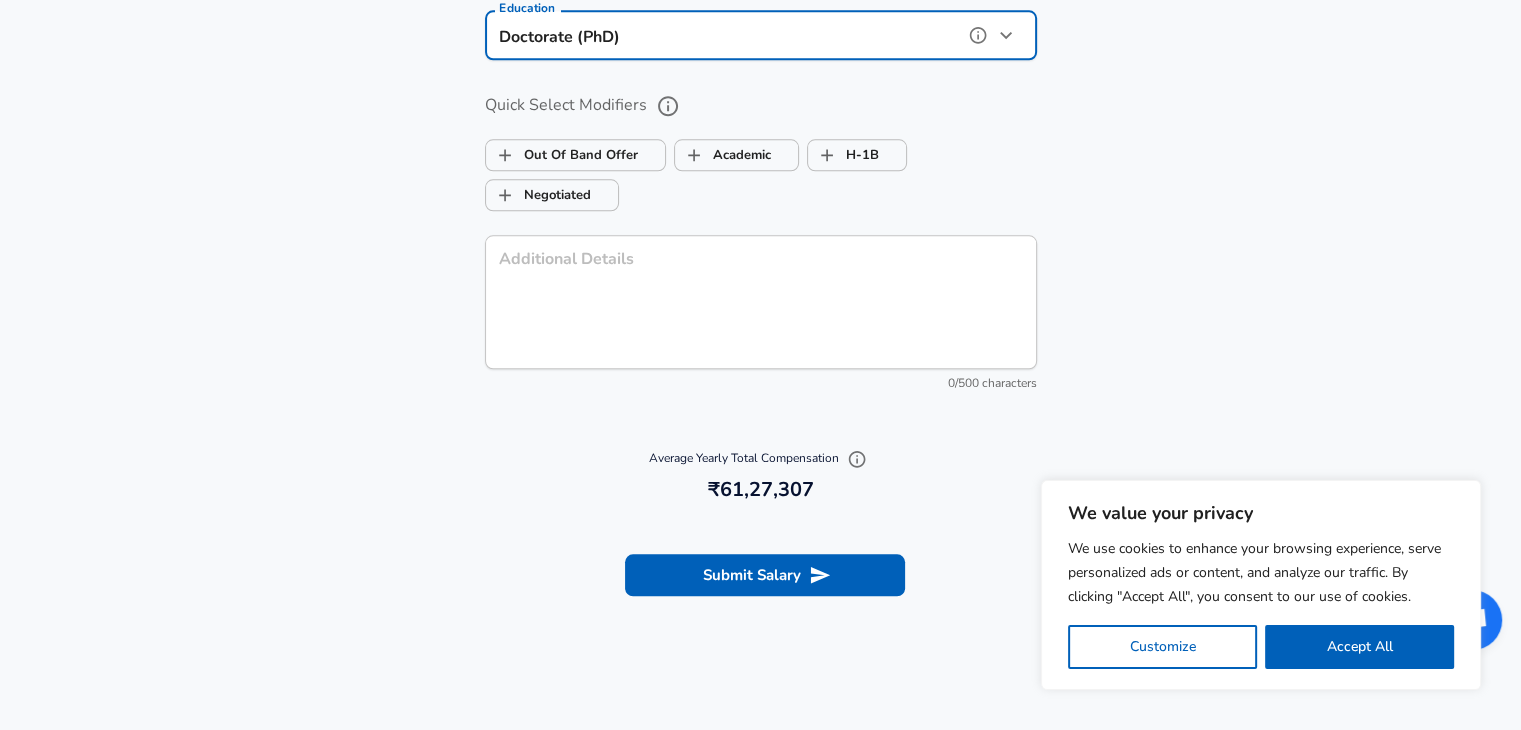 scroll, scrollTop: 2240, scrollLeft: 0, axis: vertical 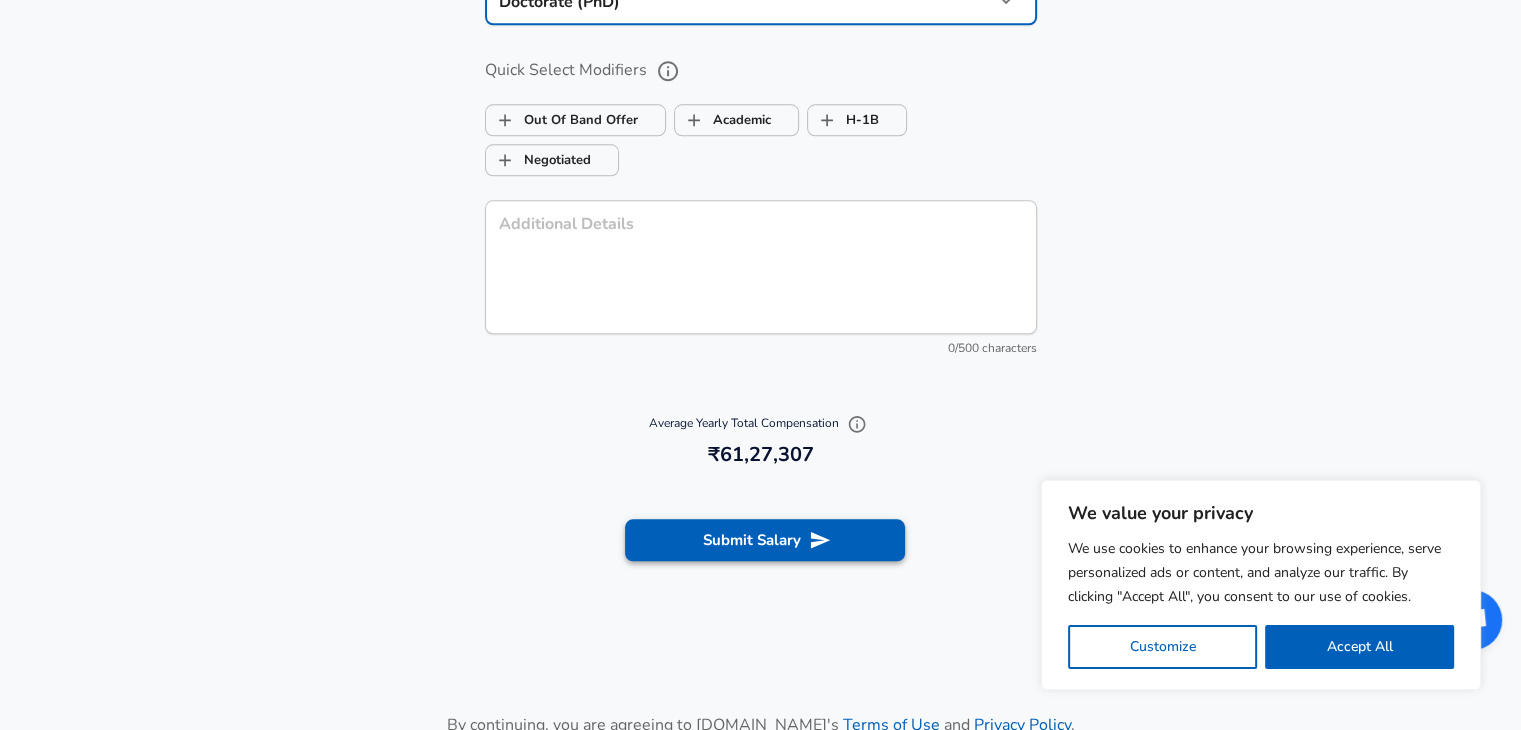 click on "Submit Salary" at bounding box center (765, 540) 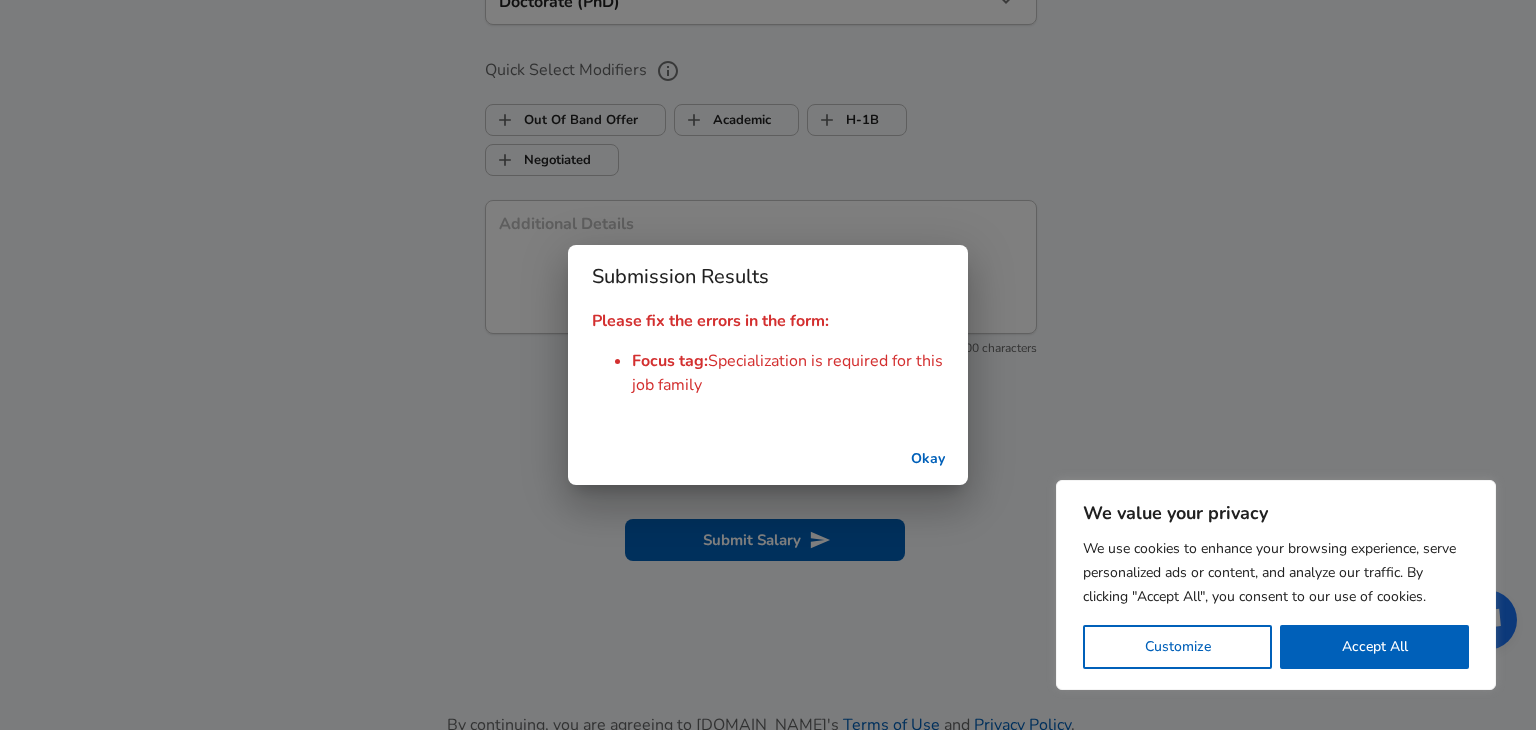 click on "Okay" at bounding box center [928, 459] 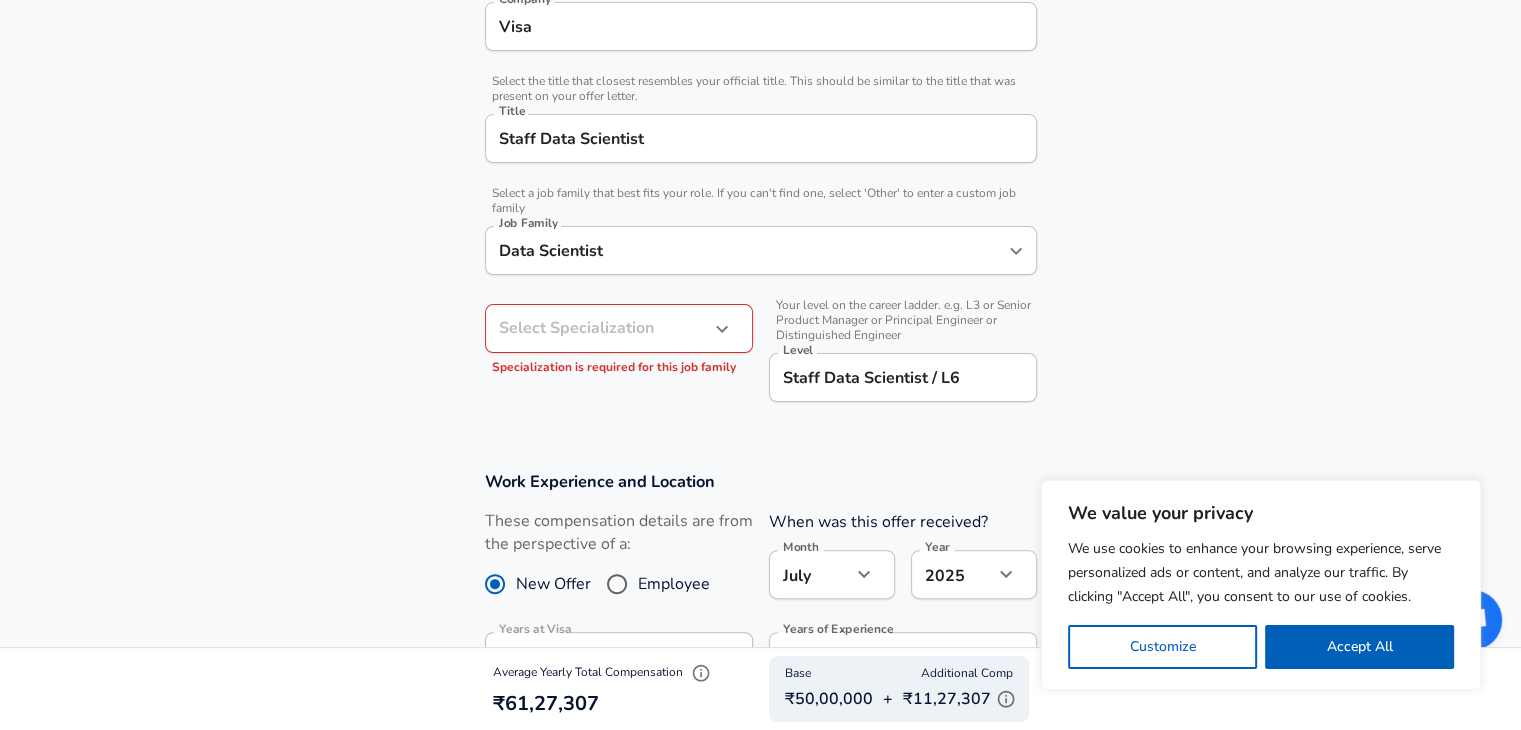 scroll, scrollTop: 440, scrollLeft: 0, axis: vertical 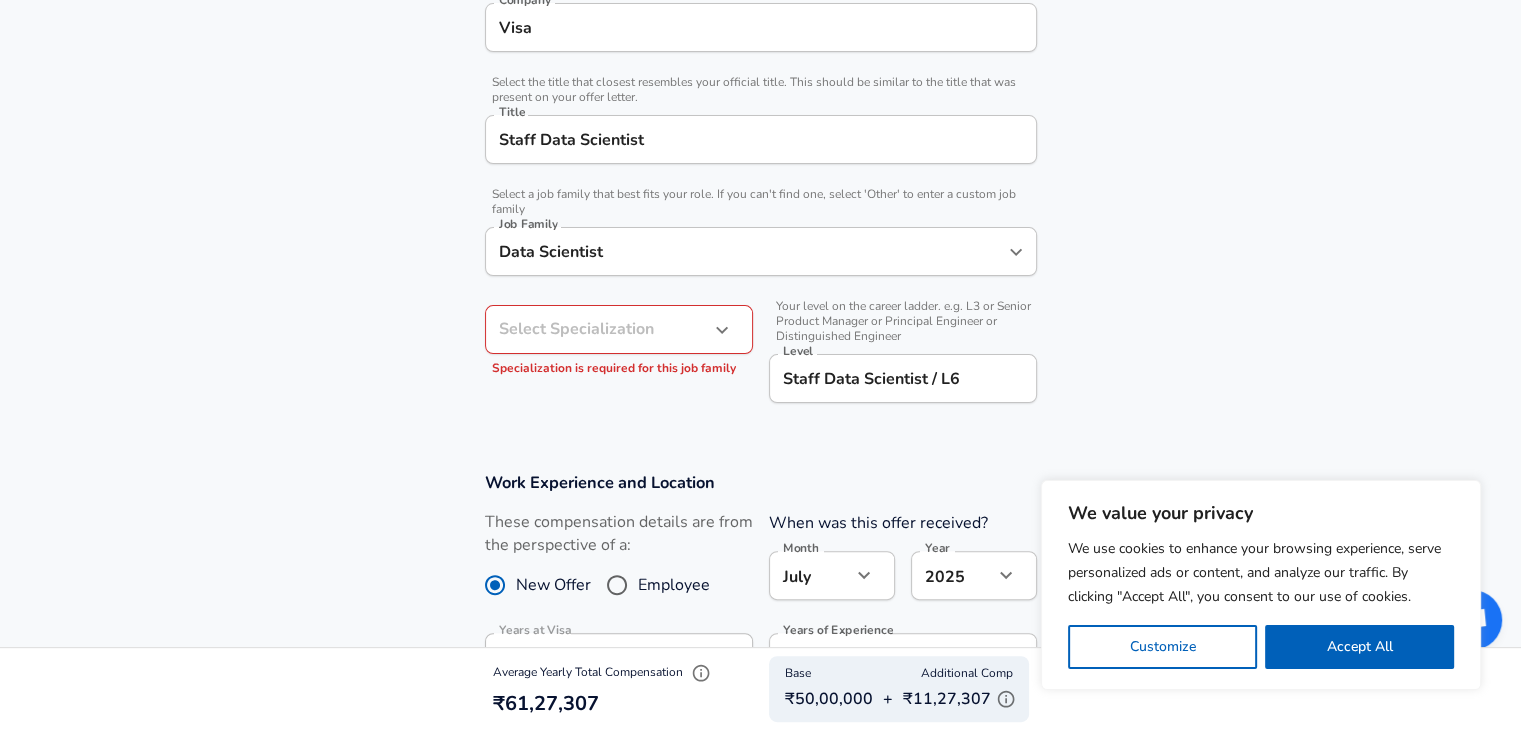 click on "Select Specialization ​ Select Specialization Specialization is required for this job family" at bounding box center (611, 352) 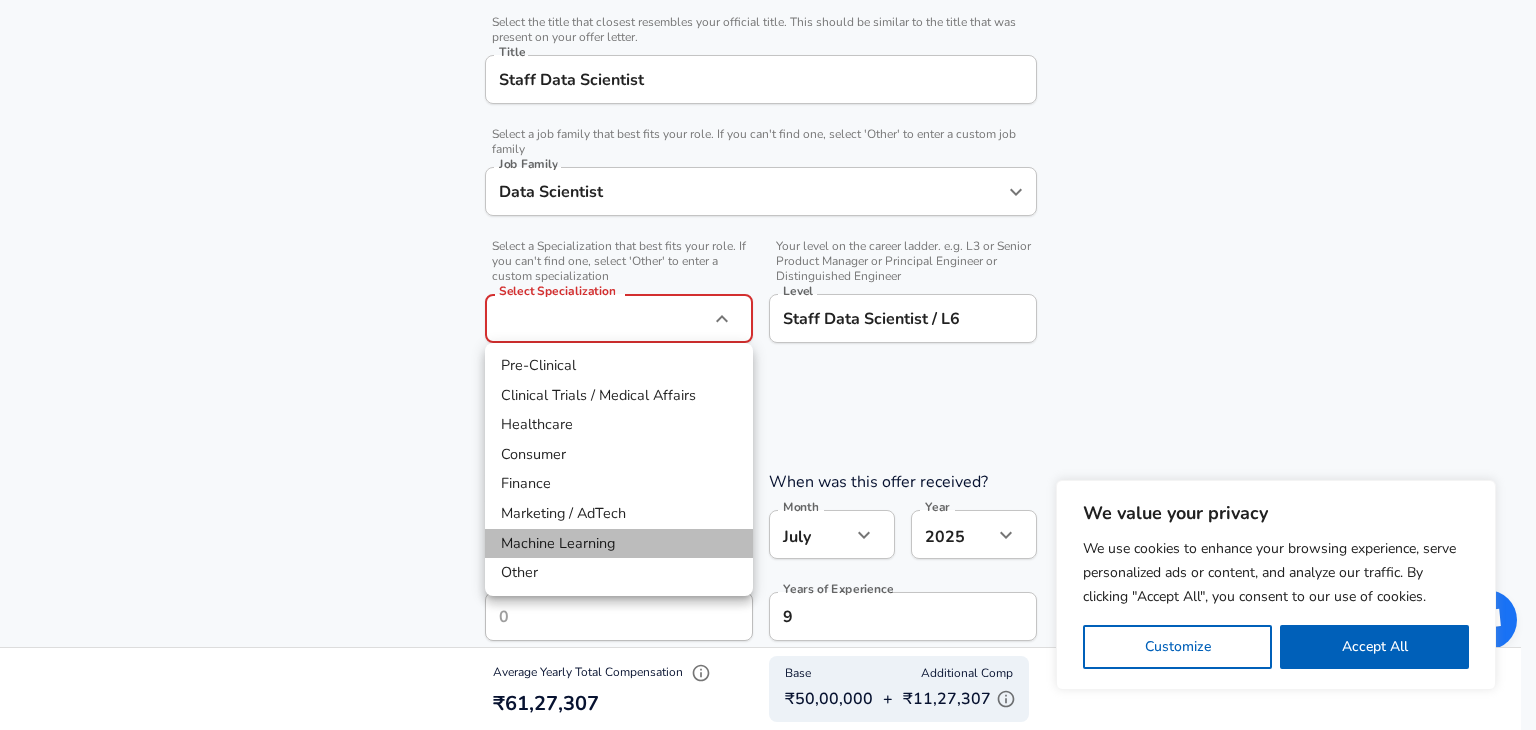 click on "Machine Learning" at bounding box center (619, 544) 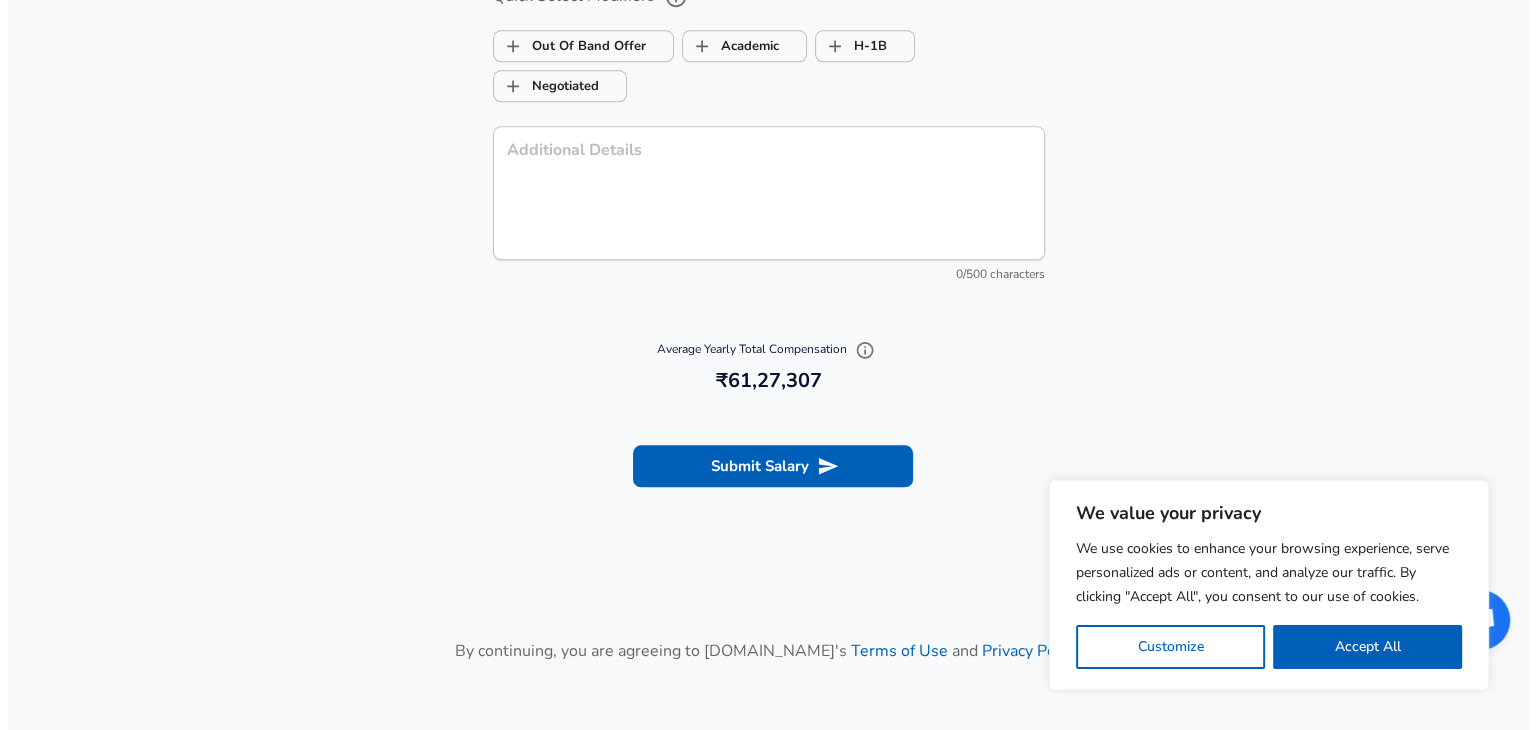 scroll, scrollTop: 2515, scrollLeft: 0, axis: vertical 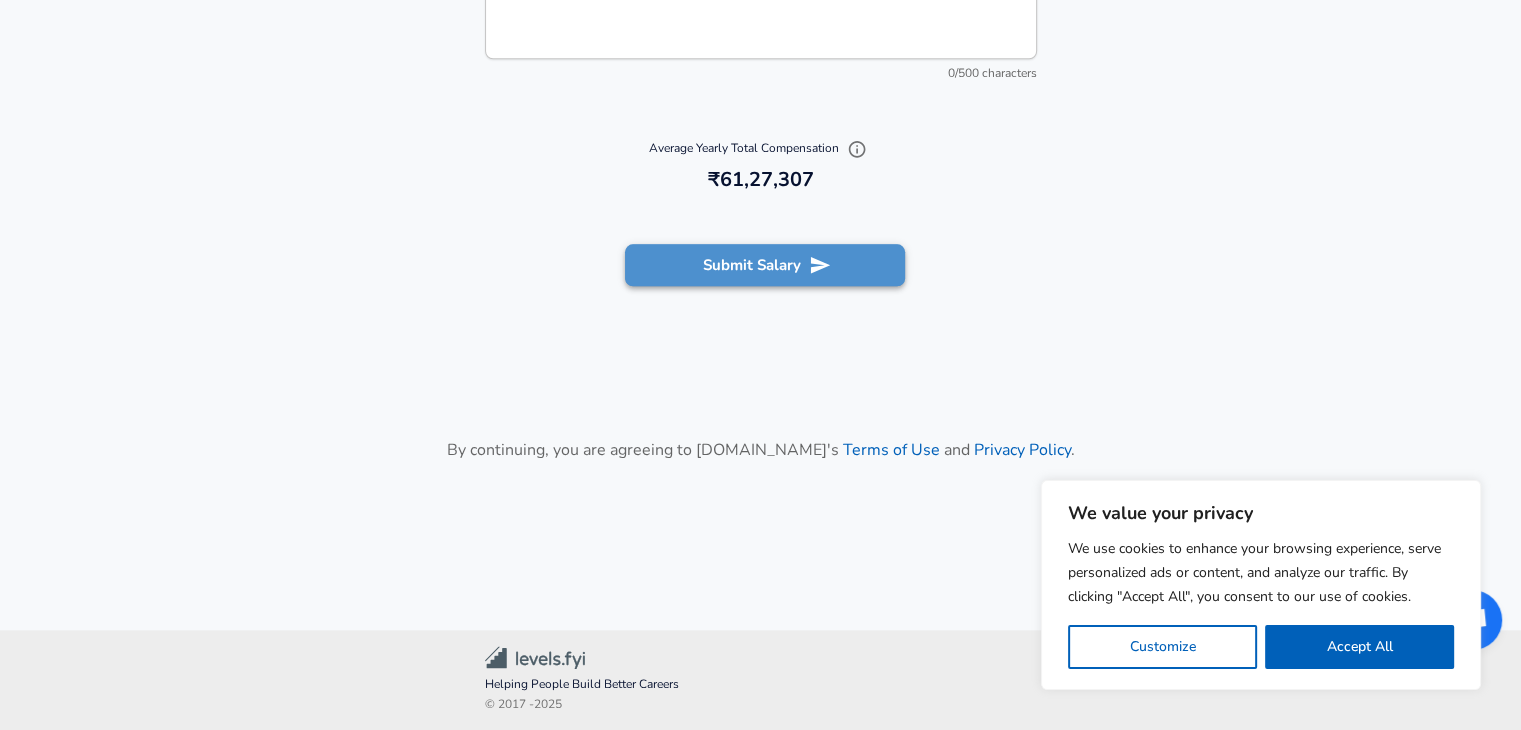 click on "Submit Salary" at bounding box center (765, 265) 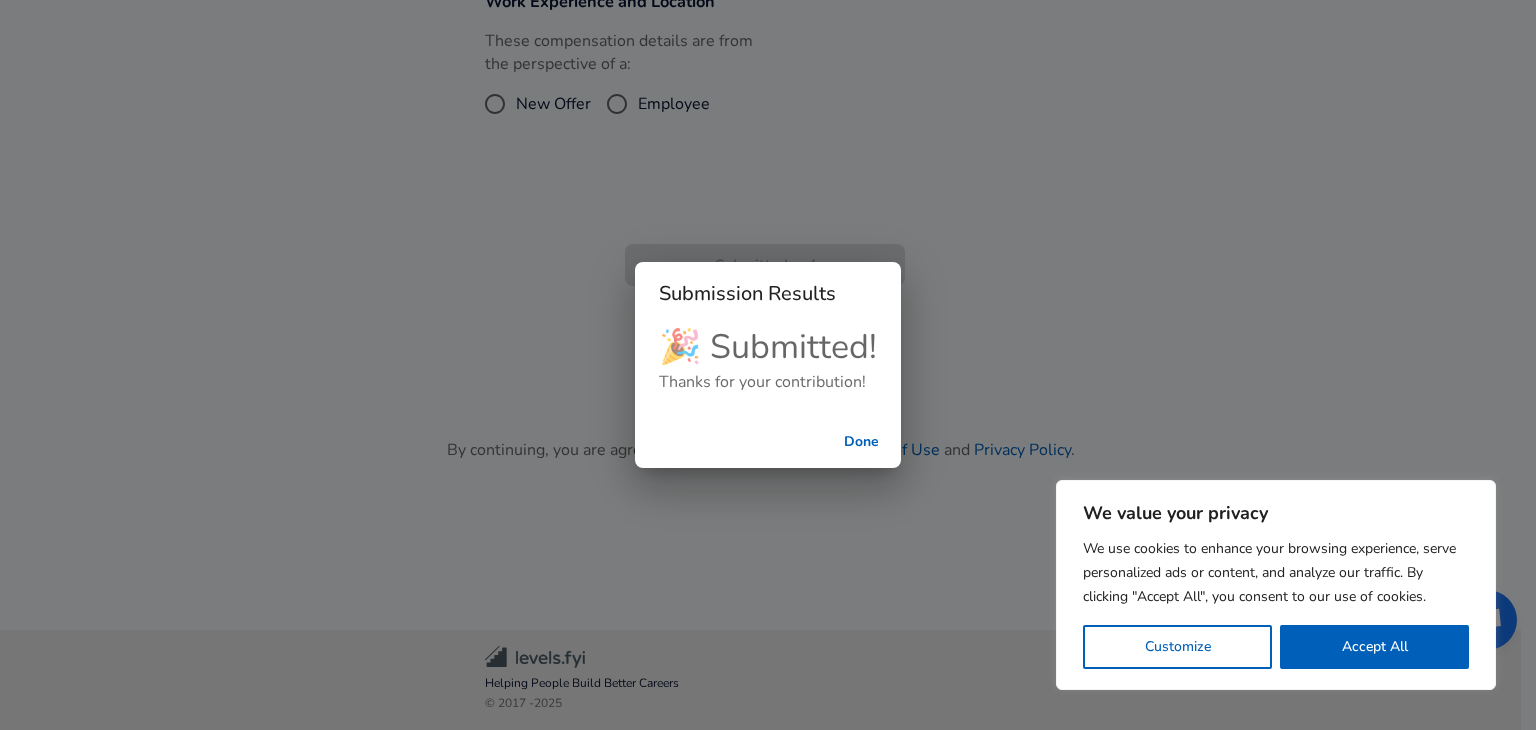 scroll, scrollTop: 795, scrollLeft: 0, axis: vertical 